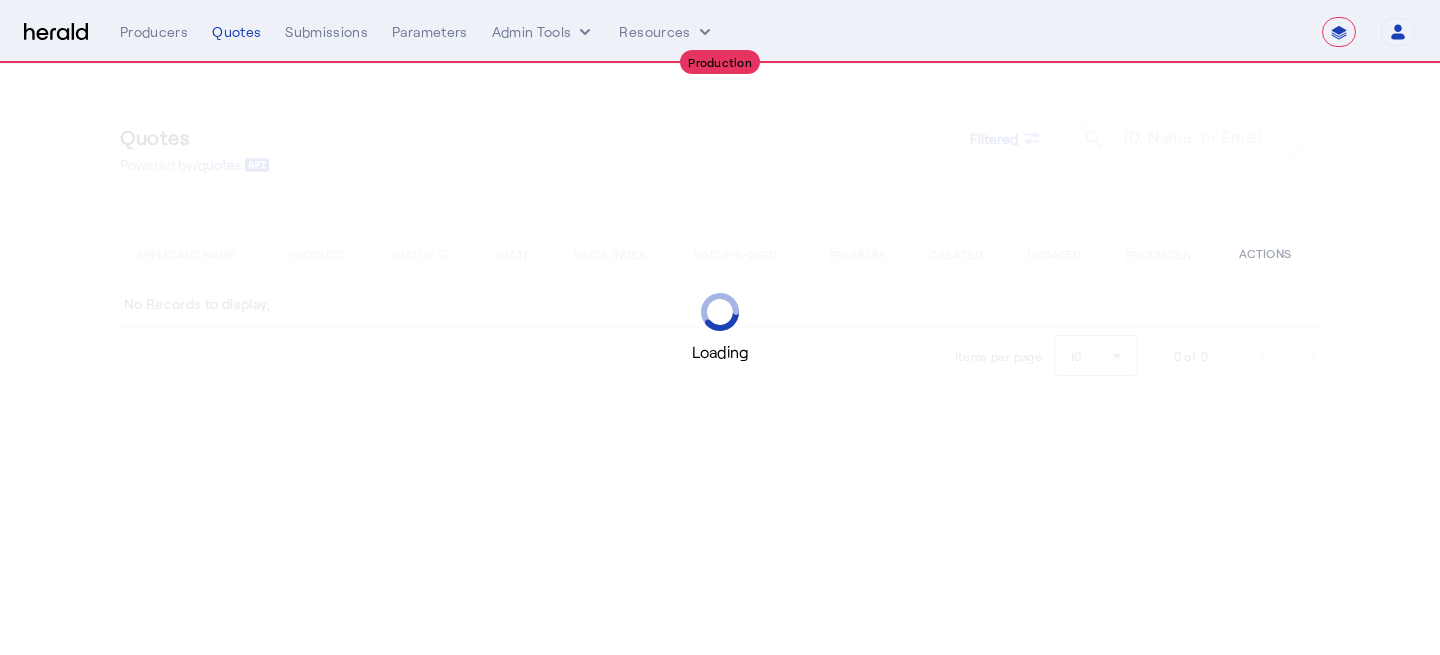 select on "**********" 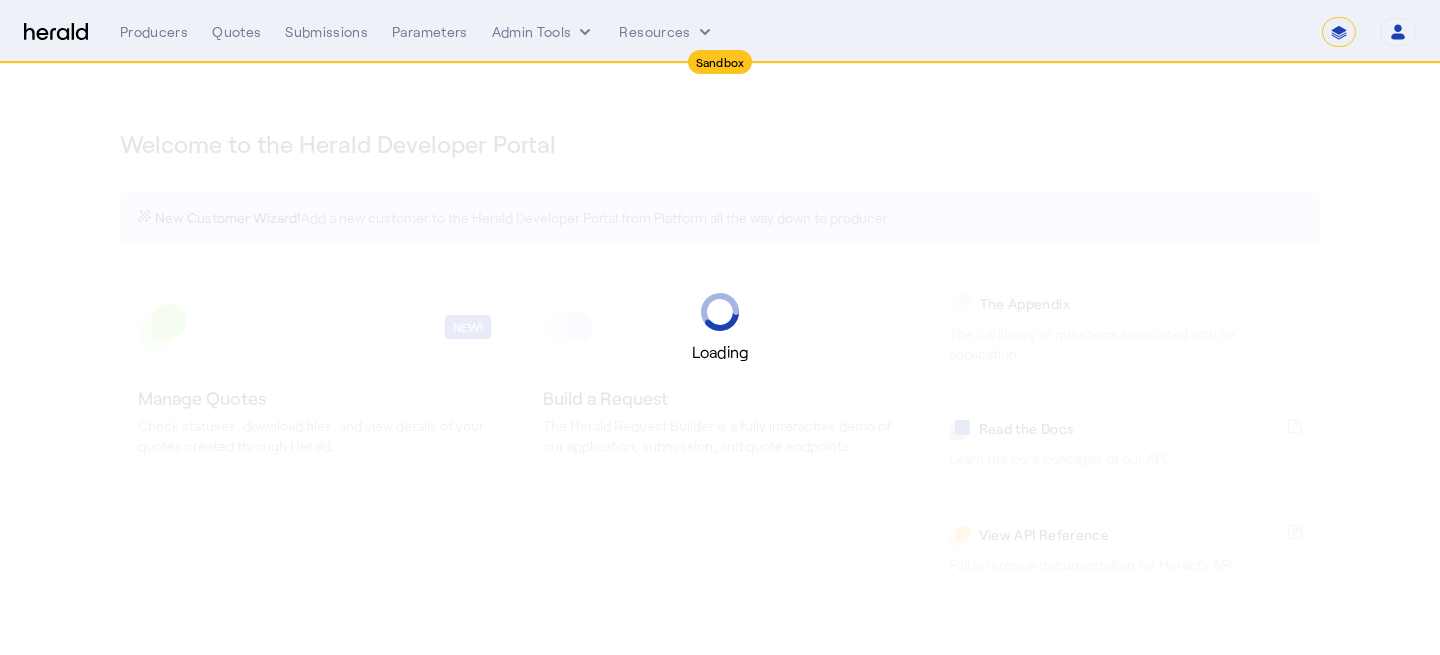 select on "*******" 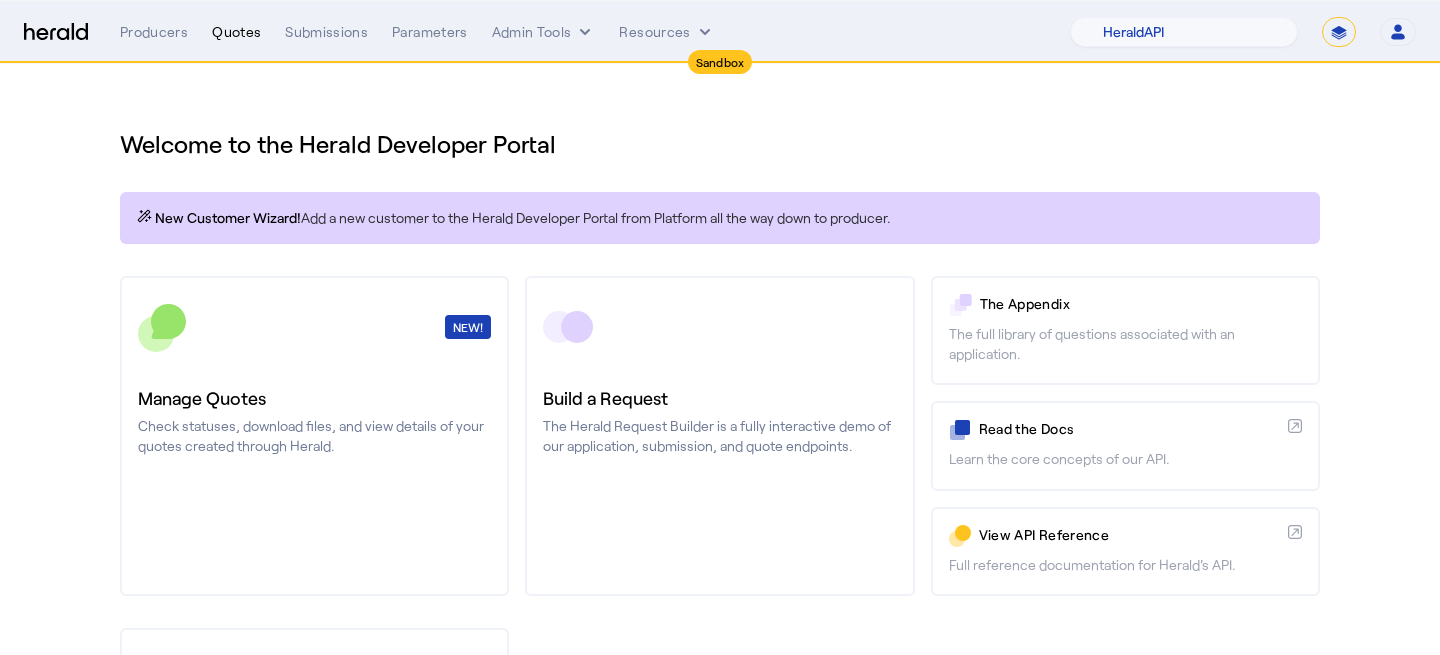 click on "Quotes" at bounding box center [236, 32] 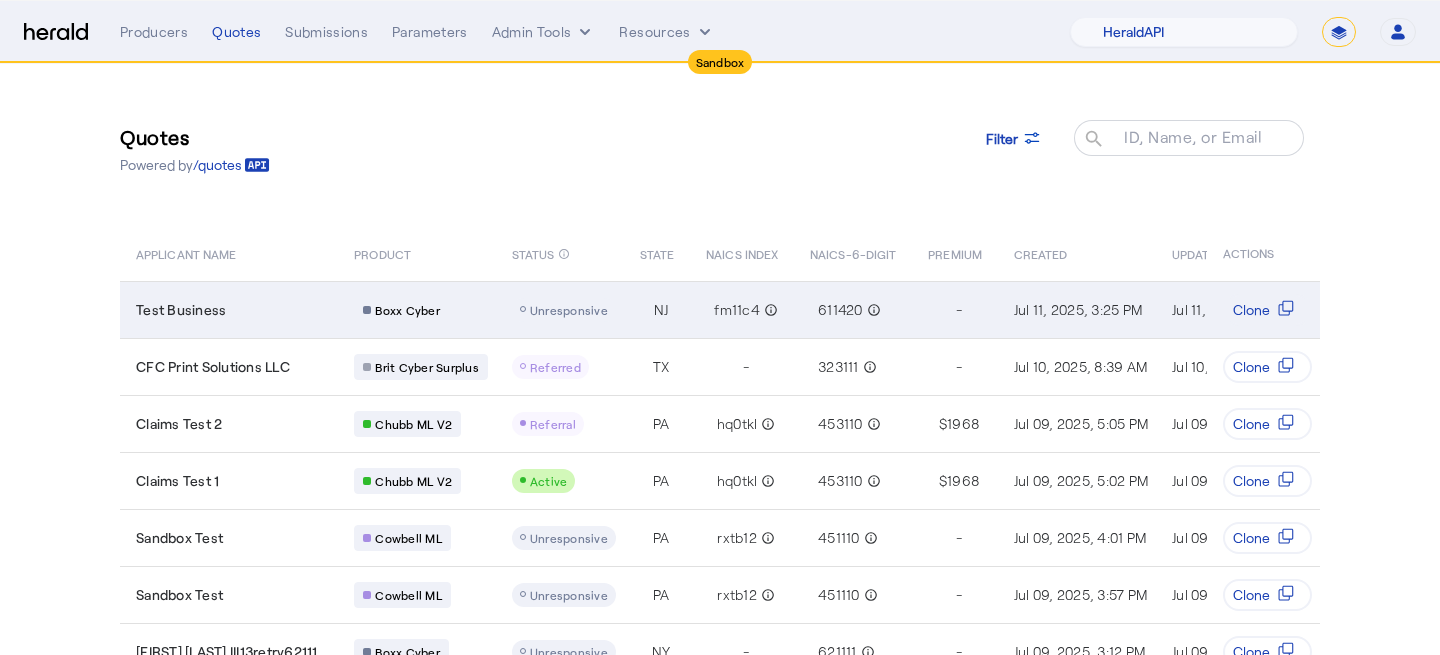 click on "Test Business" at bounding box center [233, 310] 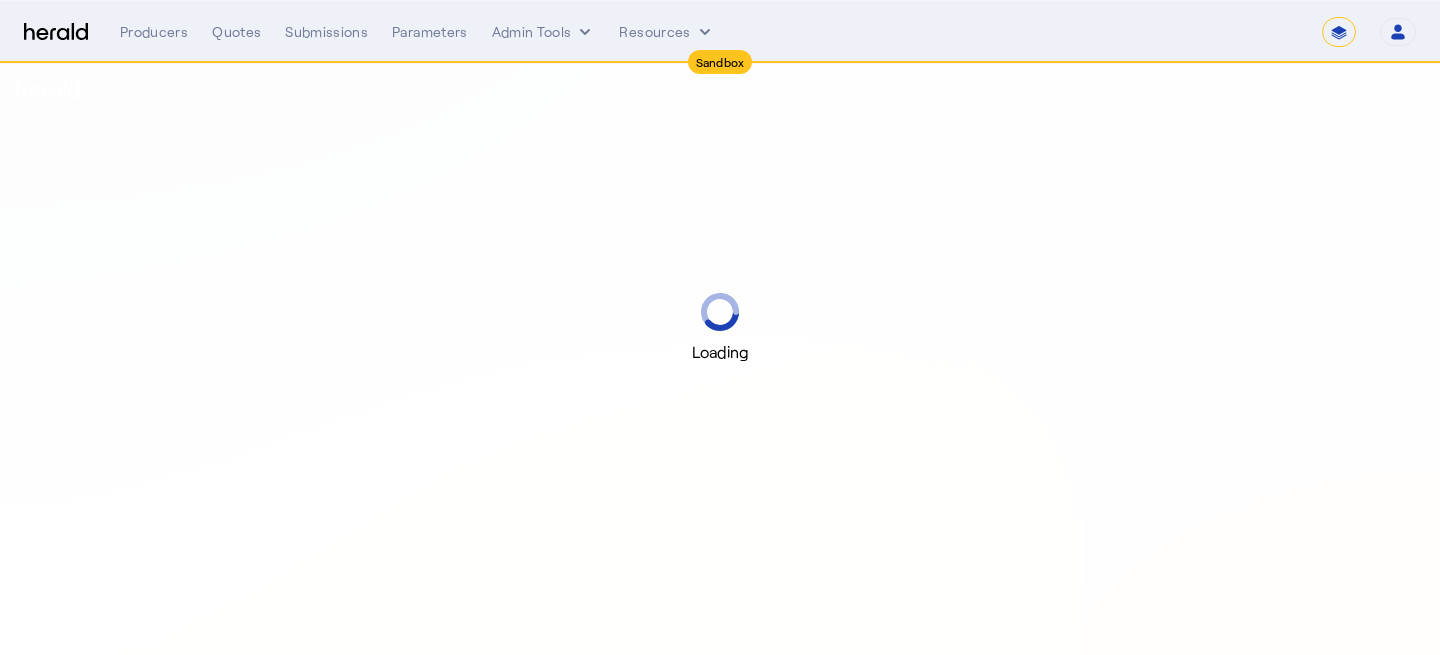 select on "*******" 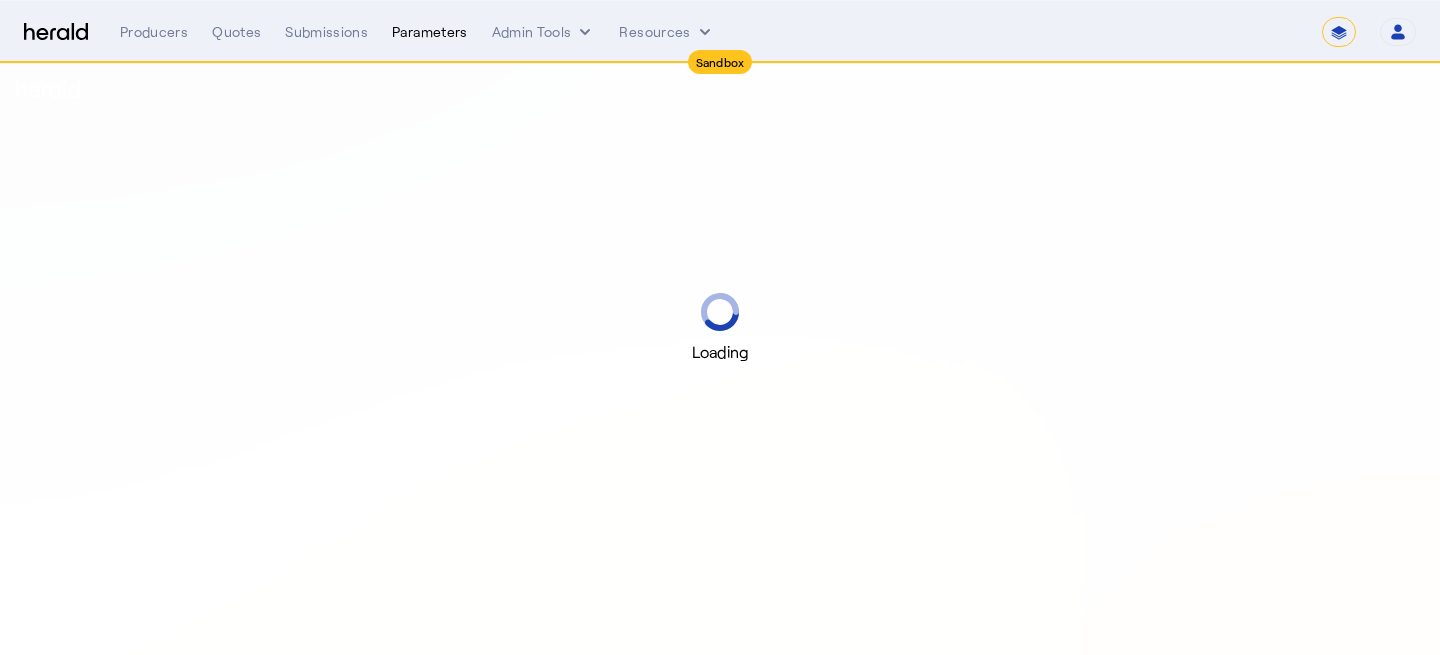 scroll, scrollTop: 0, scrollLeft: 0, axis: both 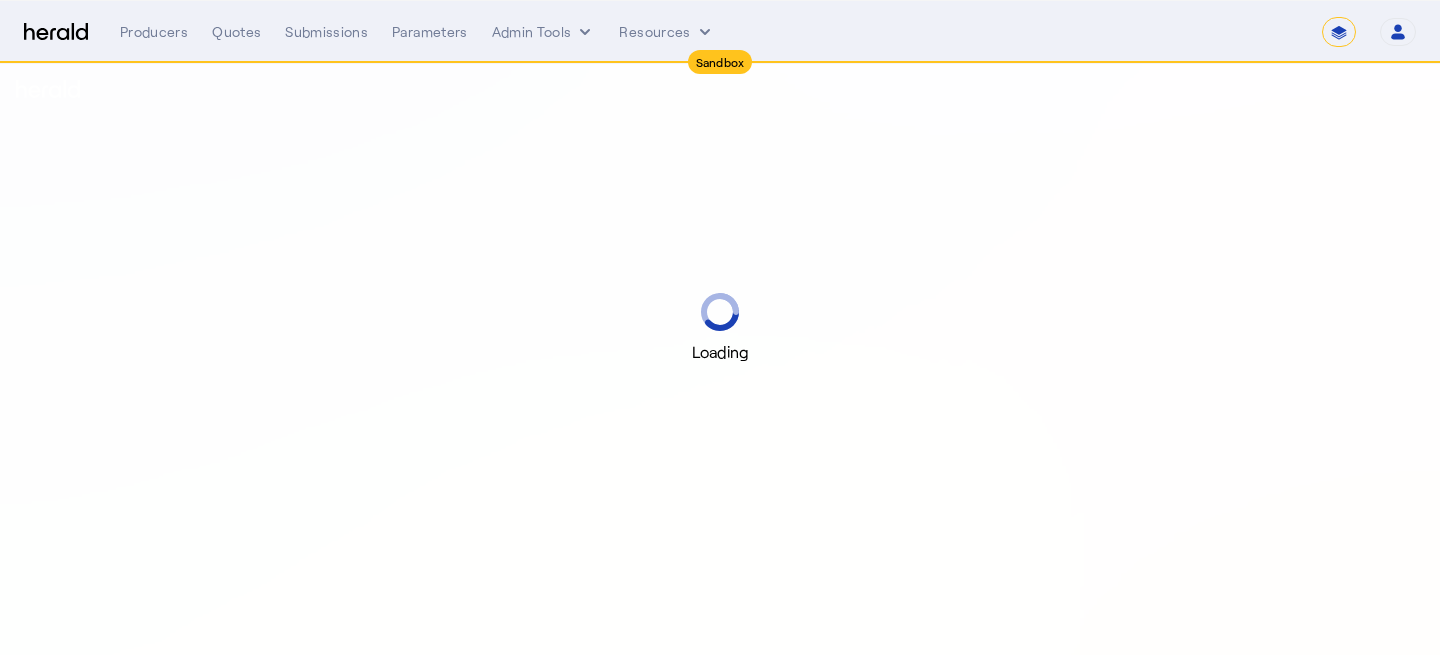 select on "pfm_2v8p_herald_api" 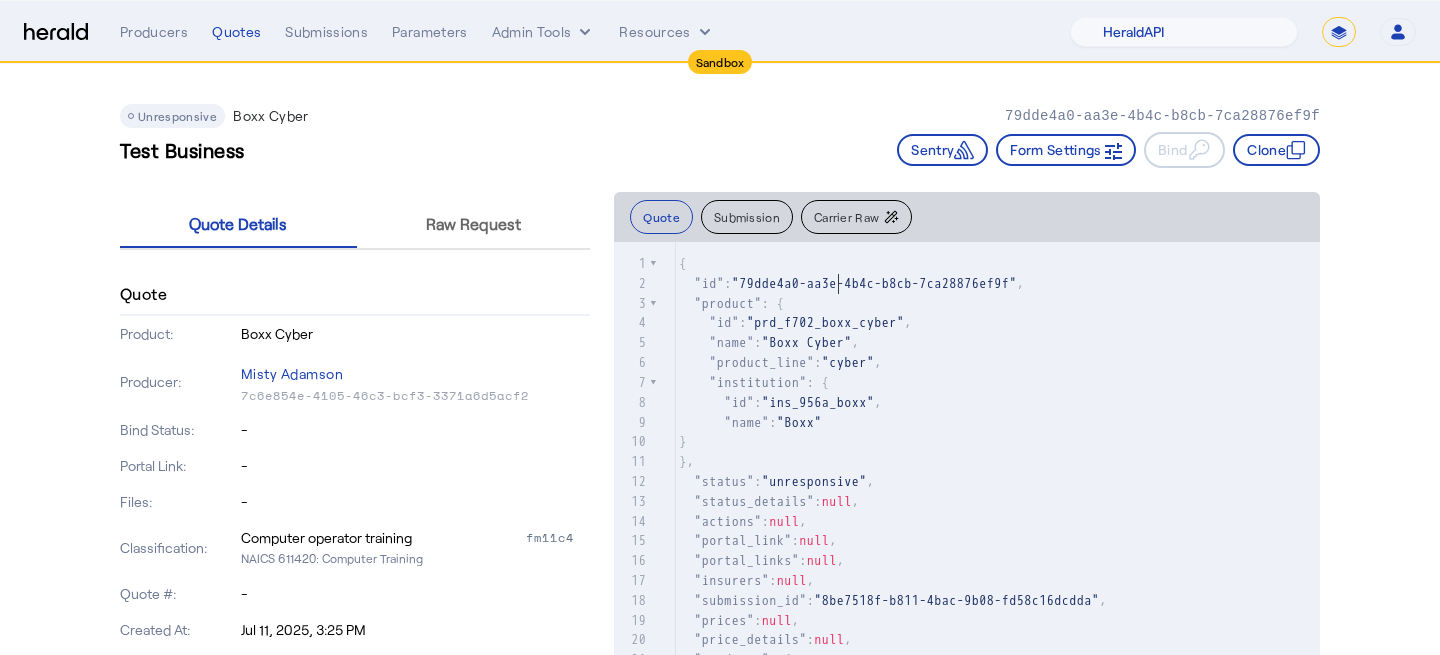 click on ""id" :  "79dde4a0-aa3e-4b4c-b8cb-7ca28876ef9f" ," 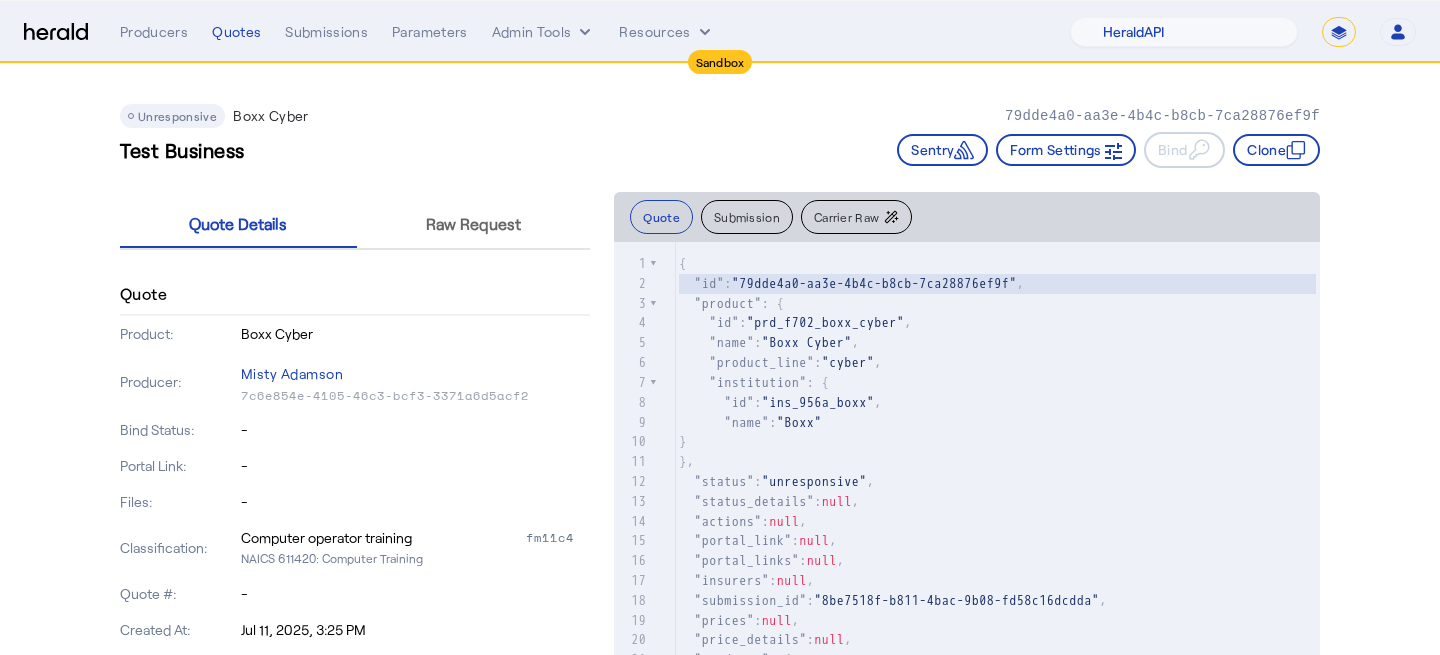 click on ""79dde4a0-aa3e-4b4c-b8cb-7ca28876ef9f"" 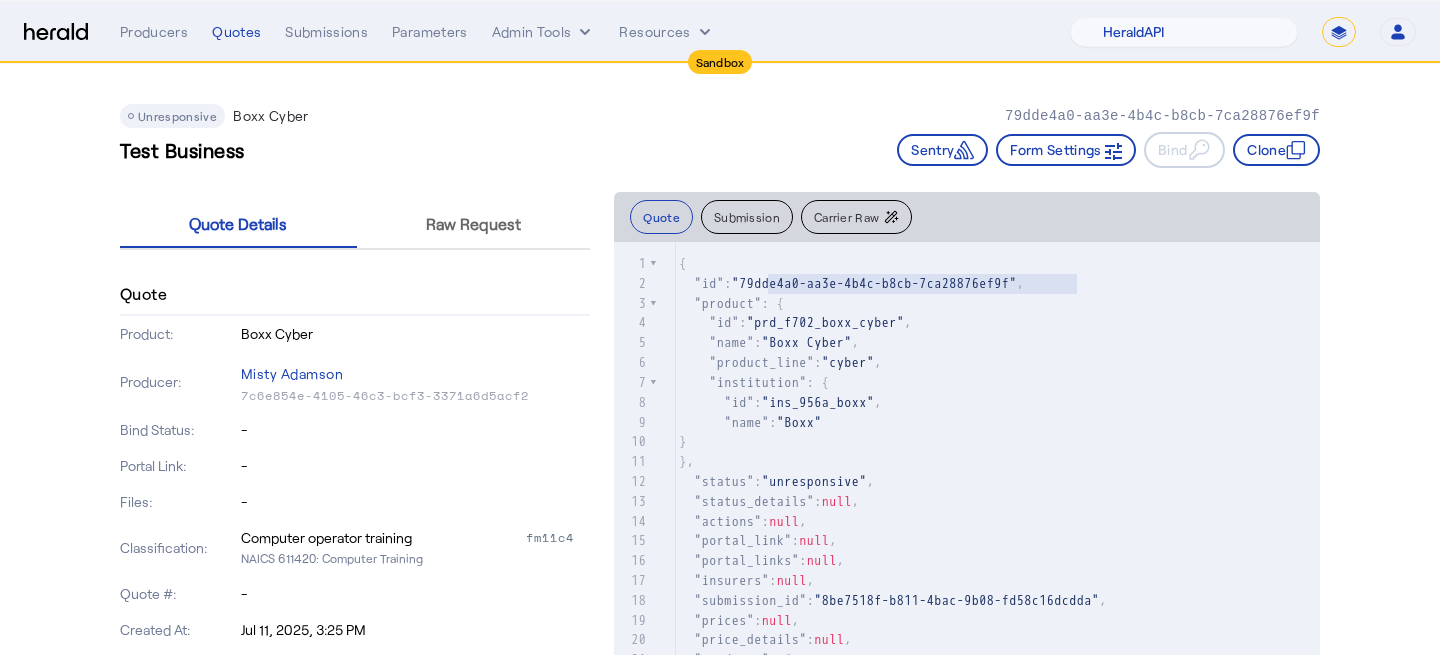 type on "**********" 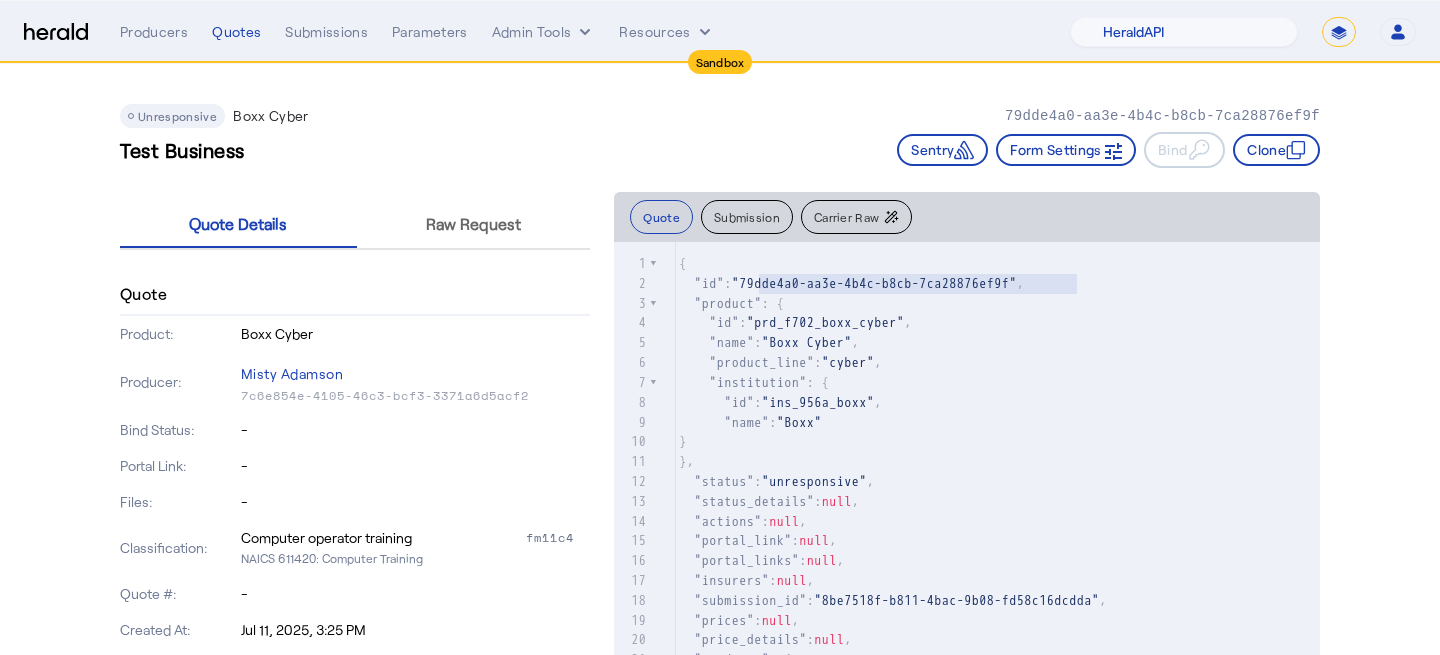 drag, startPoint x: 1076, startPoint y: 284, endPoint x: 760, endPoint y: 288, distance: 316.02533 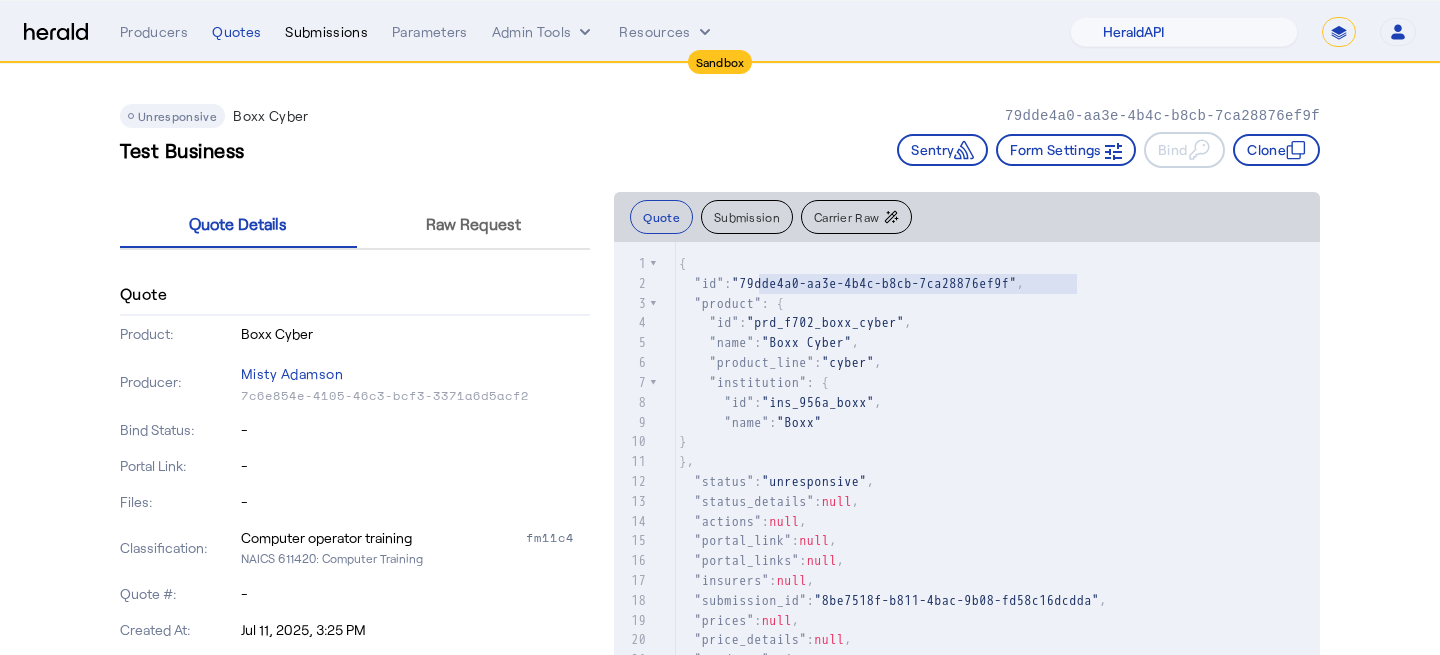 click on "Submissions" at bounding box center [326, 32] 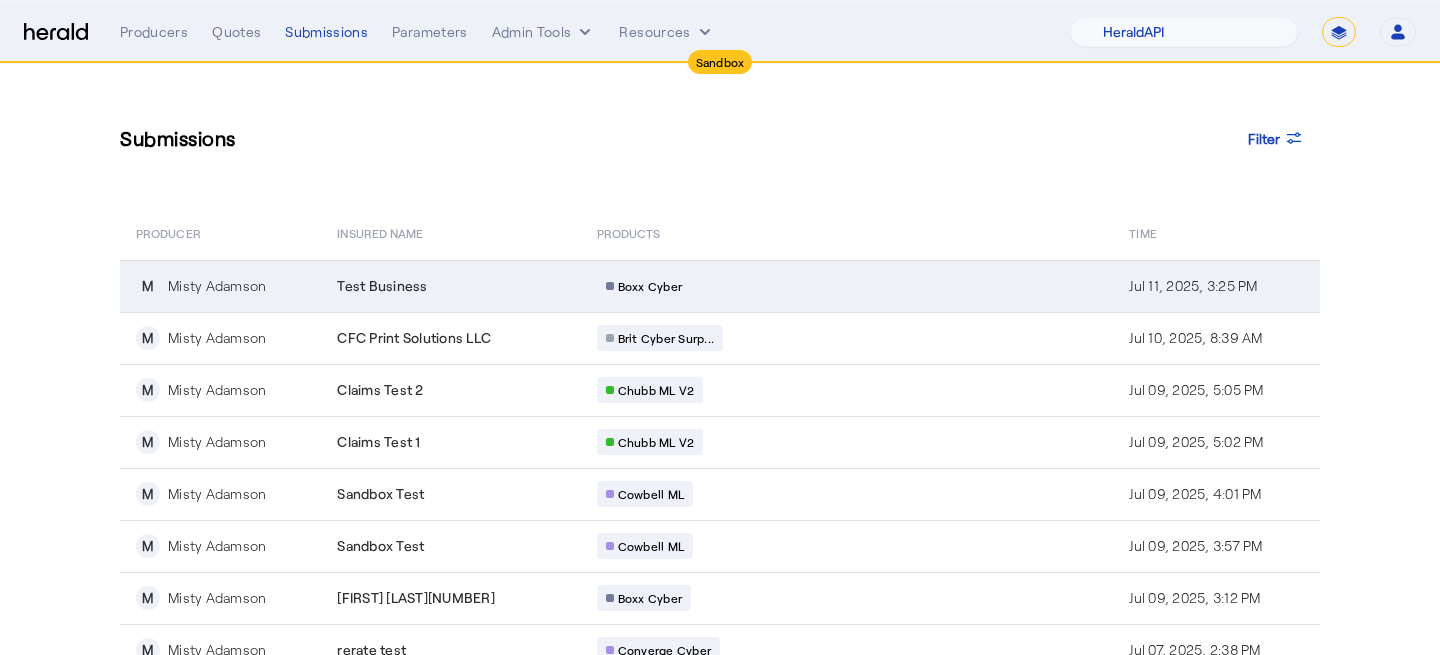 click on "Test Business" at bounding box center (382, 286) 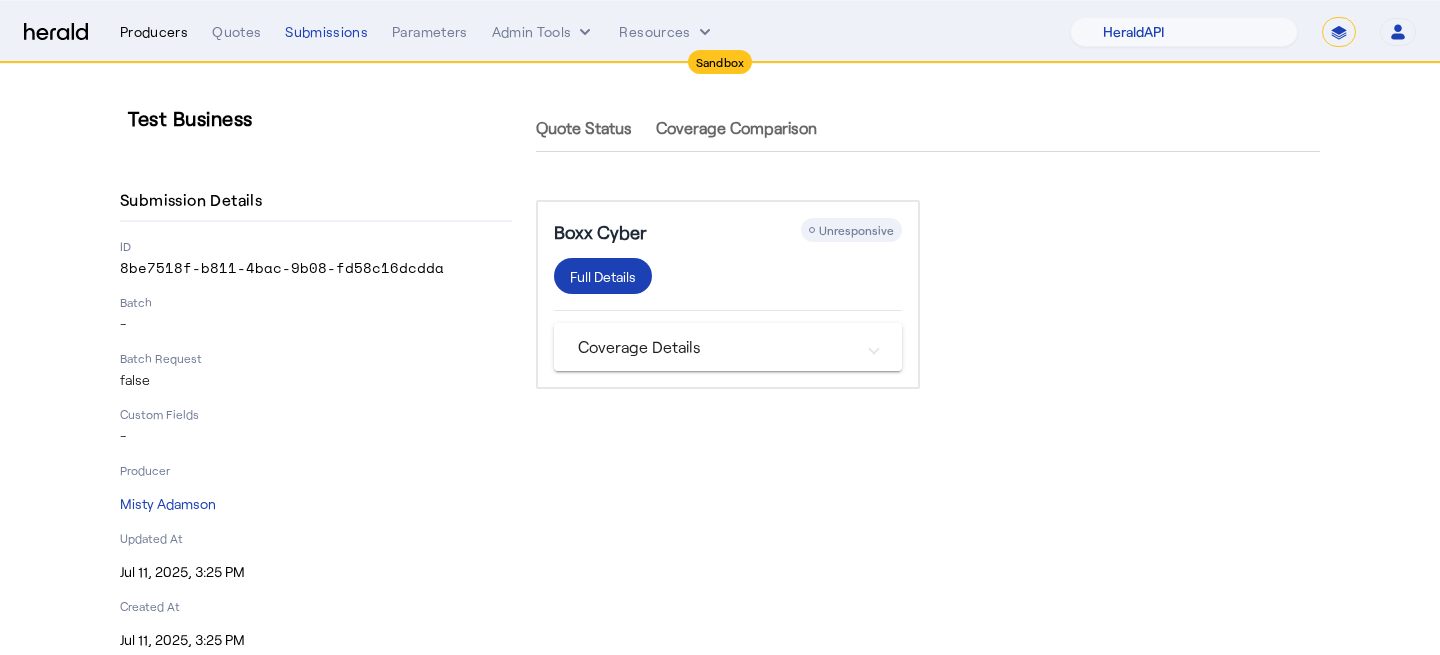 scroll, scrollTop: 1, scrollLeft: 0, axis: vertical 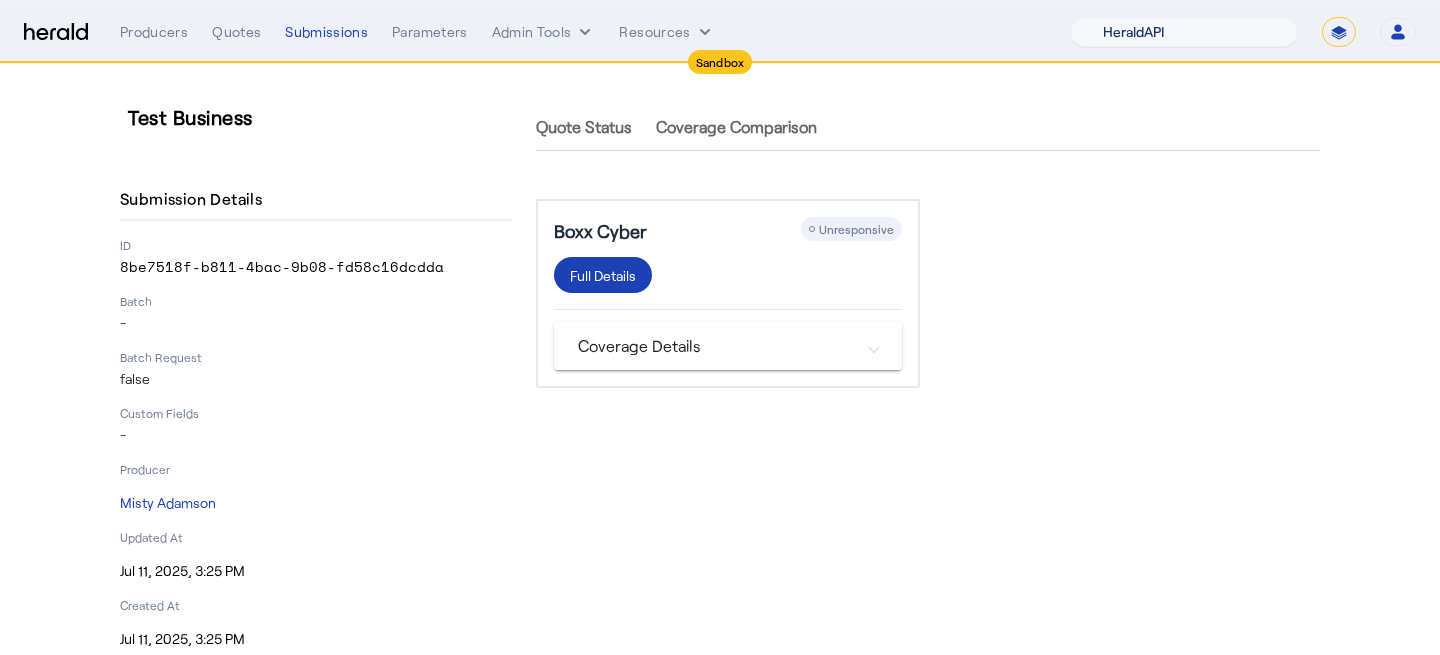 click on "1Fort   Acrisure   Acturis   Affinity Advisors   Affinity Risk   Agentero   AmWins   Anzen   Aon   Appulate   Arch   Assurely   BTIS   Babbix   Berxi   Billy   BindHQ   Bold Penguin    Bolt   Bond   Boxx   Brightway   Brit Demo Sandbox   Broker Buddha   Buddy   Bunker   Burns Wilcox   CNA Test   CRC   CS onboarding test account   Chubb Test   Citadel   Coalition   Coast   Coterie Test   Counterpart    CoverForce   CoverWallet   Coverdash   Coverhound   Cowbell   Cyber Example Platform   CyberPassport   Defy Insurance   Draftrs   ESpecialty   Embroker   Equal Parts   Exavalu   Ezyagent   Federacy Platform   FifthWall   Flow Speciality (Capitola)   Foundation   Founder Shield   Gaya   Gerent   GloveBox   Glow   Growthmill   HW Kaufman   Hartford Steam Boiler   Hawksoft   Heffernan Insurance Brokers   Herald Envoy Testing   HeraldAPI   Hypergato   Inchanted   Indemn.ai   Infinity   Insured.io   Insuremo   Insuritas   Irys   Jencap   Kamillio   Kayna   LTI Mindtree   Layr   Limit   Markel Test   Marsh   Novidea" at bounding box center (1184, 32) 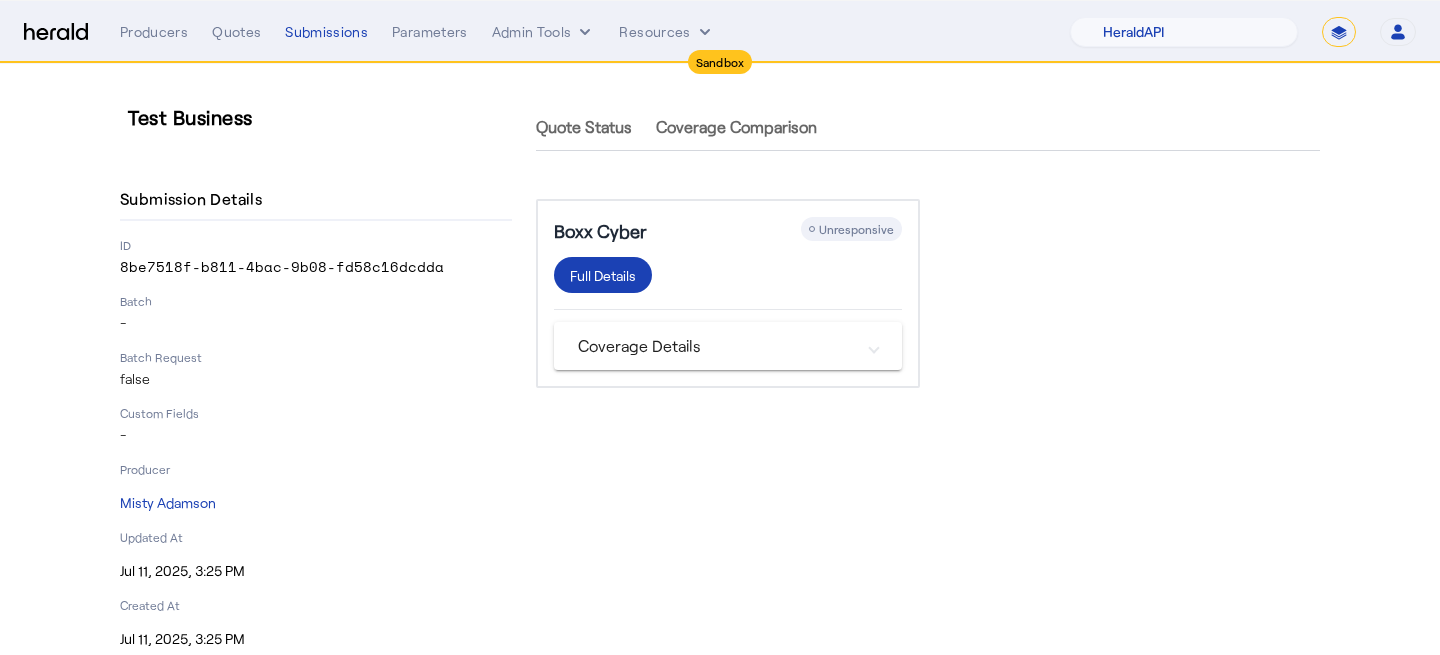 click on "Producers   Quotes   Submissions   Parameters   Admin Tools
Resources" at bounding box center [595, 32] 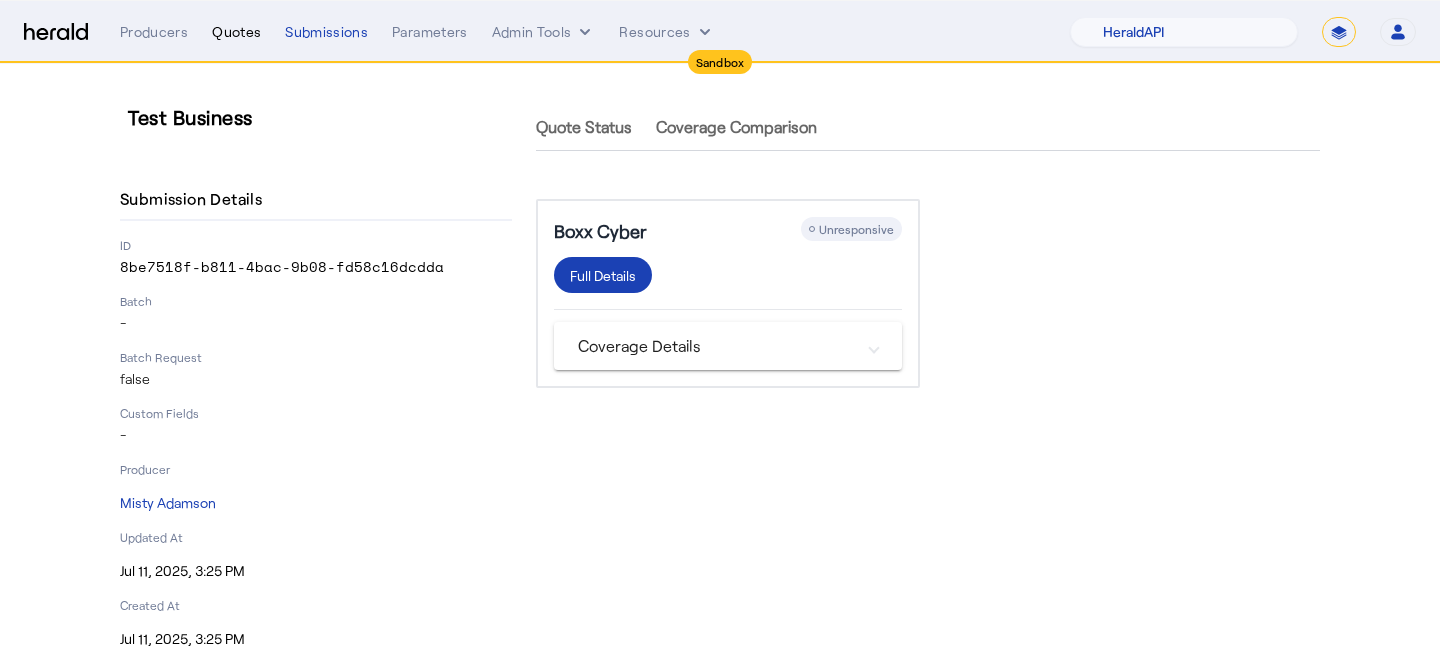 click on "Quotes" at bounding box center [236, 32] 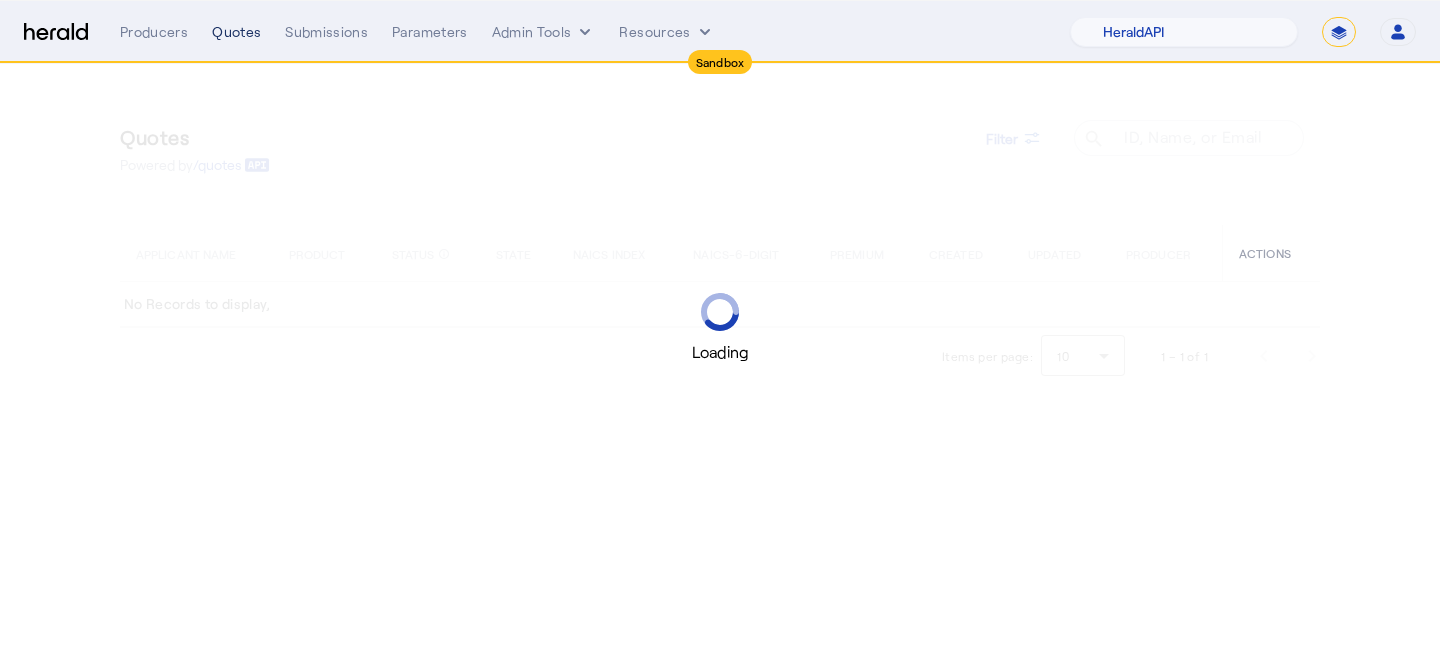 scroll, scrollTop: 0, scrollLeft: 0, axis: both 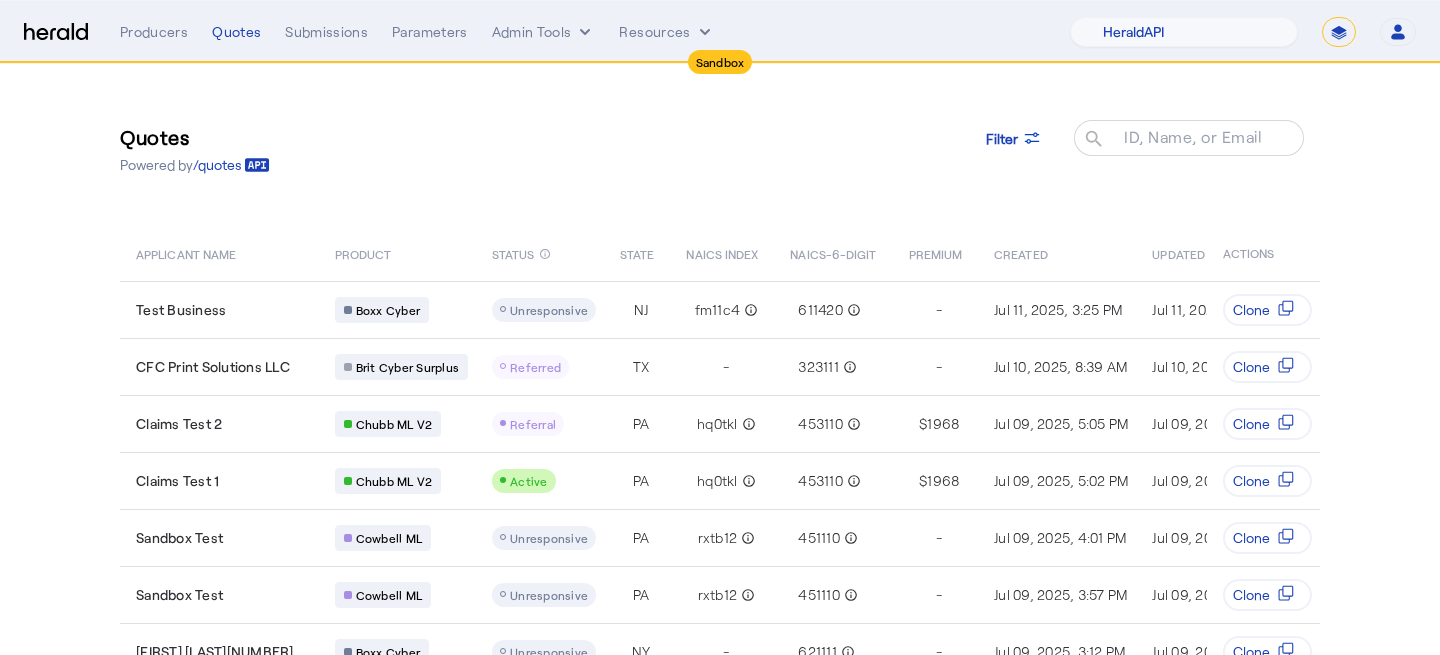 click at bounding box center [56, 32] 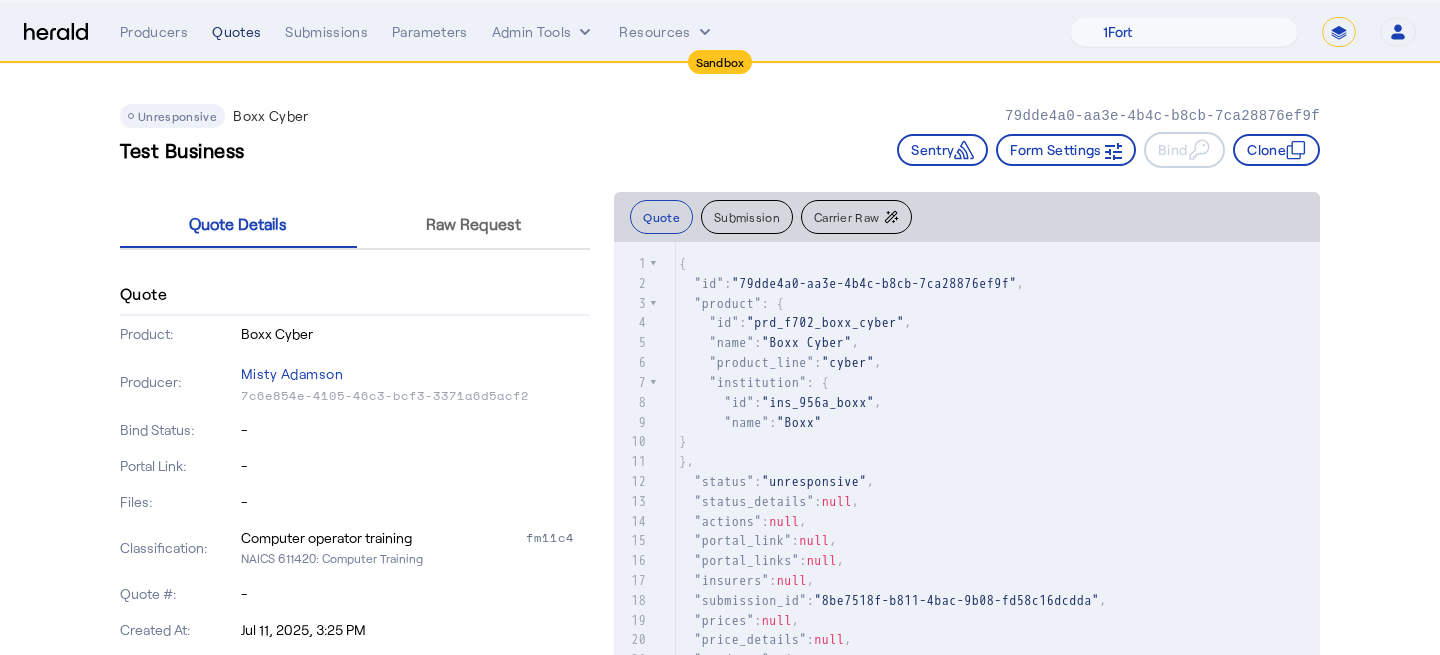 click on "Quotes" at bounding box center (236, 32) 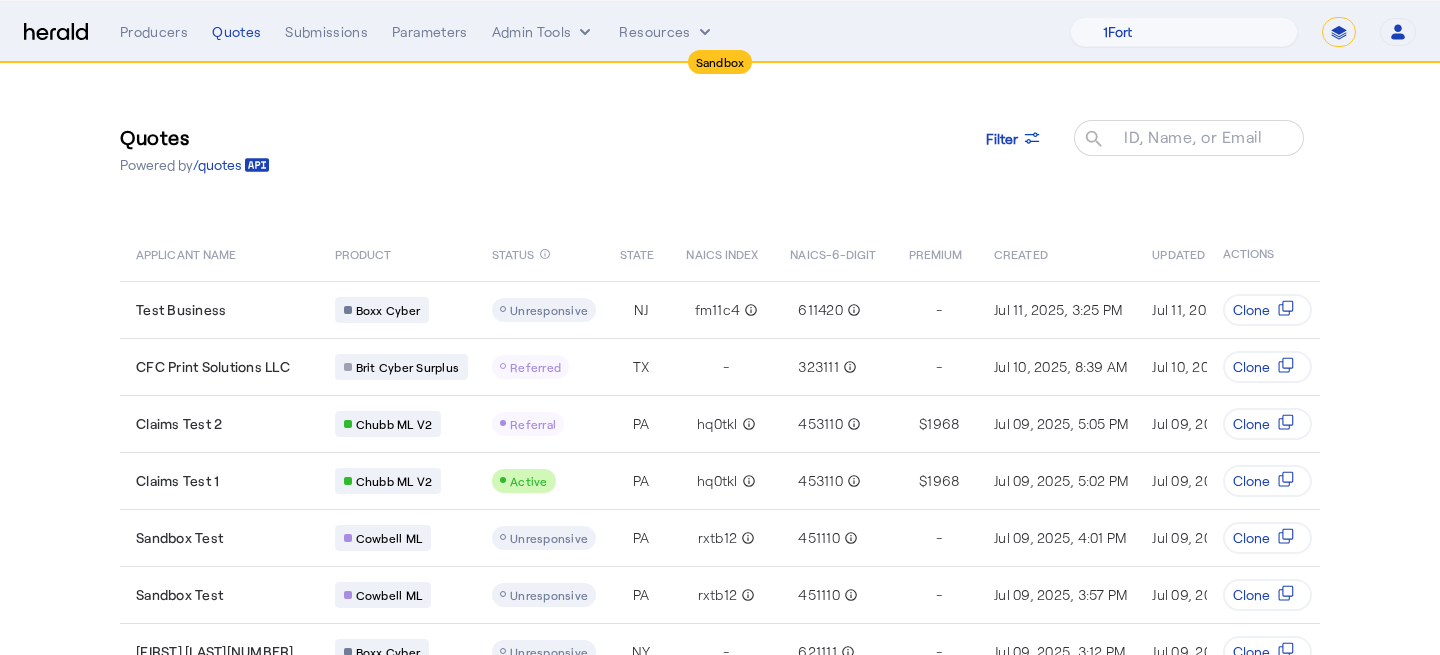click at bounding box center (56, 32) 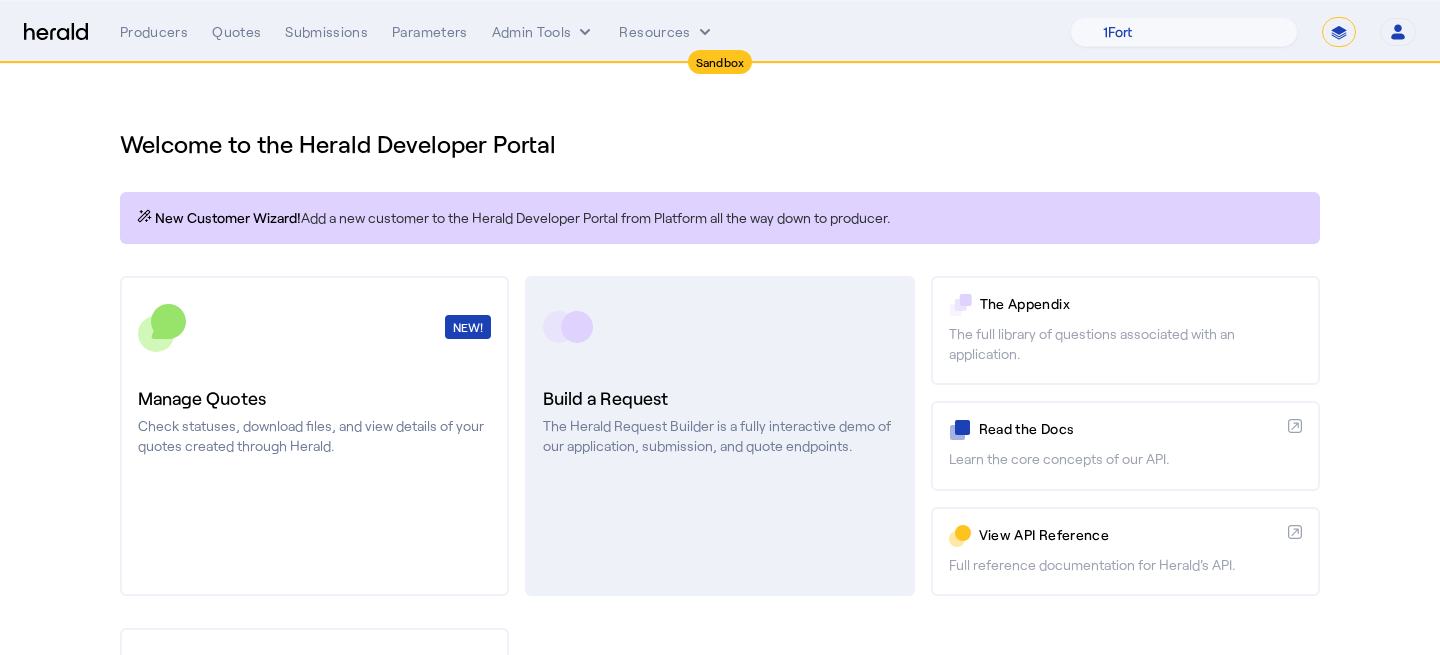 click on "Build a Request  The Herald Request Builder is a fully interactive demo of our application, submission, and quote endpoints." at bounding box center [719, 436] 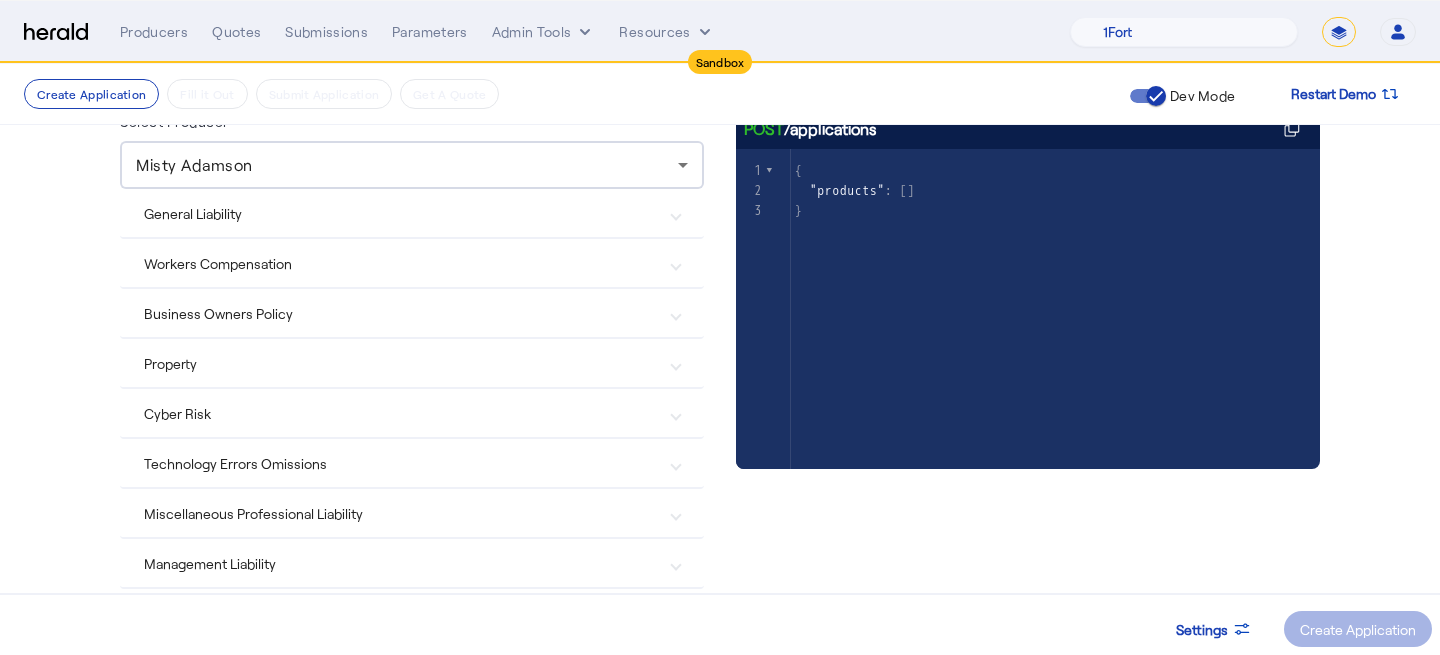 scroll, scrollTop: 309, scrollLeft: 0, axis: vertical 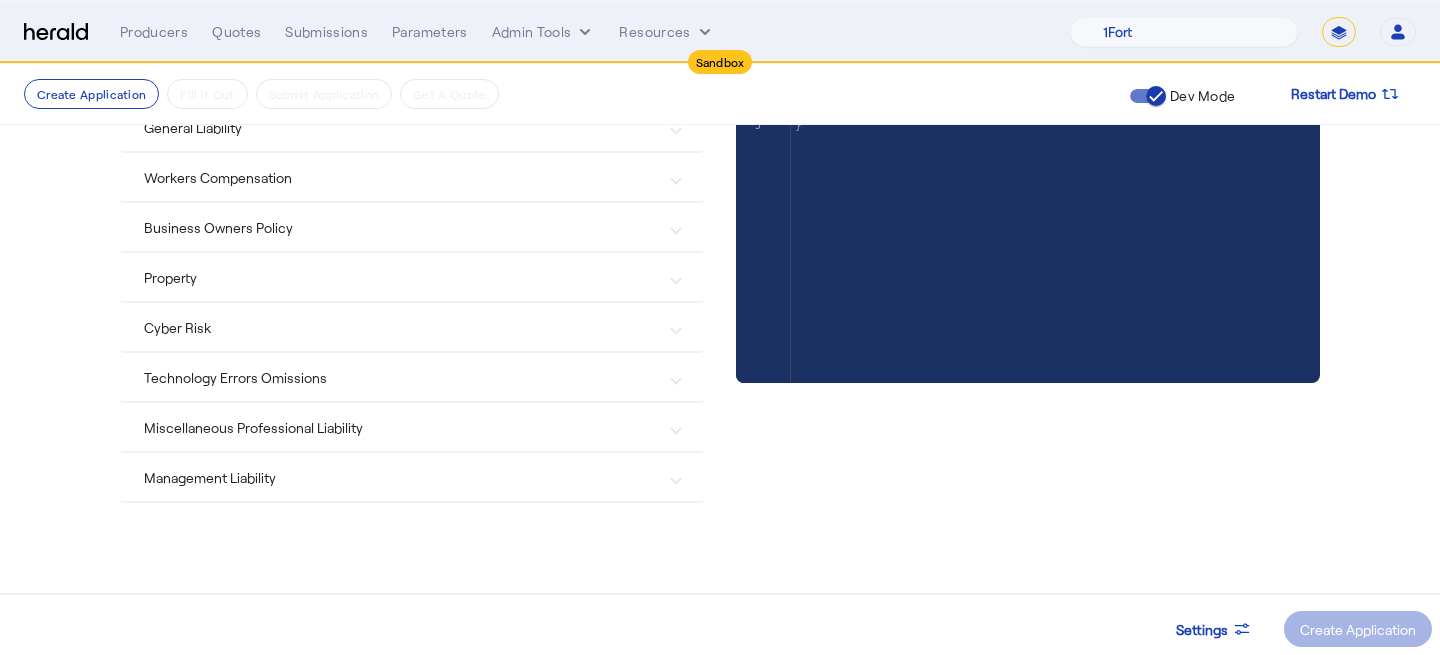 click on "Cyber Risk" at bounding box center (400, 327) 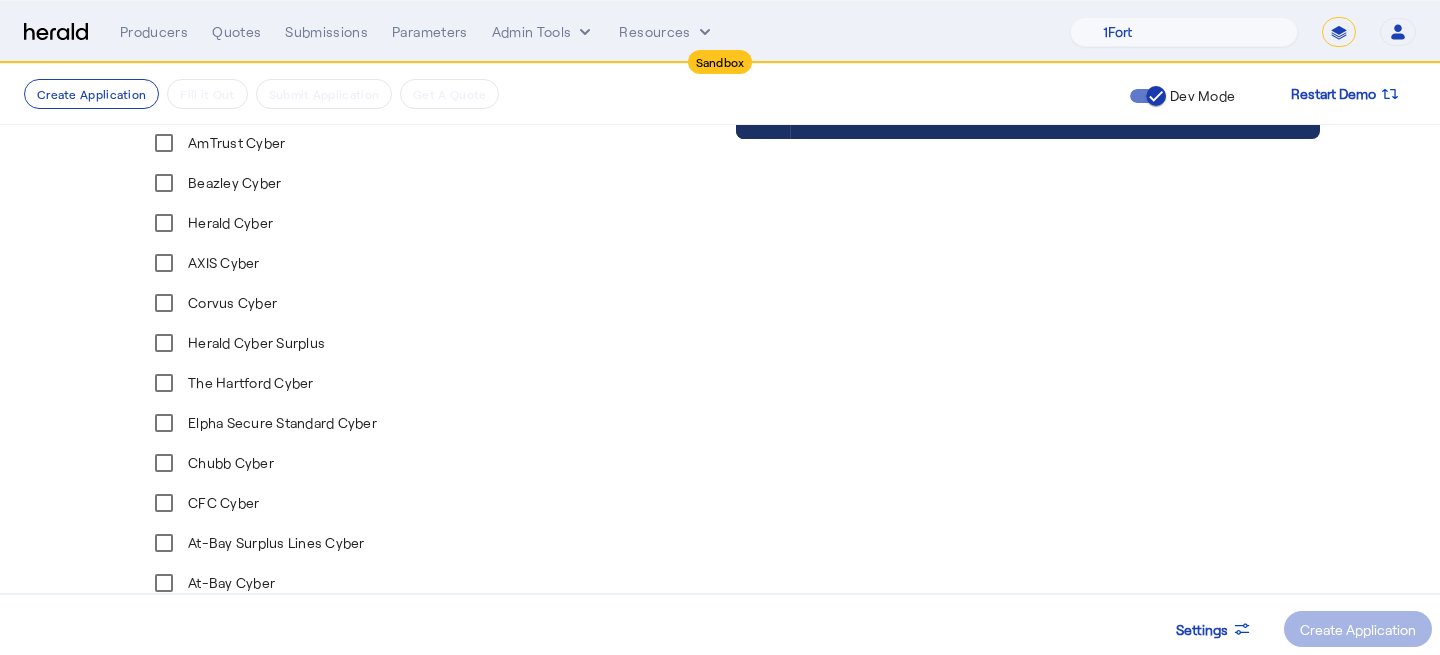 scroll, scrollTop: 564, scrollLeft: 0, axis: vertical 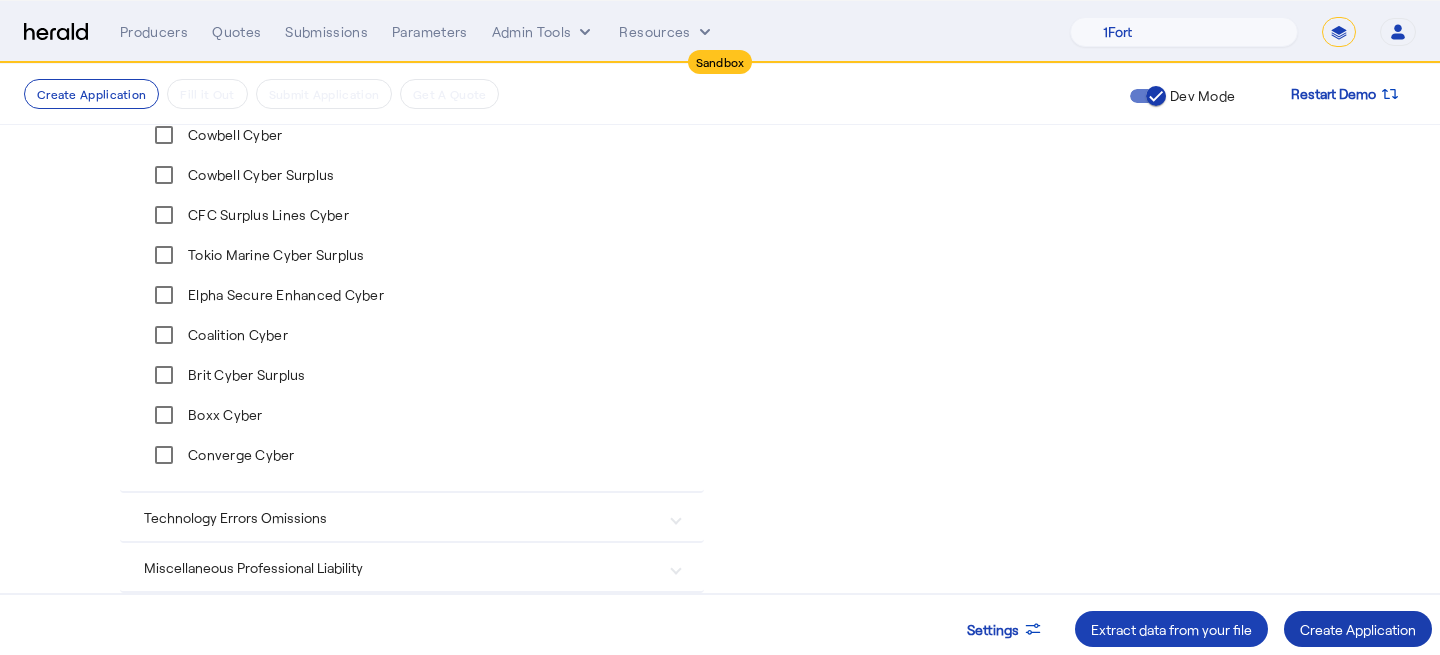click on "Create Application" at bounding box center (1358, 629) 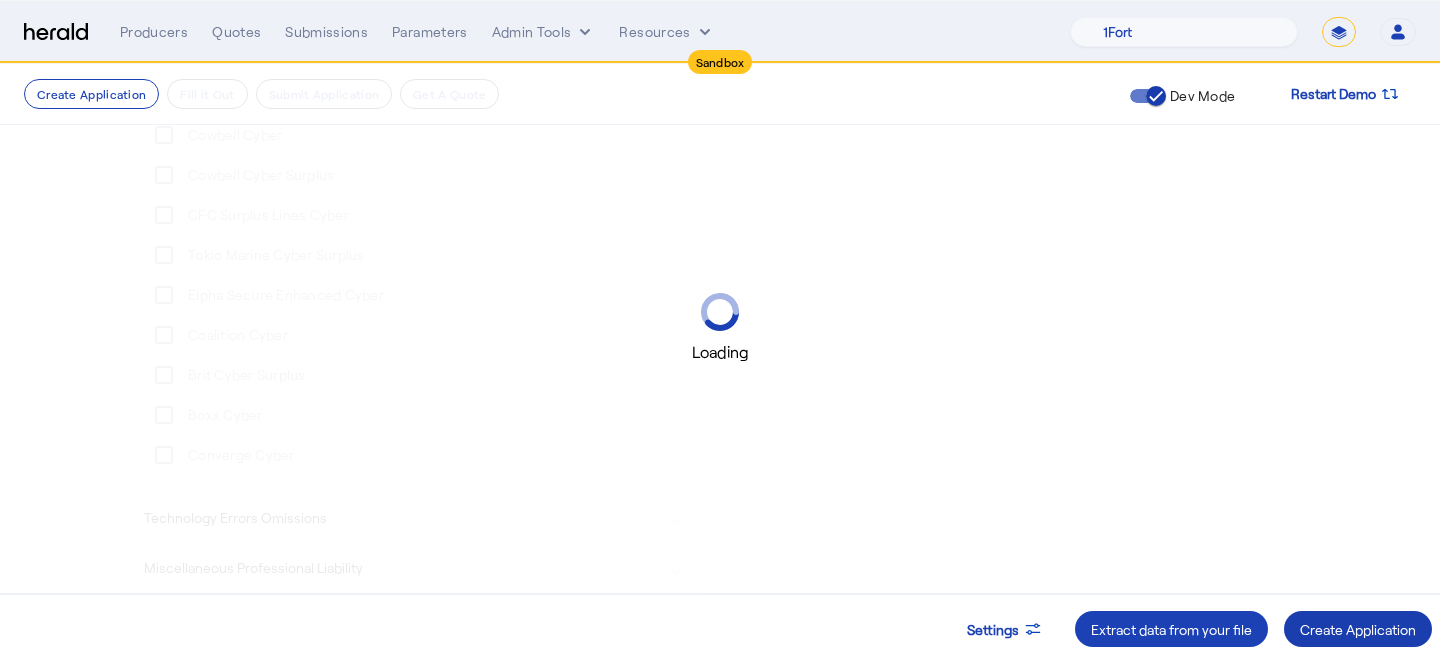 scroll, scrollTop: 0, scrollLeft: 0, axis: both 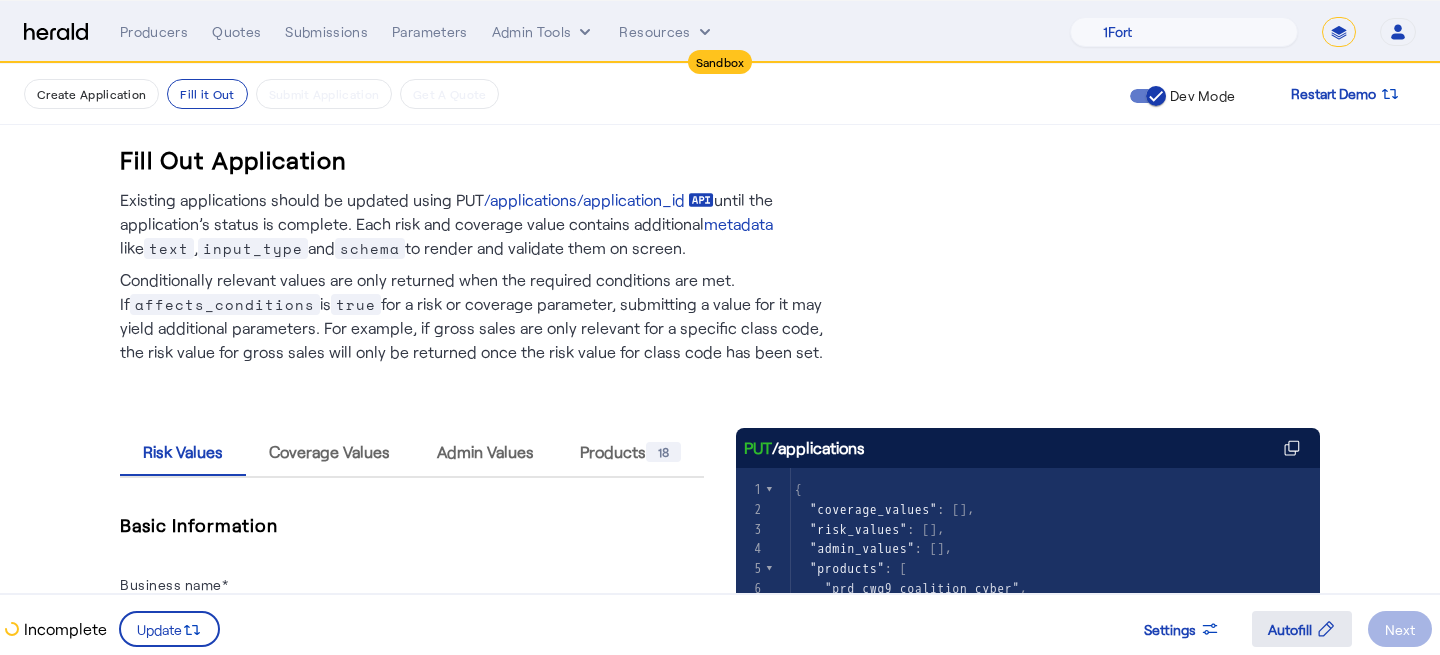 click on "Autofill" at bounding box center (1290, 629) 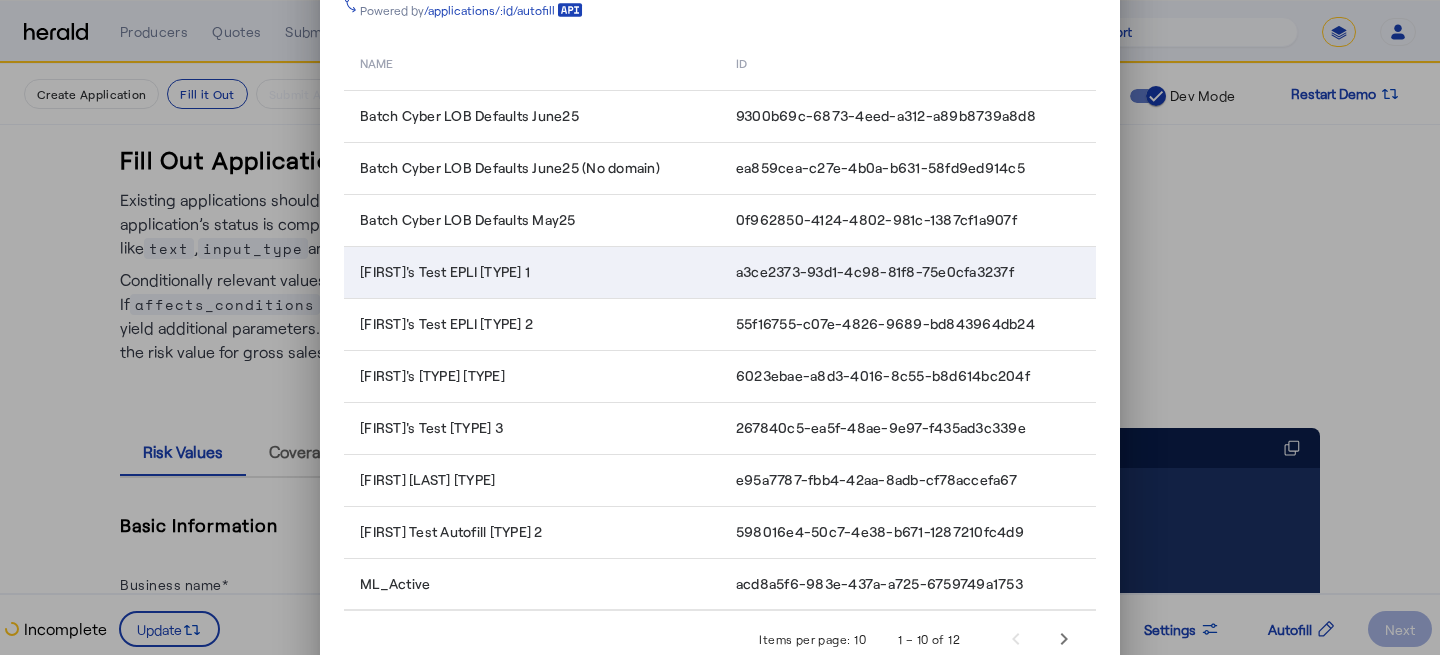 scroll, scrollTop: 176, scrollLeft: 0, axis: vertical 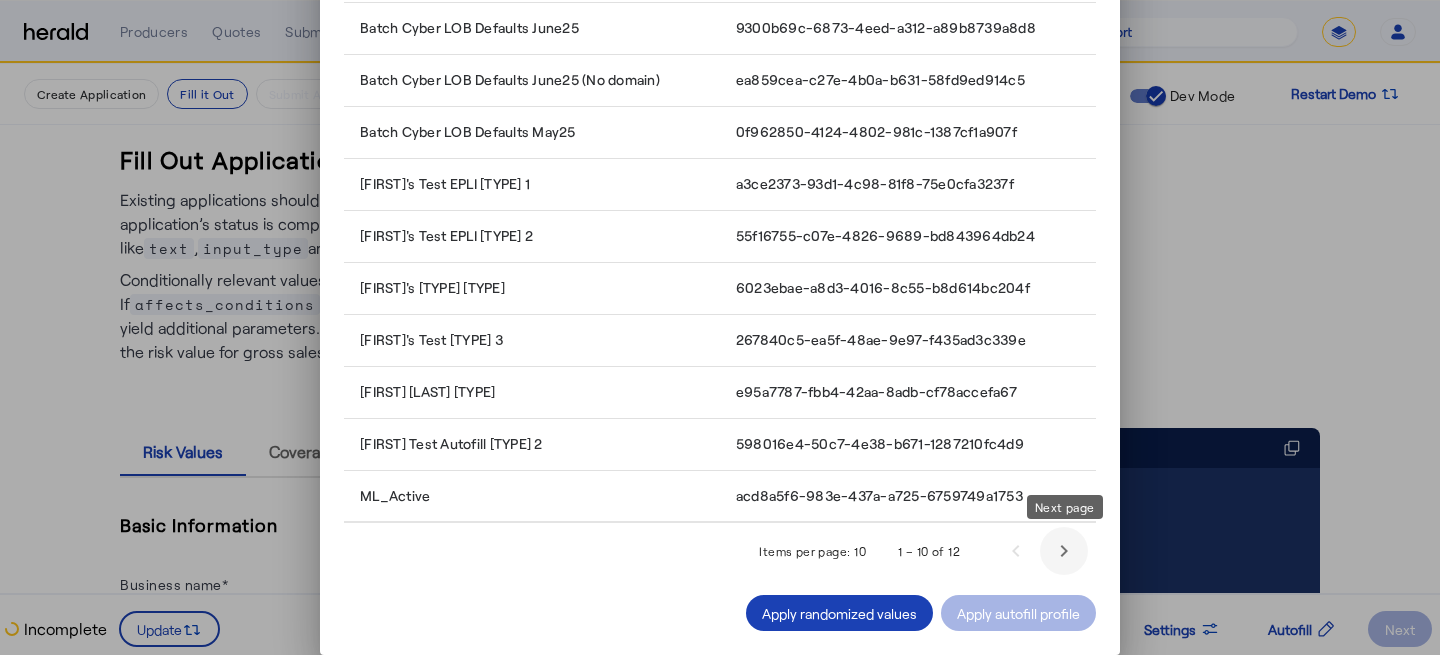 click 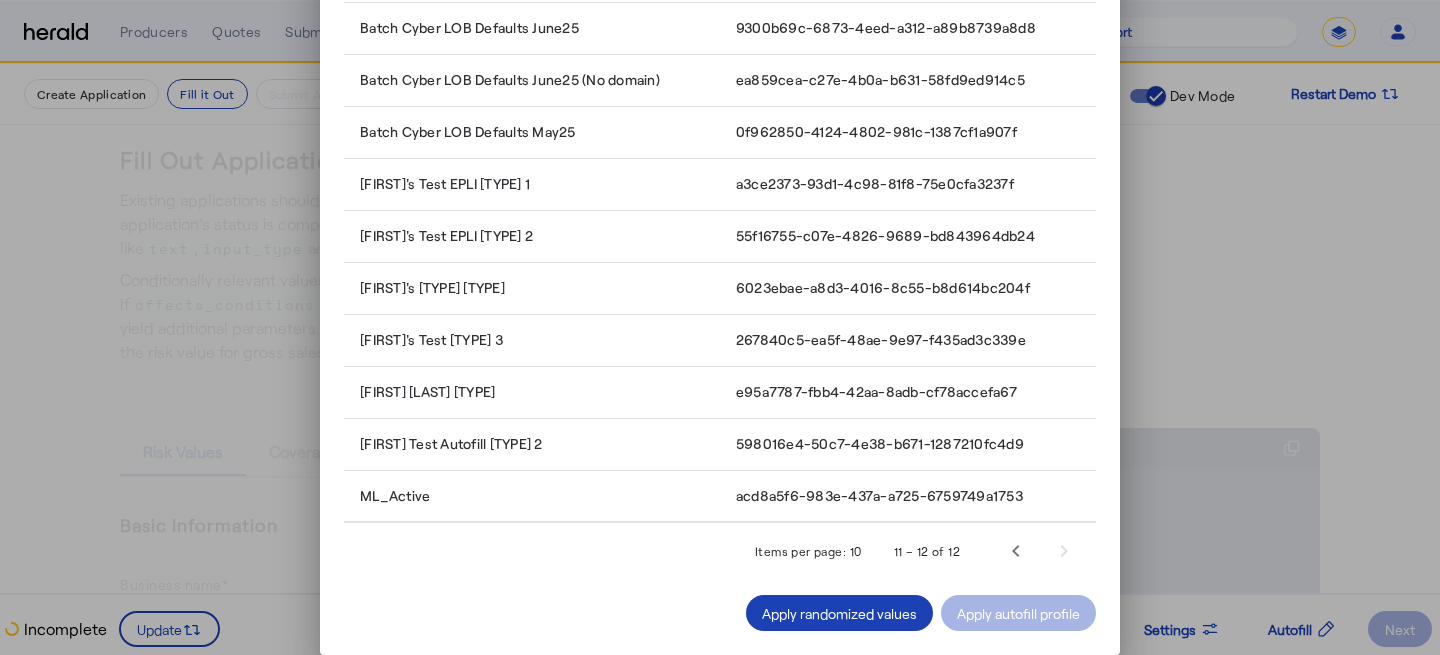 scroll, scrollTop: 0, scrollLeft: 0, axis: both 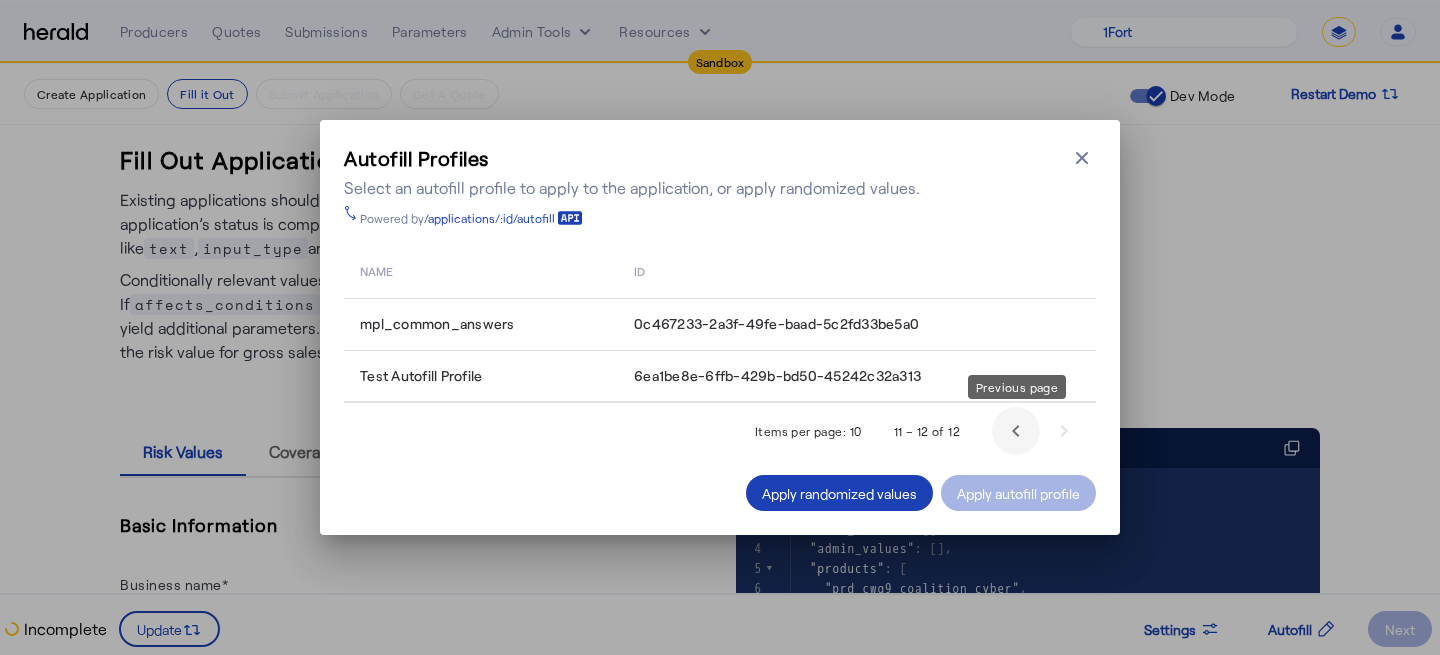 click 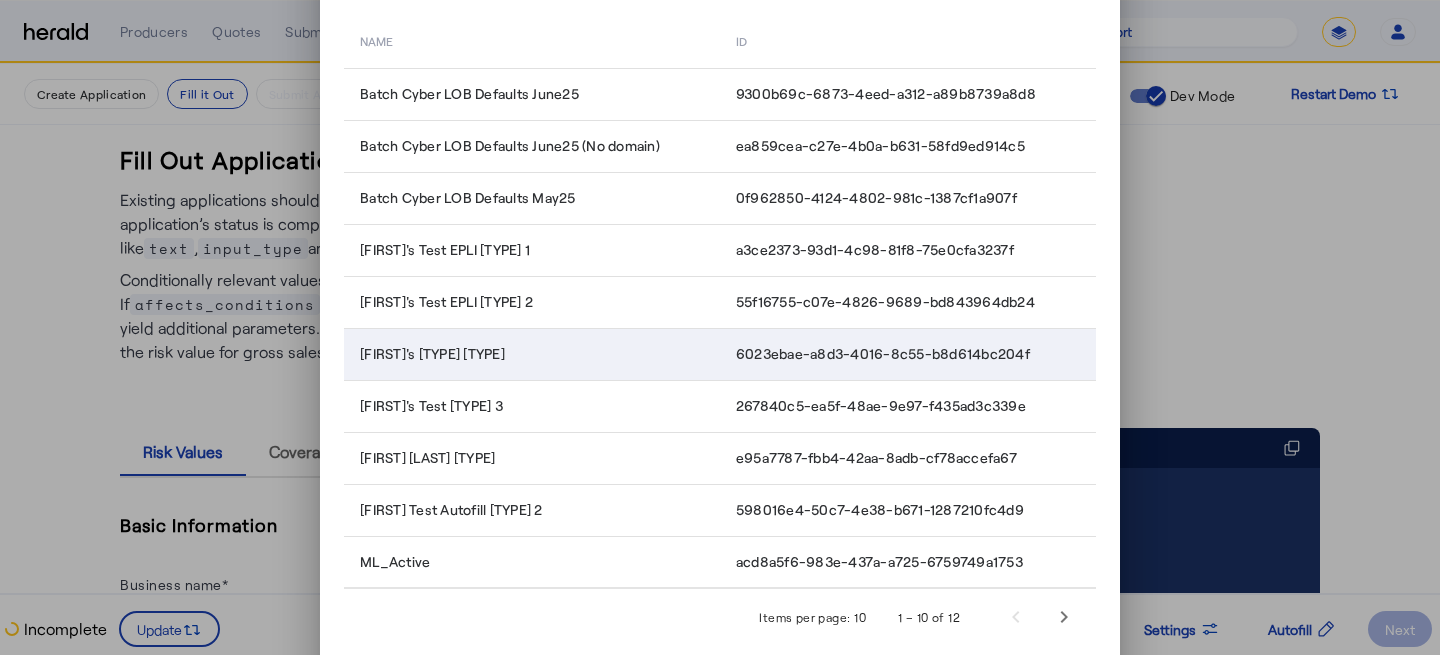 scroll, scrollTop: 176, scrollLeft: 0, axis: vertical 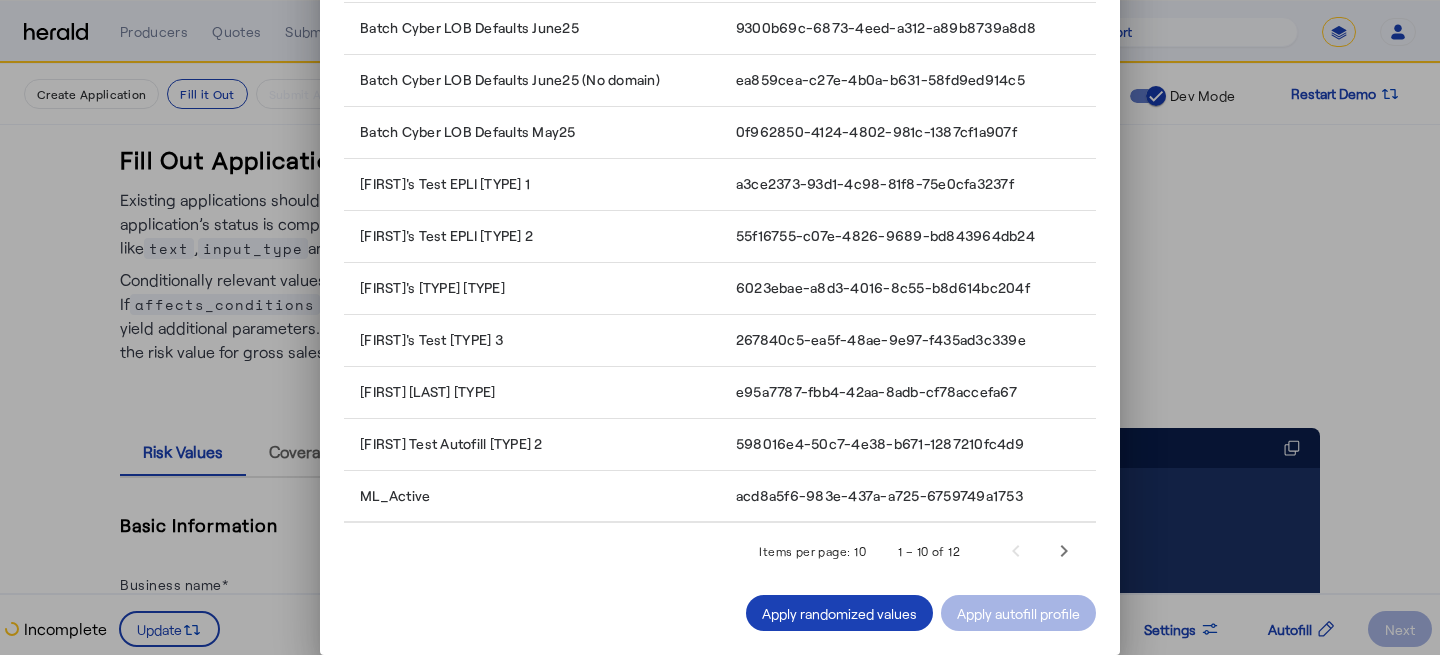 click on "Autofill Profiles   Select an autofill profile to apply to the application, or apply randomized values.
Powered by  /applications/:id/autofill
Close modal name id Batch Cyber LOB Defaults June25 9300b69c-6873-4eed-a312-a89b8739a8d8 Batch Cyber LOB Defaults June25 (No domain) ea859cea-c27e-4b0a-b631-58fd9ed914c5 Batch Cyber LOB Defaults May25 0f962850-4124-4802-981c-1387cf1a907f Jeb's Test EPLI Profile 1 a3ce2373-93d1-4c98-81f8-75e0cfa3237f Jeb's Test EPLI Profile 2 55f16755-c07e-4826-9689-bd843964db24 Jeb's Test Profile 2 6023ebae-a8d3-4016-8c55-b8d614bc204f Jeb's Test Profile 3 267840c5-ea5f-48ae-9e97-f435ad3c339e Jeb Test Autofill Profile e95a7787-fbb4-42aa-8adb-cf78accefa67 Jeb Test Autofill Profile 2 598016e4-50c7-4e38-b671-1287210fc4d9 ML_Active acd8a5f6-983e-437a-a725-6759749a1753  Items per page:  10  1 – 10 of 12   Apply randomized values   Apply autofill profile" at bounding box center (720, 327) 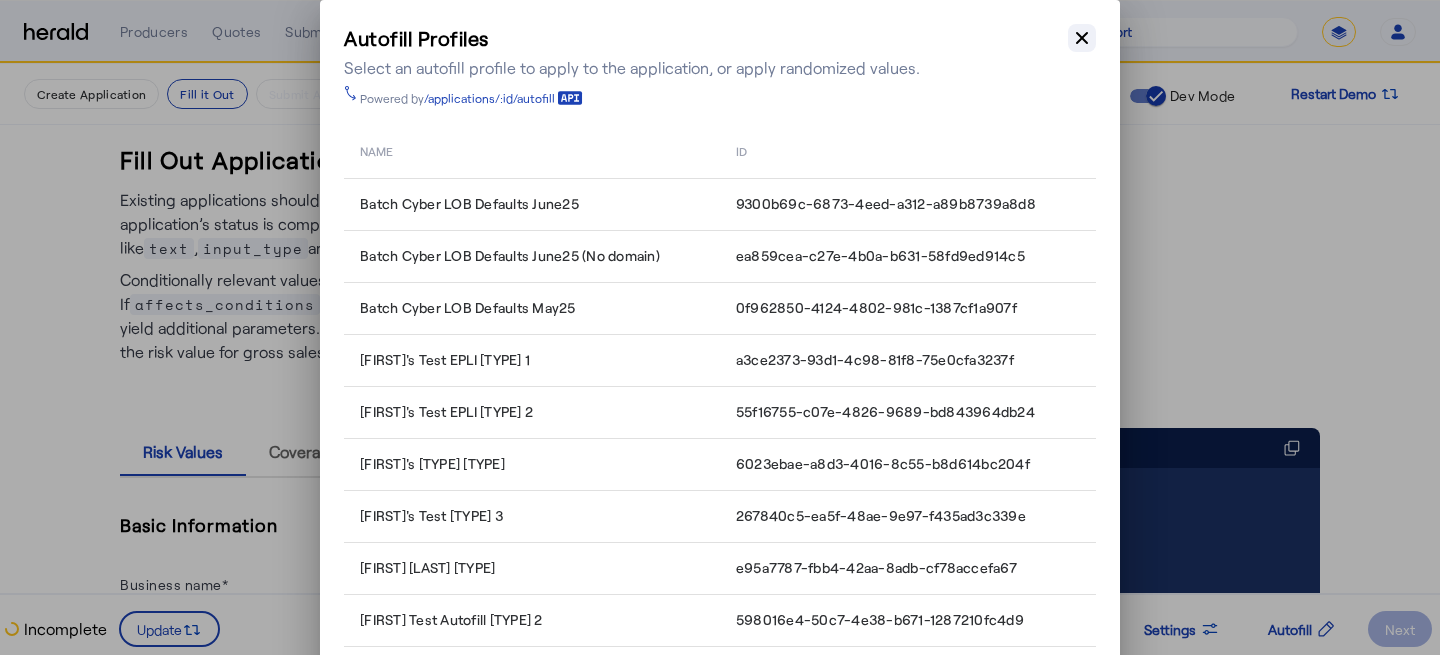 click 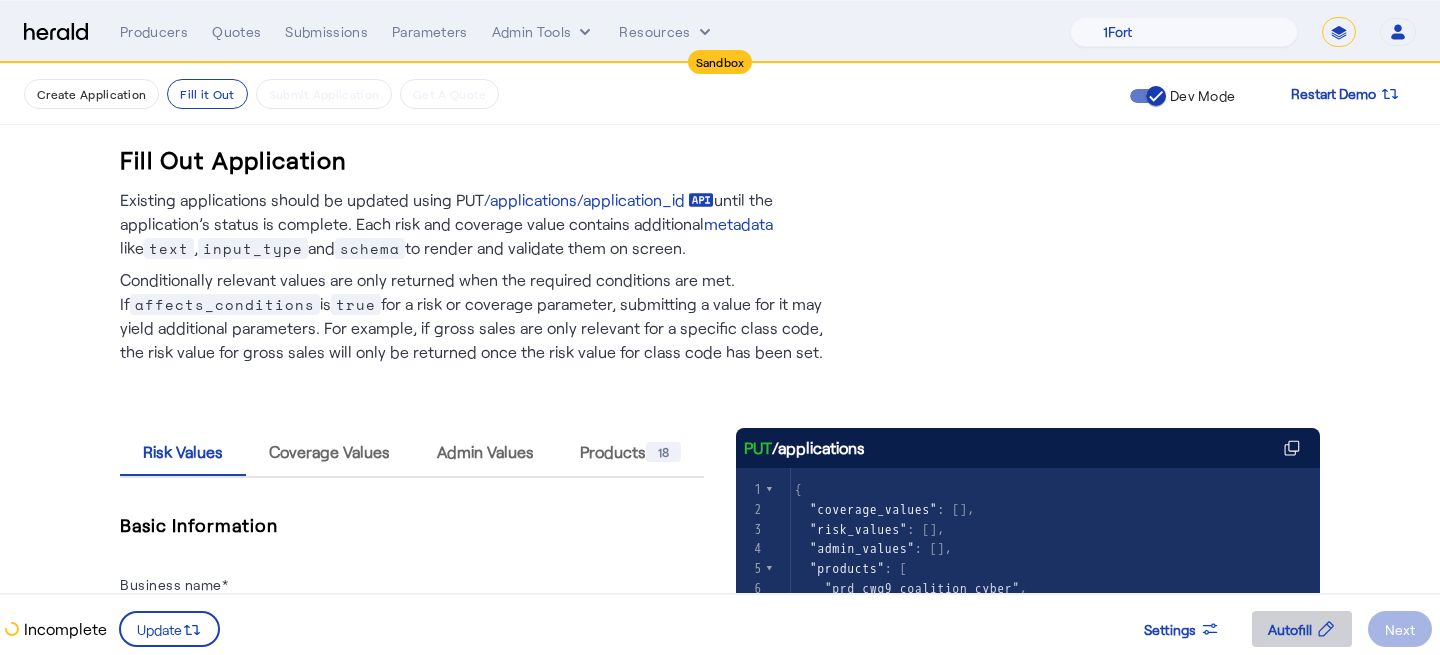 click on "Autofill" at bounding box center (1290, 629) 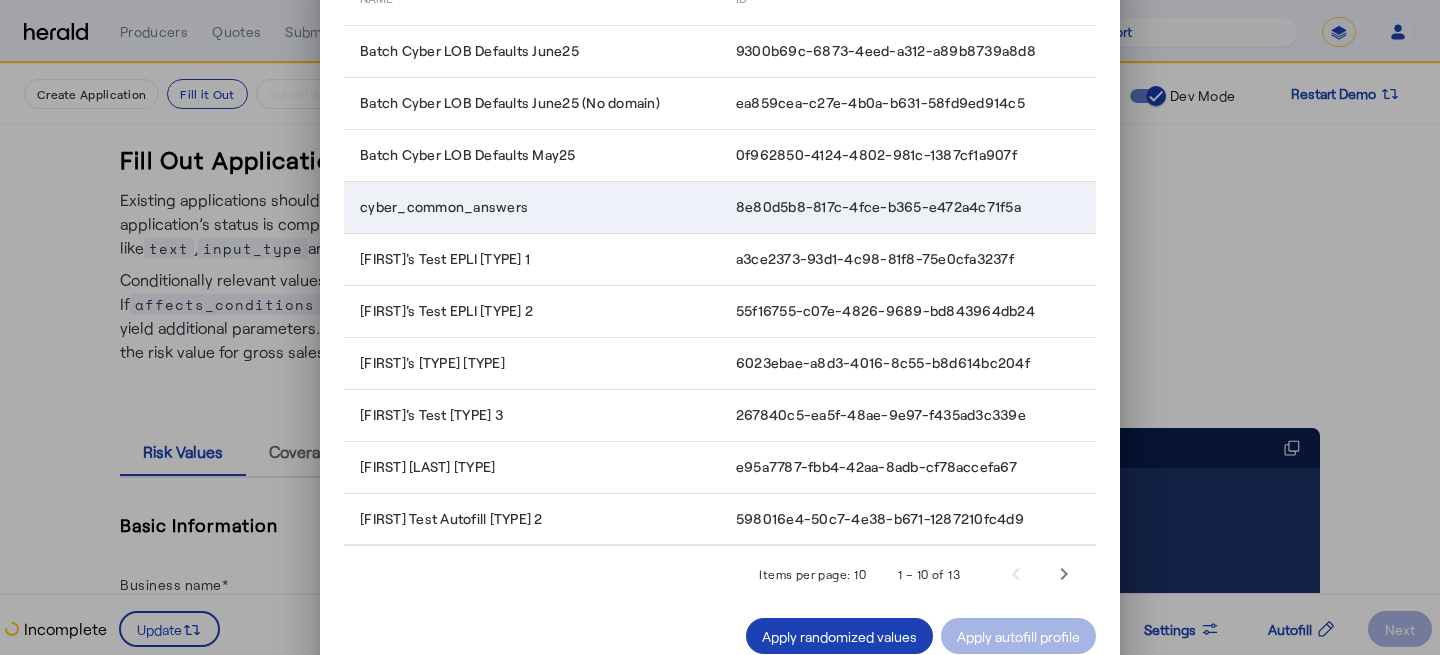 scroll, scrollTop: 176, scrollLeft: 0, axis: vertical 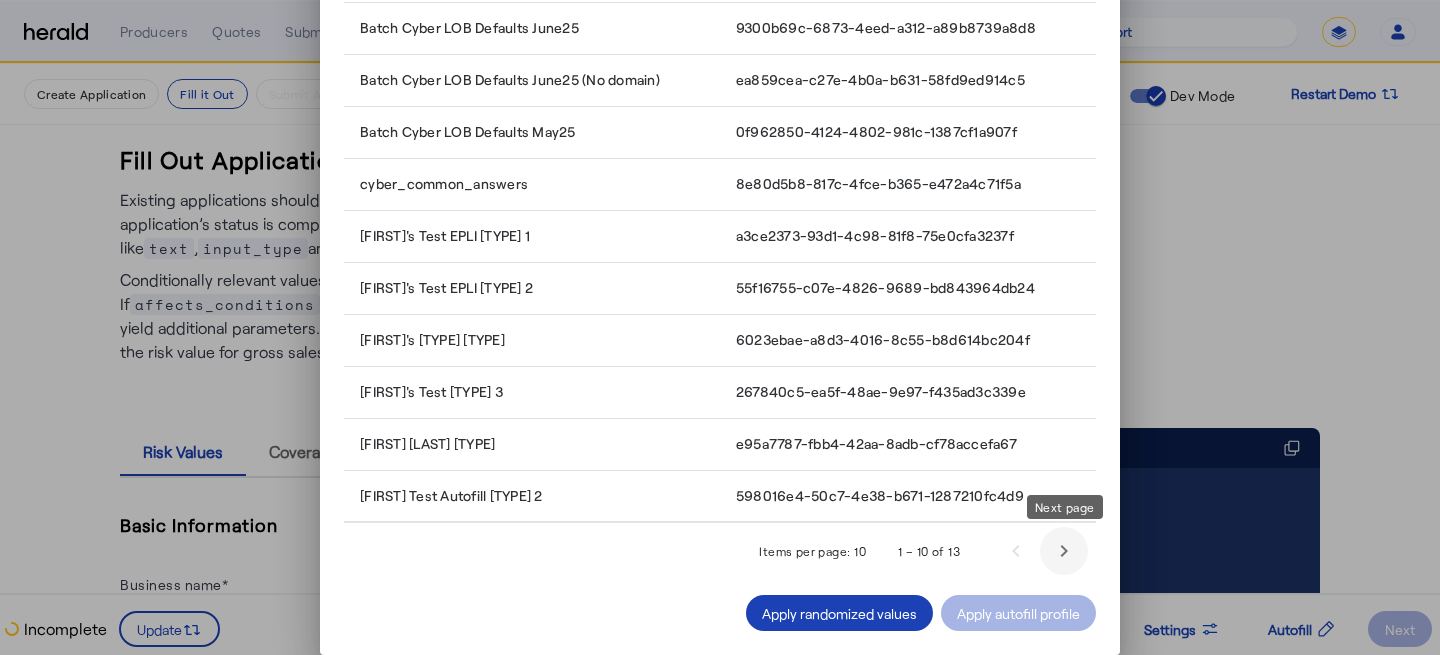 click 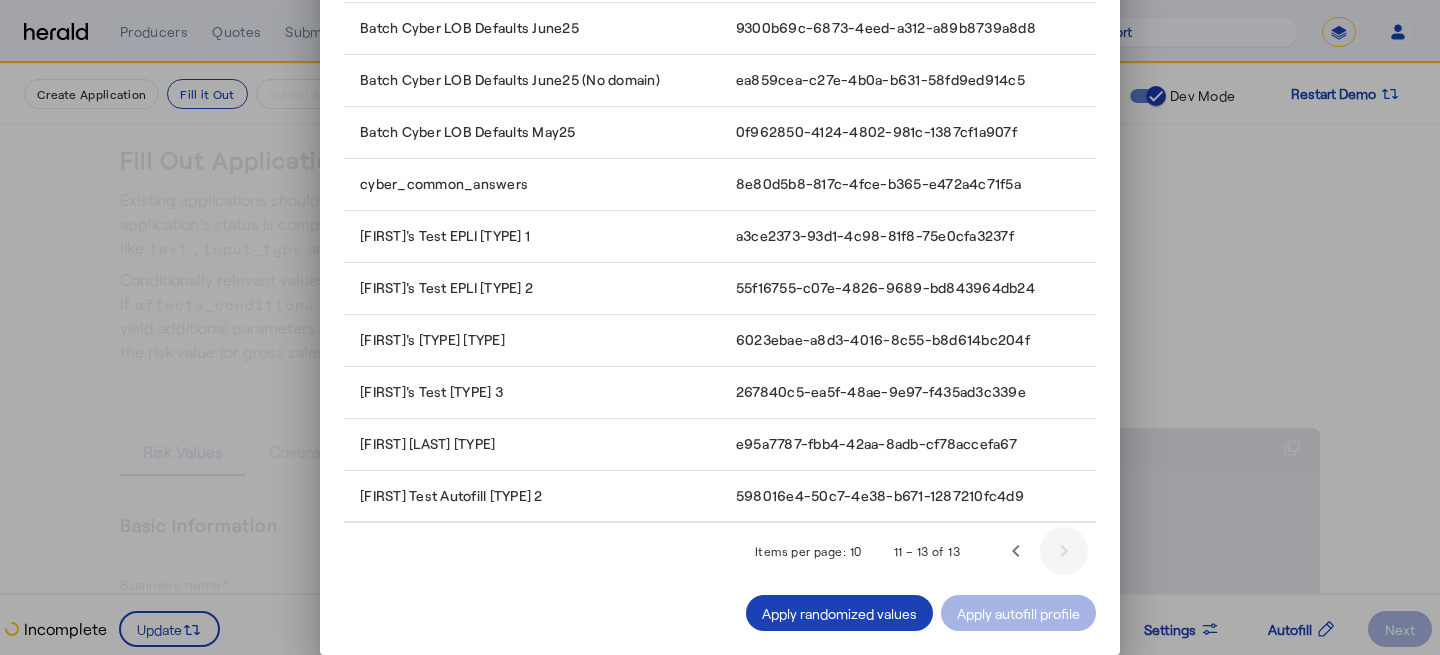 scroll, scrollTop: 0, scrollLeft: 0, axis: both 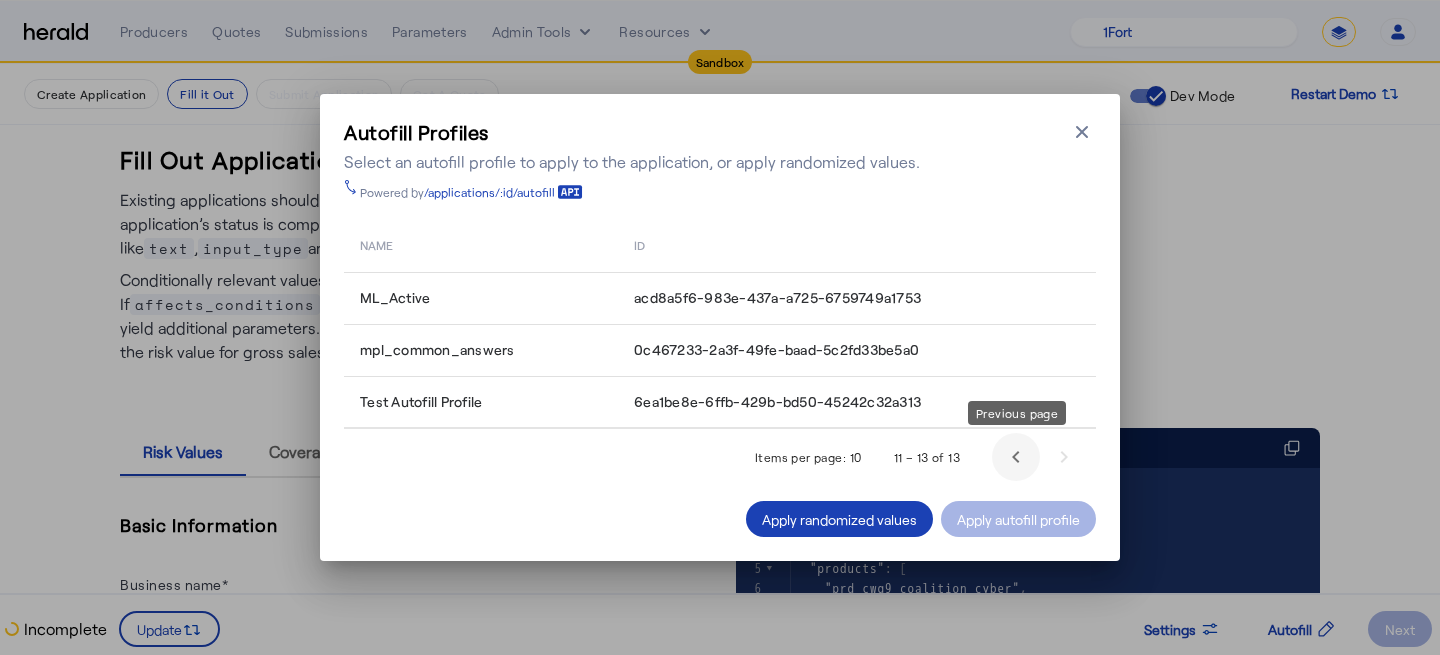 click 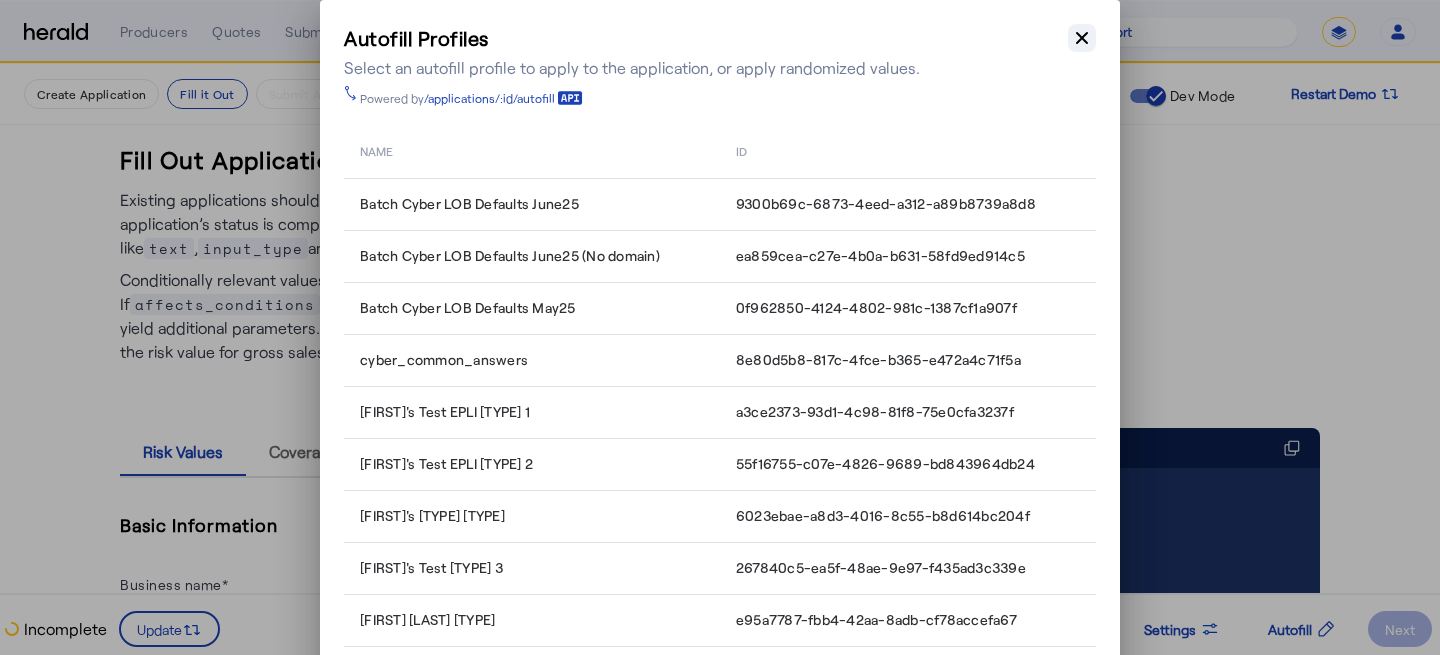 click 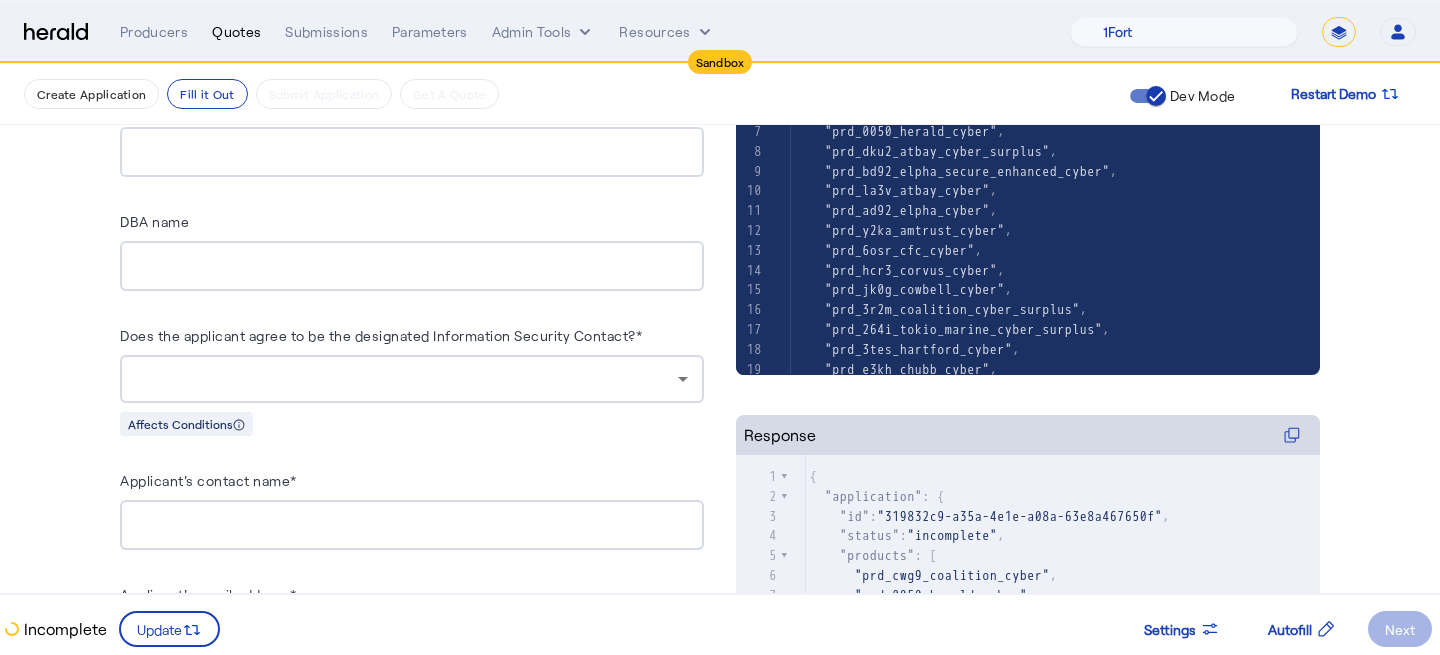 scroll, scrollTop: 555, scrollLeft: 0, axis: vertical 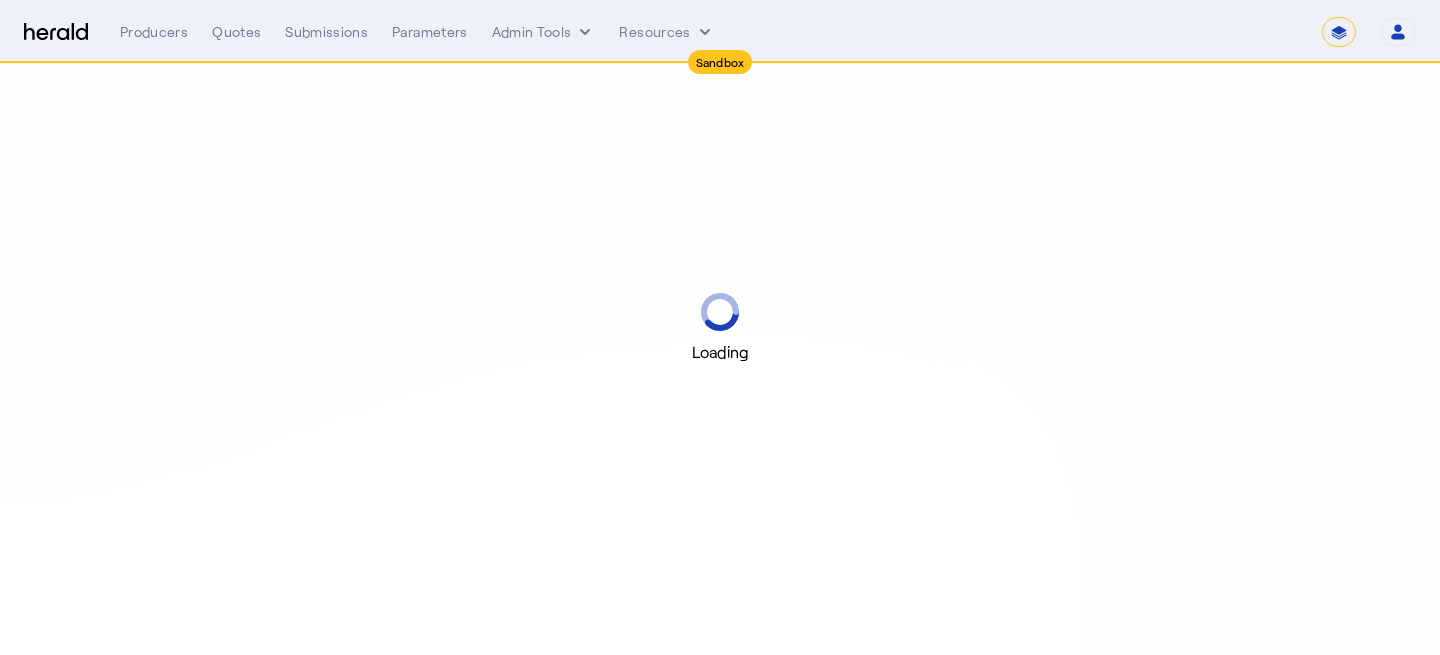 select on "*******" 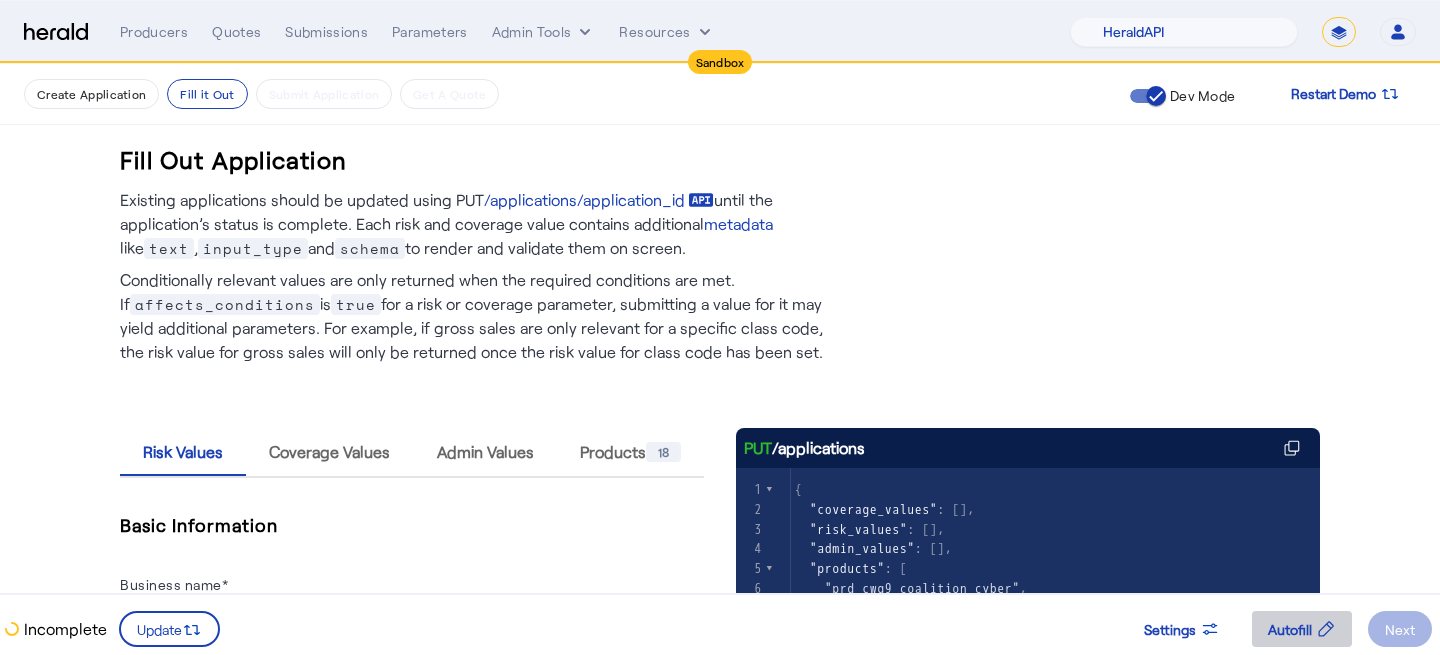 click on "Autofill" at bounding box center [1290, 629] 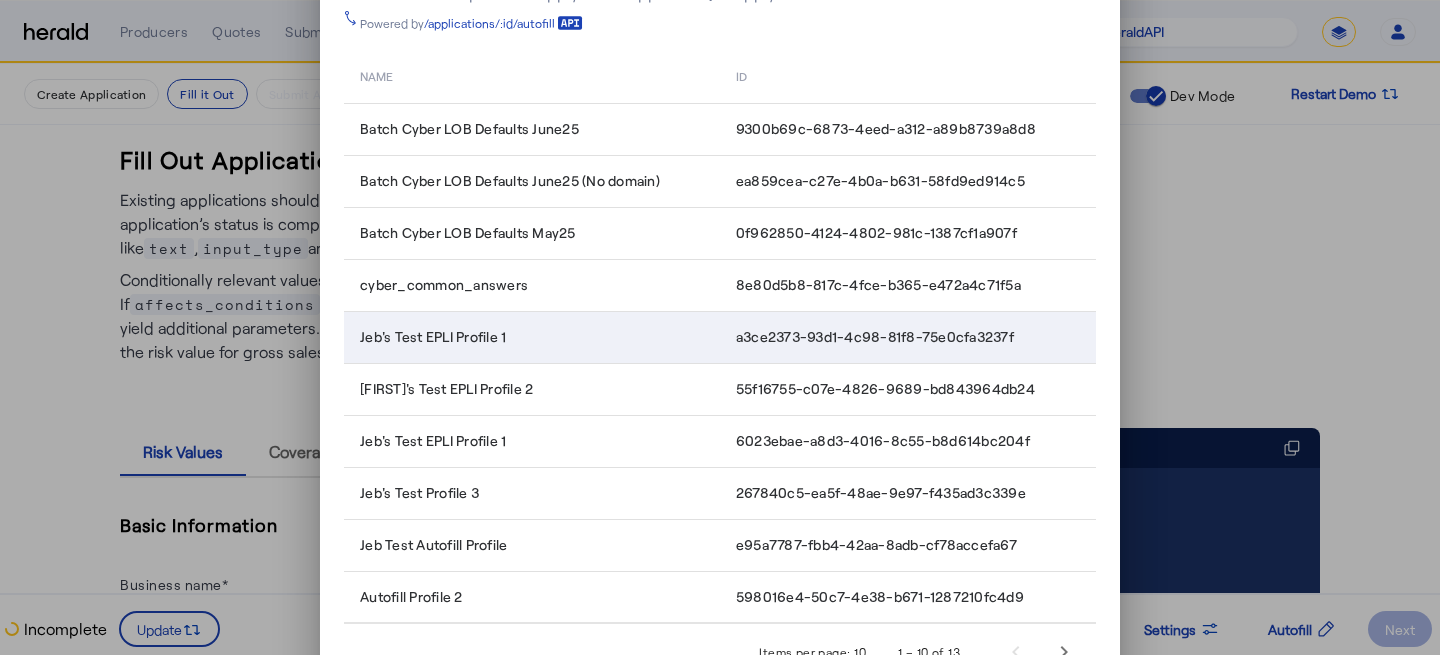 scroll, scrollTop: 0, scrollLeft: 0, axis: both 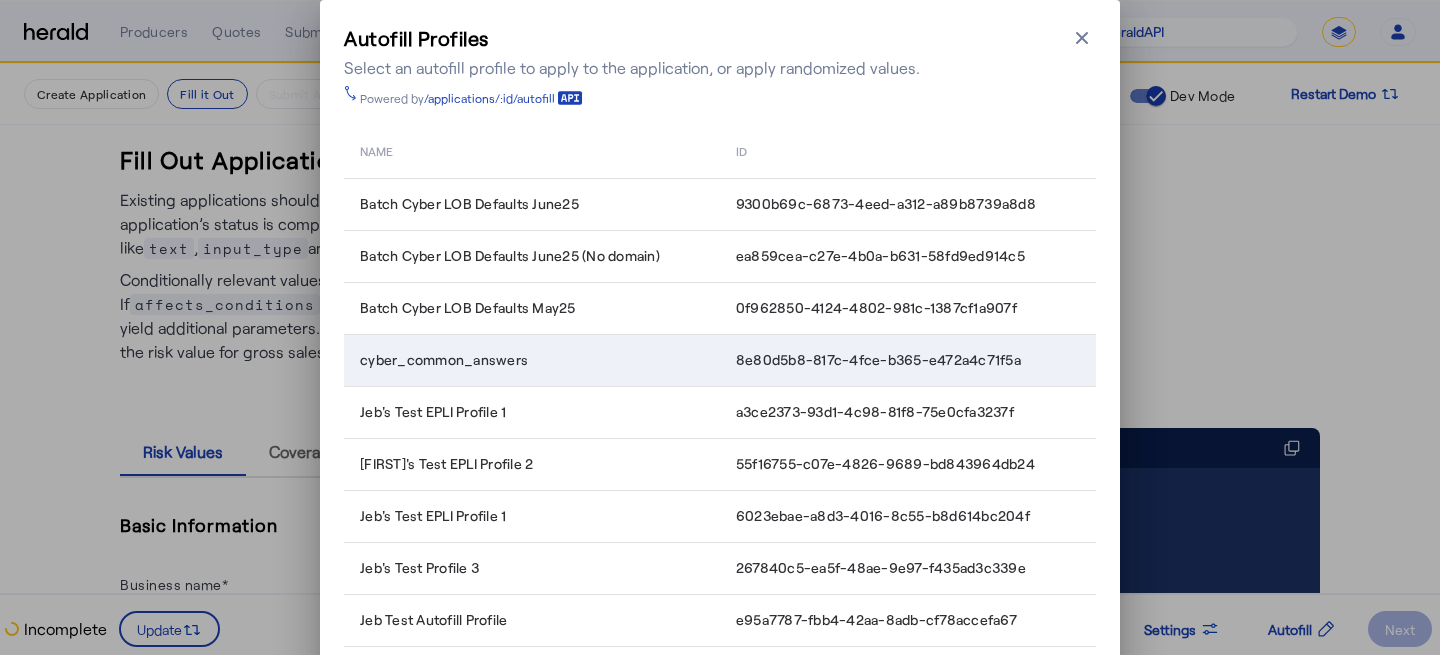 click on "cyber_common_answers" at bounding box center [532, 360] 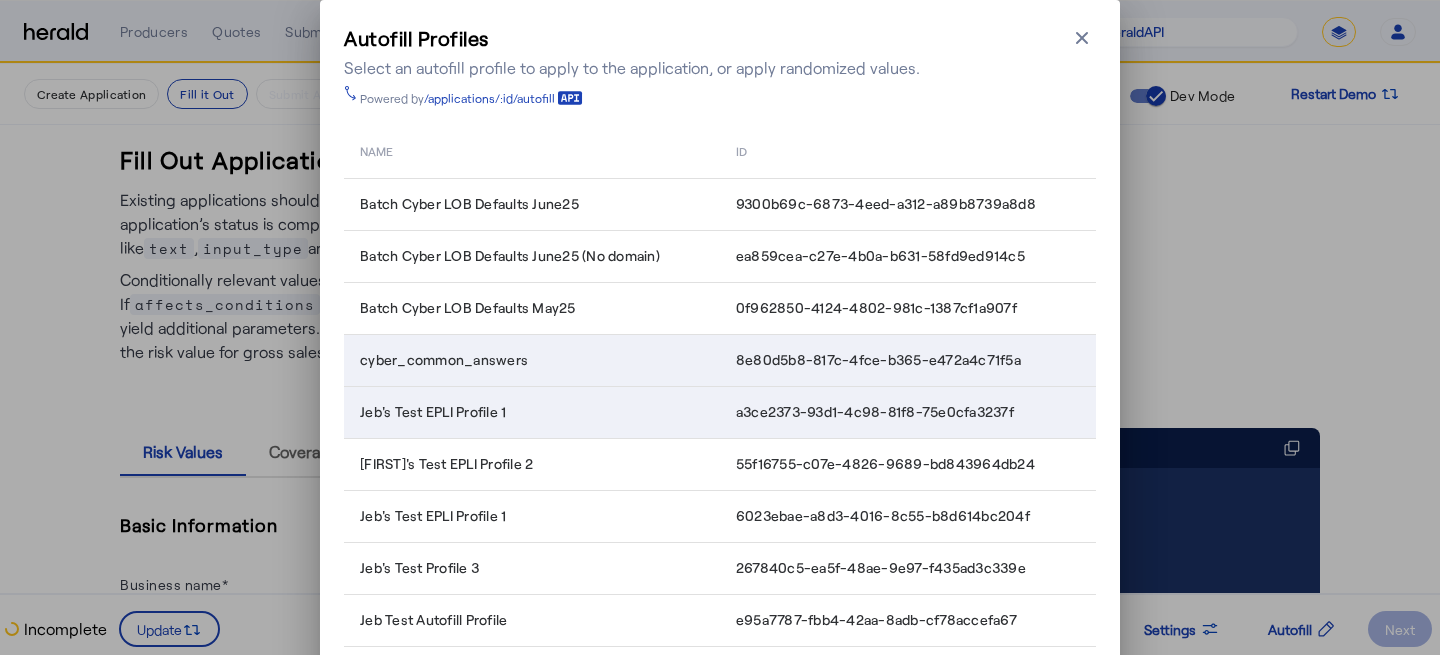 scroll, scrollTop: 176, scrollLeft: 0, axis: vertical 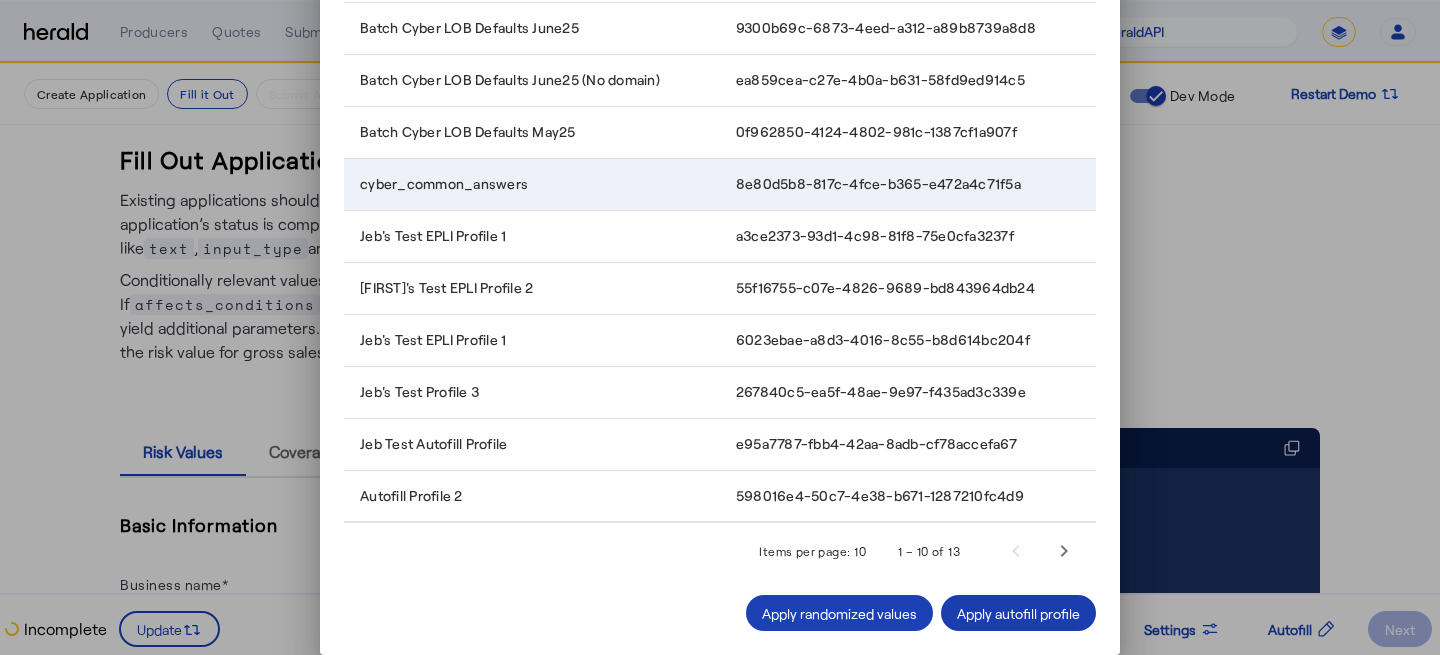click on "Apply autofill profile" at bounding box center (1018, 613) 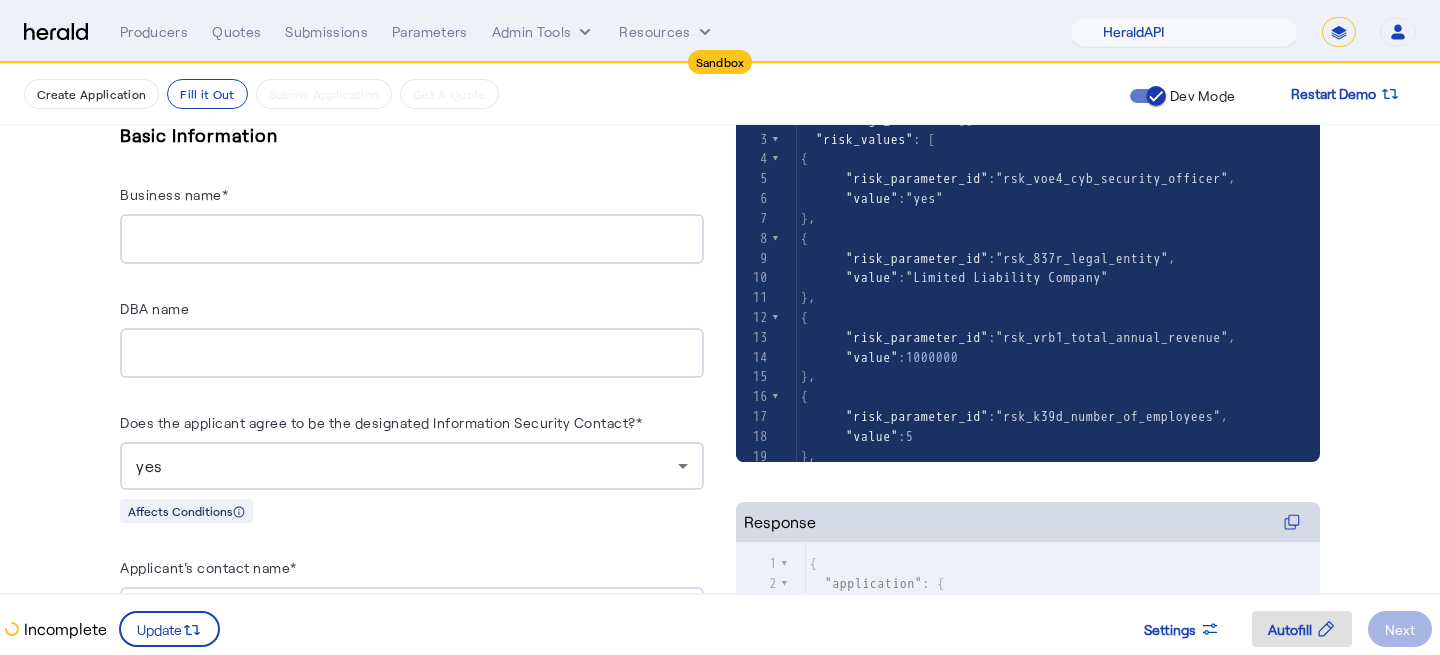 scroll, scrollTop: 337, scrollLeft: 0, axis: vertical 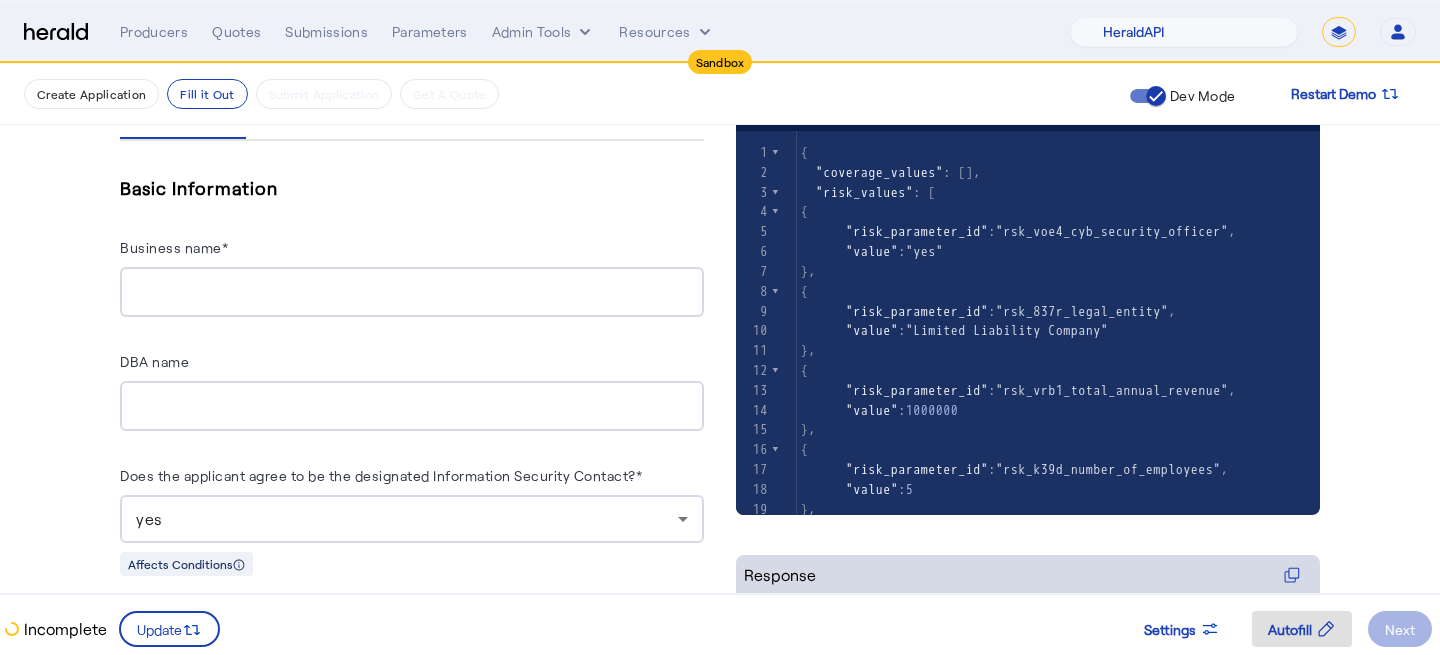 click on "Business name*" at bounding box center (412, 293) 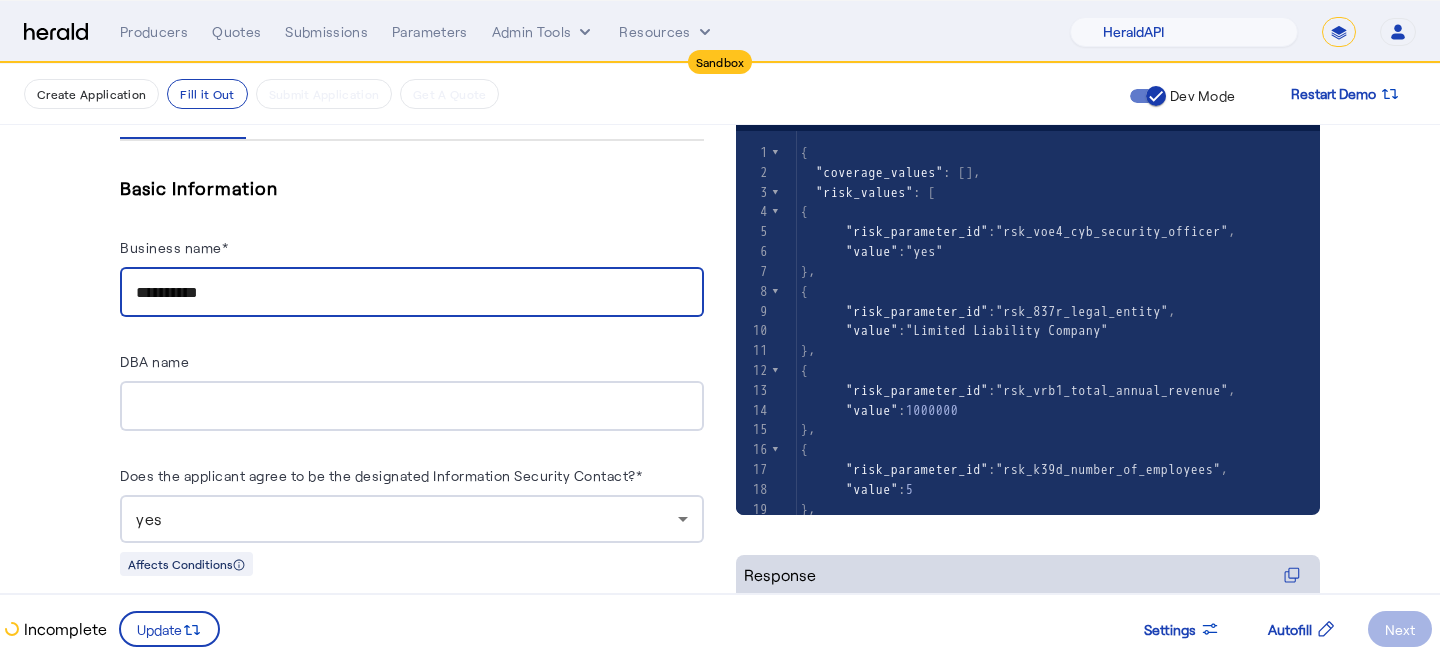 type on "**********" 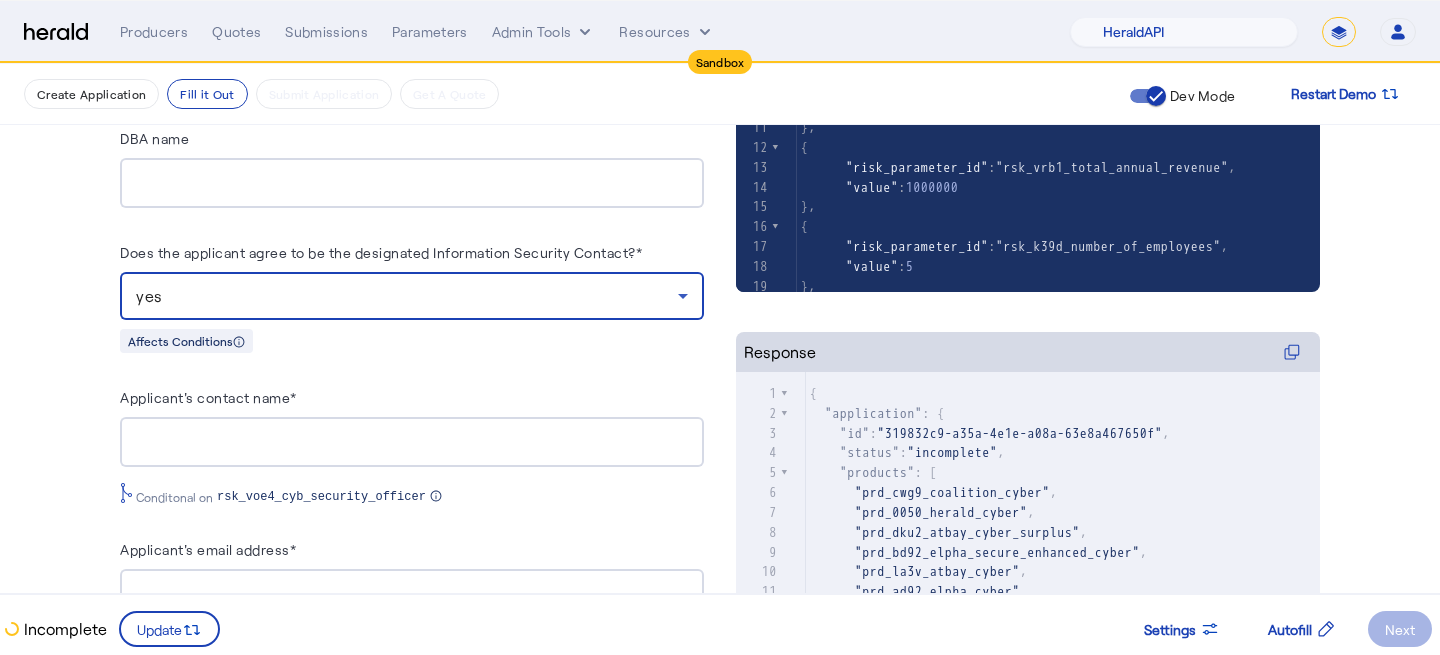 scroll, scrollTop: 590, scrollLeft: 0, axis: vertical 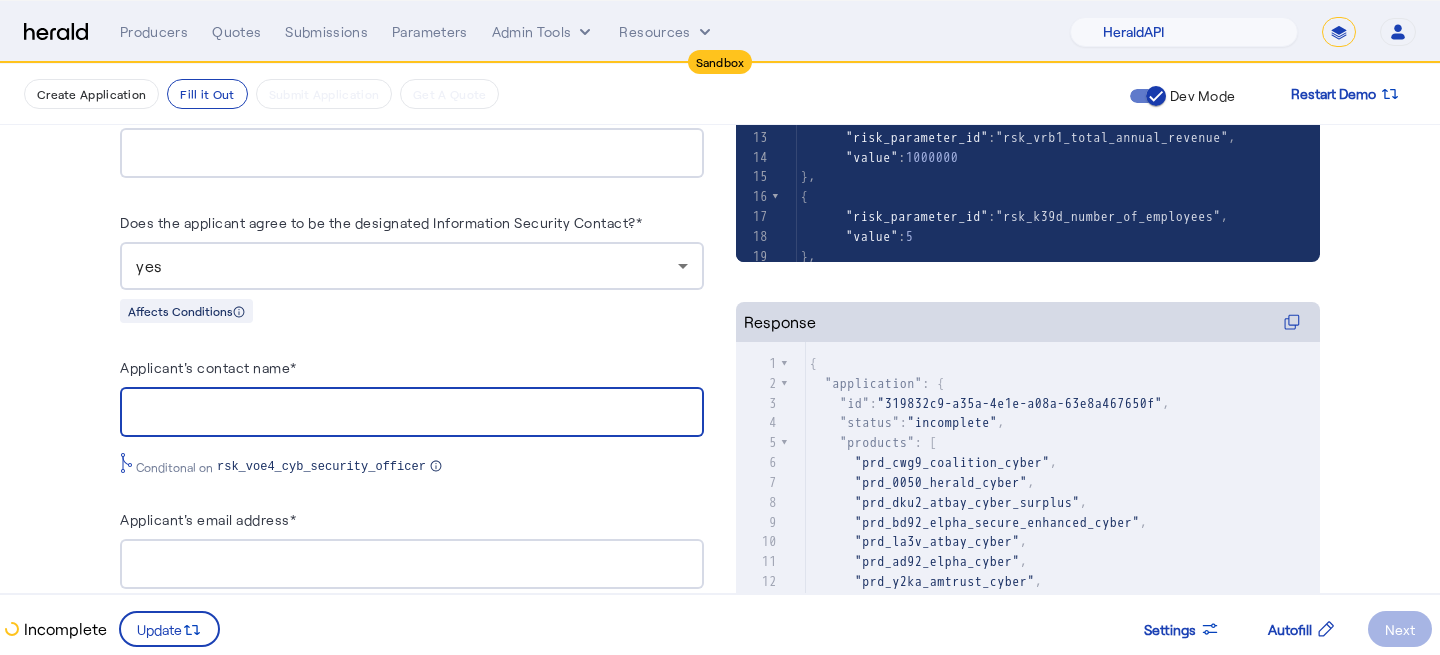 click on "Applicant's contact name*" at bounding box center (412, 413) 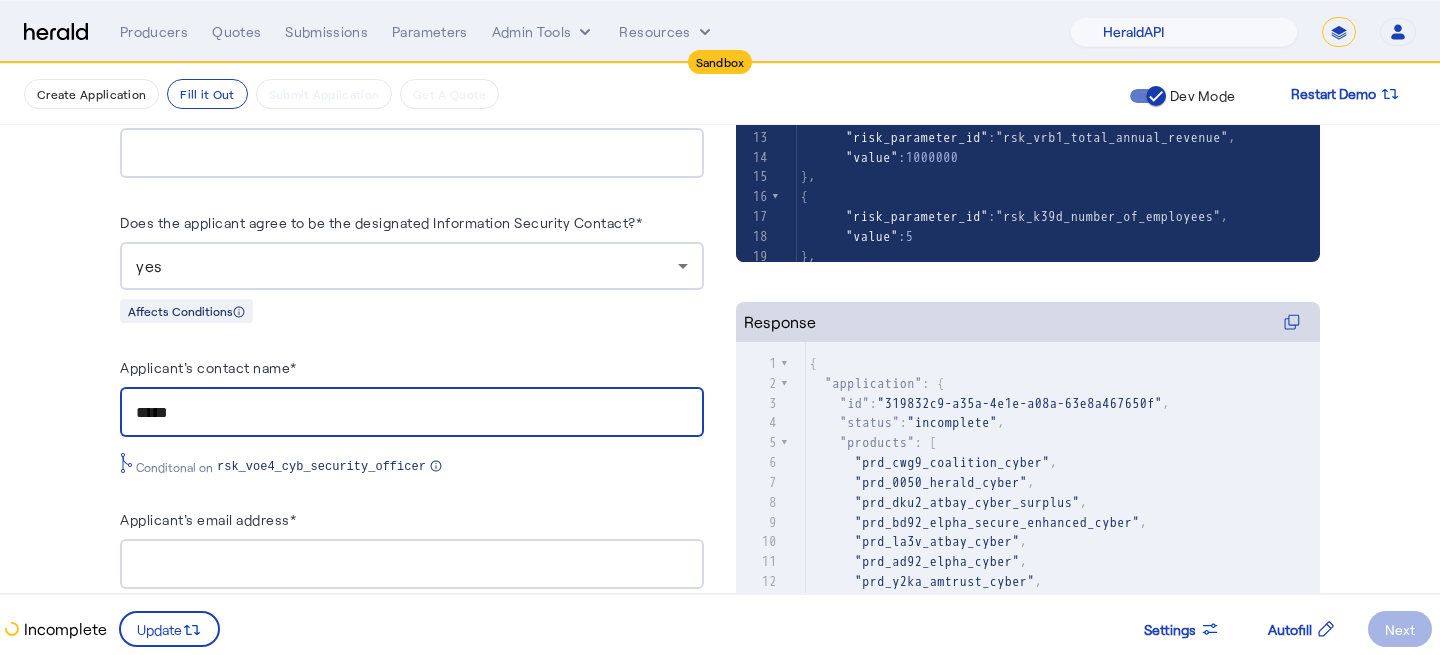 type on "****" 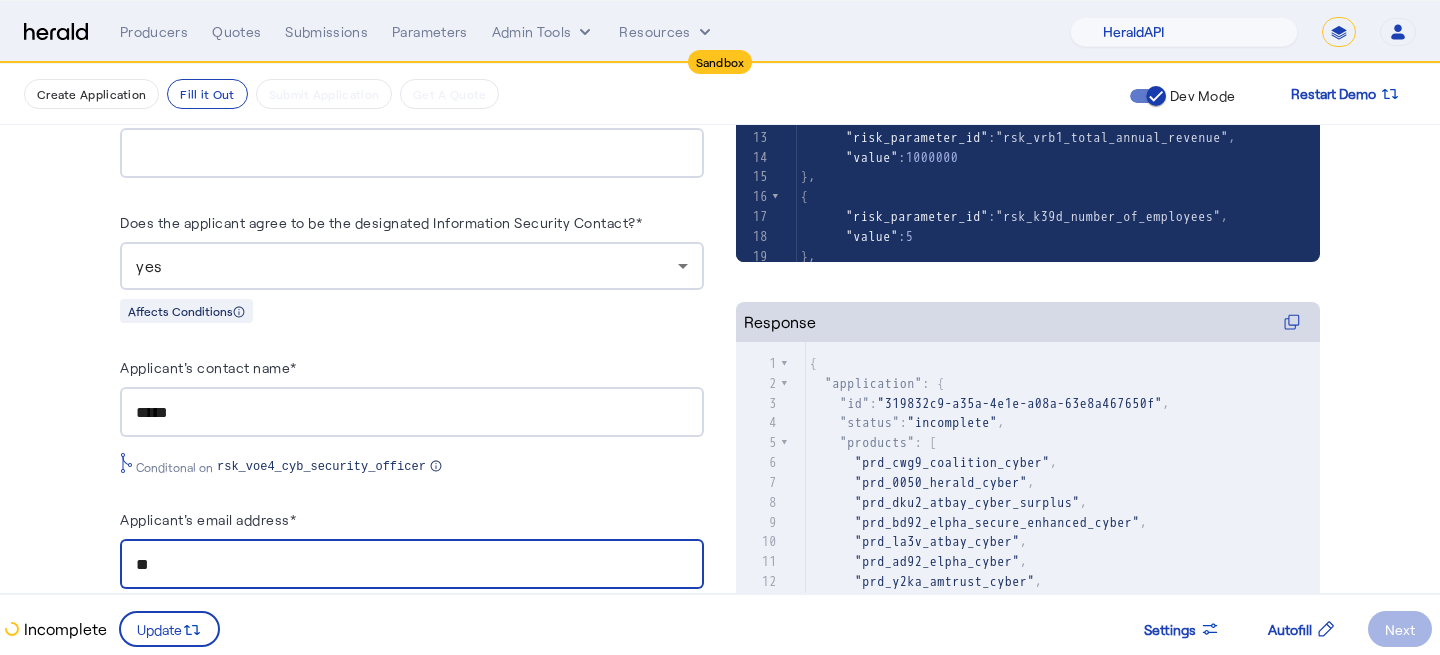 type on "*" 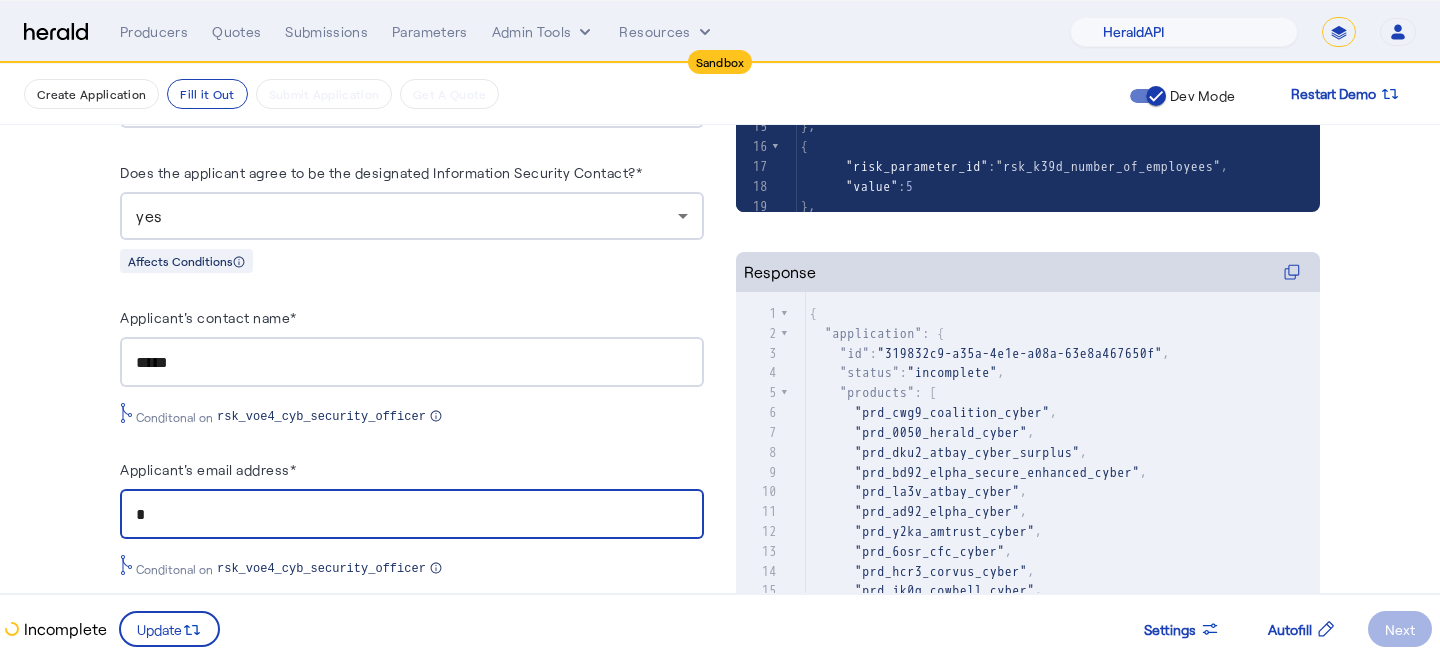 scroll, scrollTop: 715, scrollLeft: 0, axis: vertical 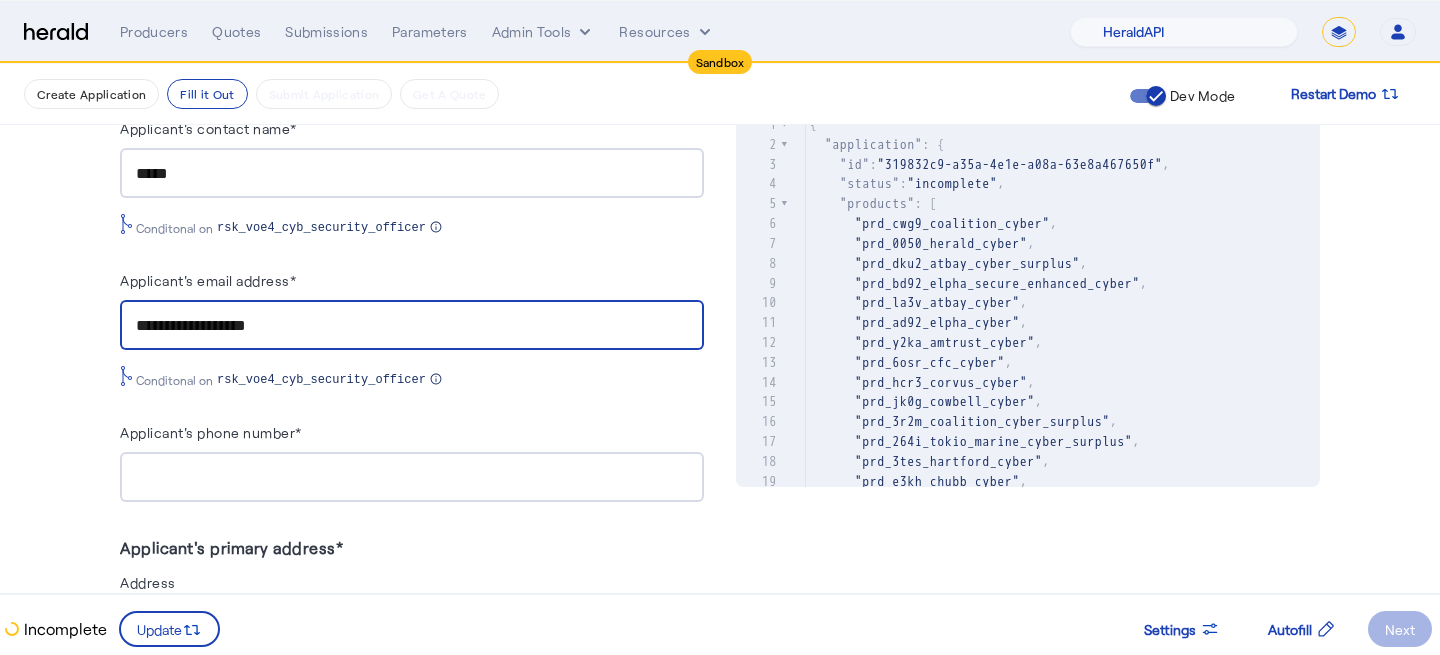 type on "**********" 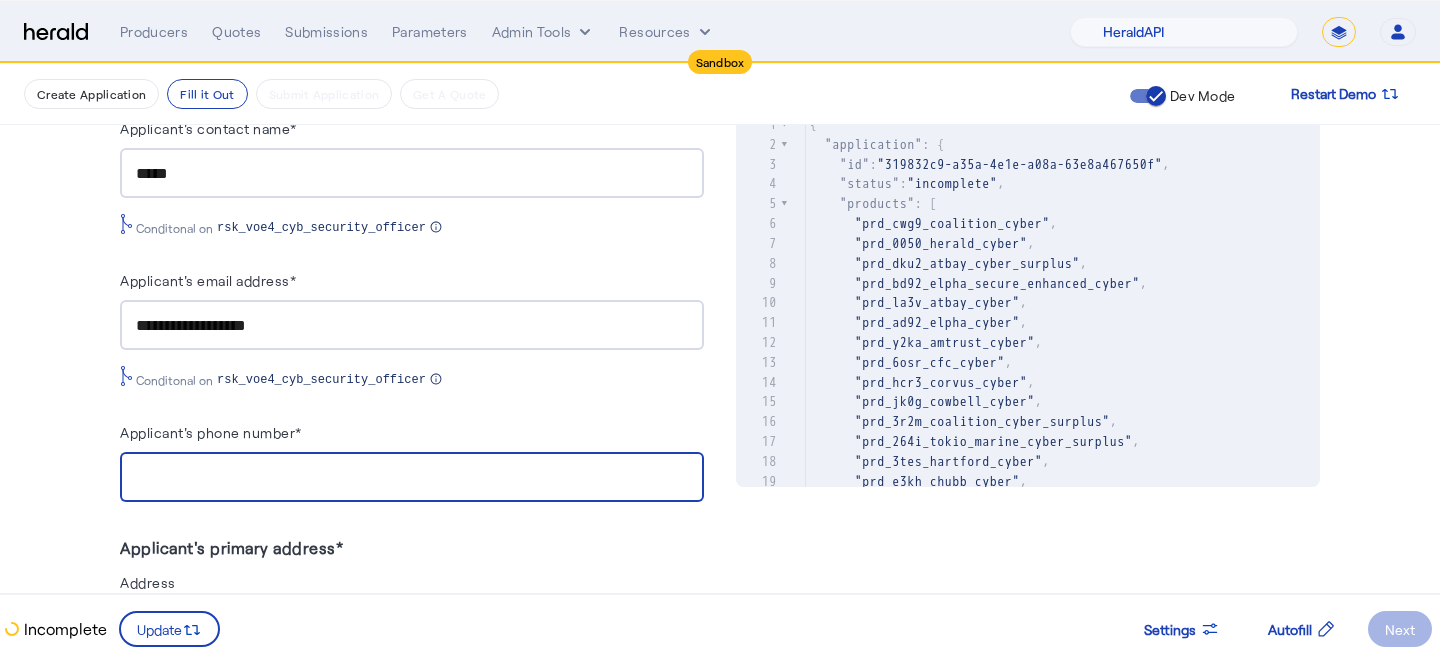 click on "Applicant's phone number*" at bounding box center (412, 478) 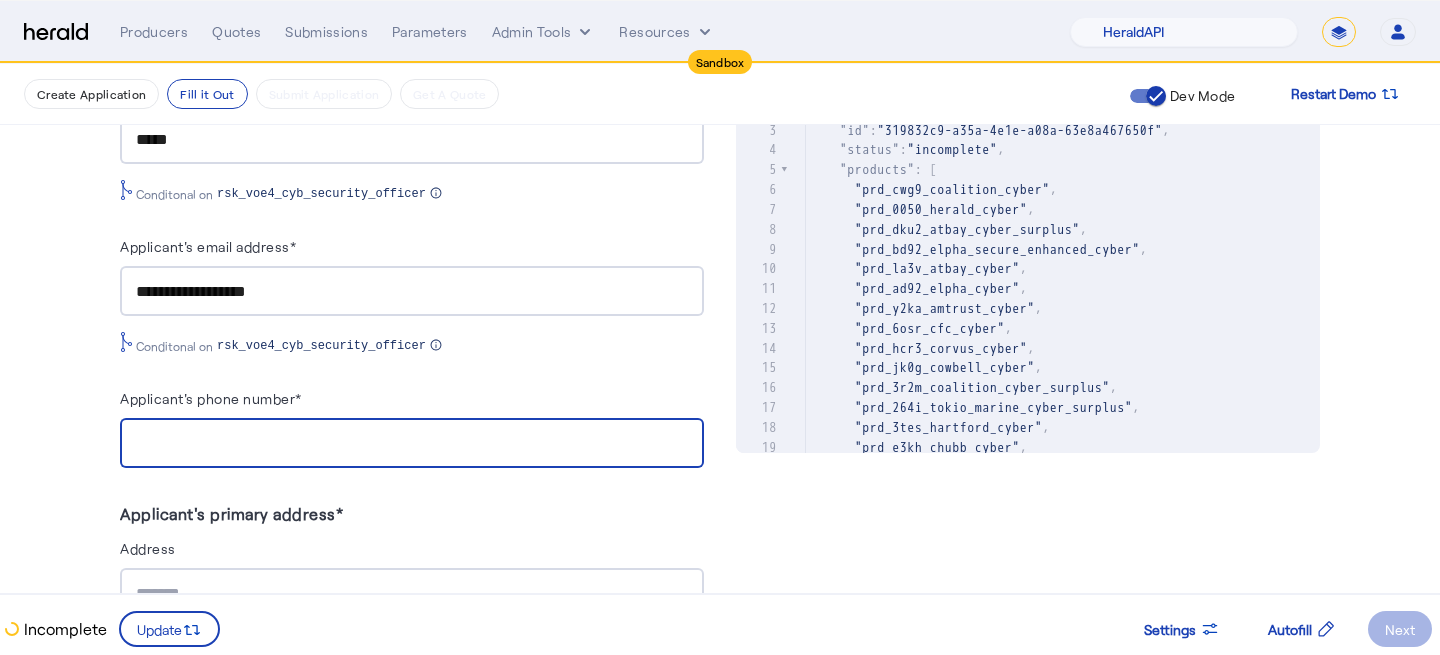 scroll, scrollTop: 865, scrollLeft: 0, axis: vertical 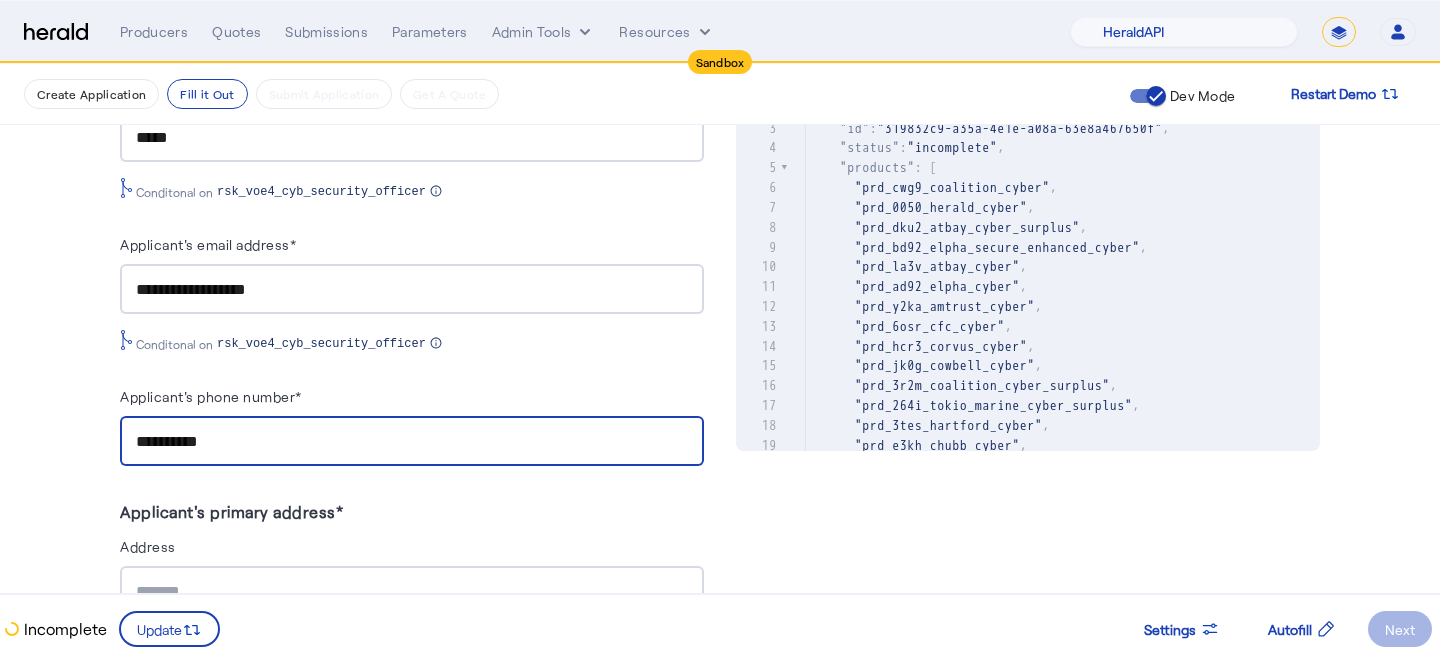 type on "**********" 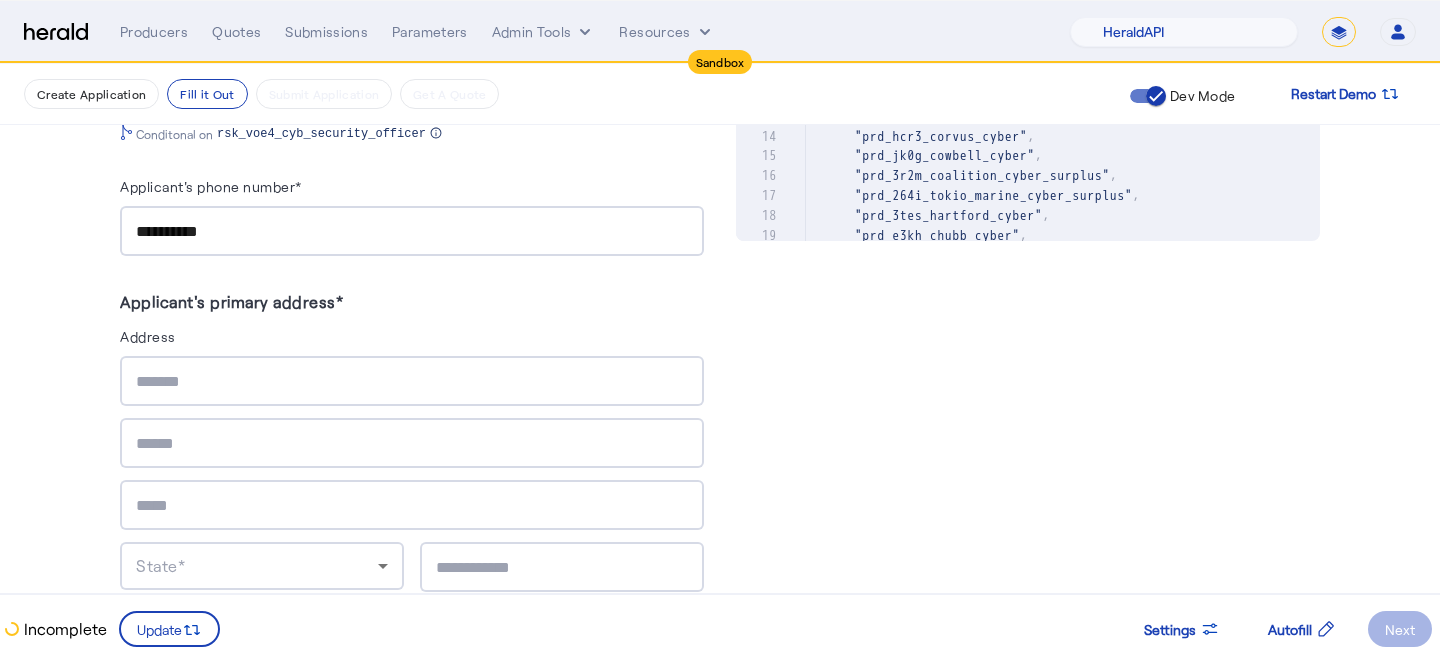 scroll, scrollTop: 1100, scrollLeft: 0, axis: vertical 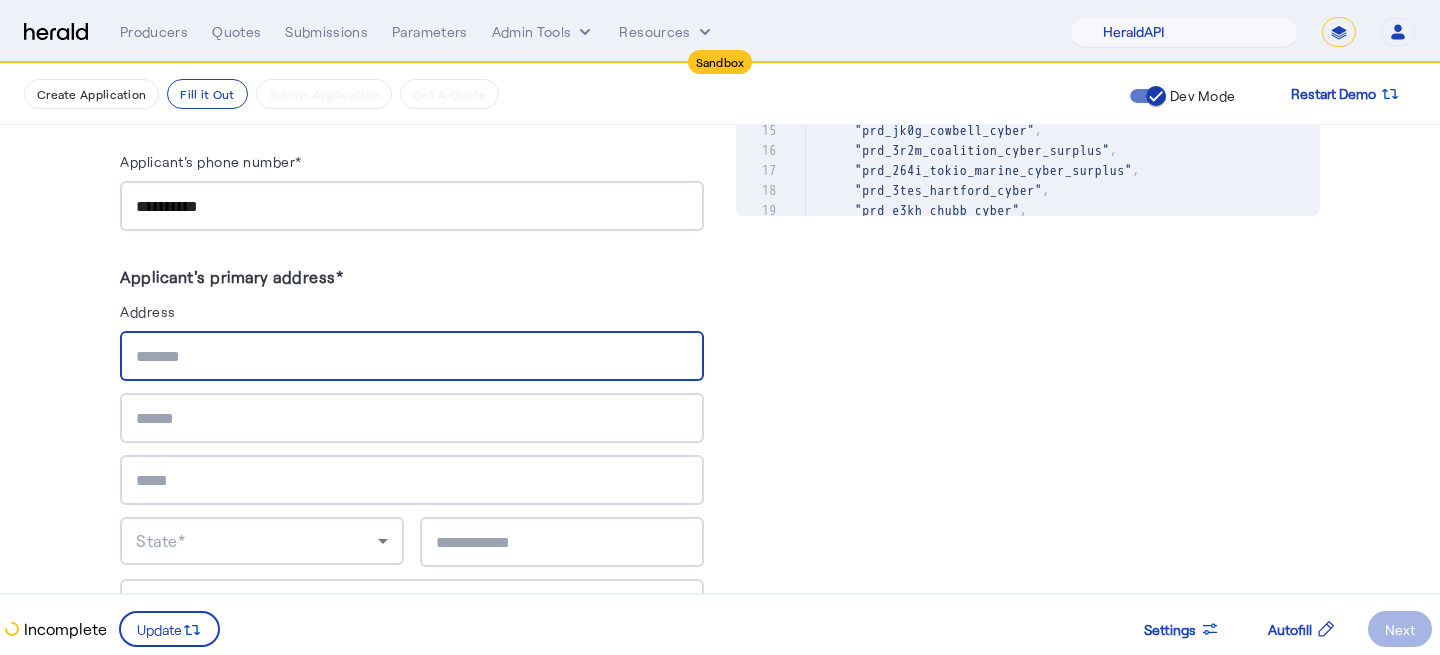 click at bounding box center (412, 357) 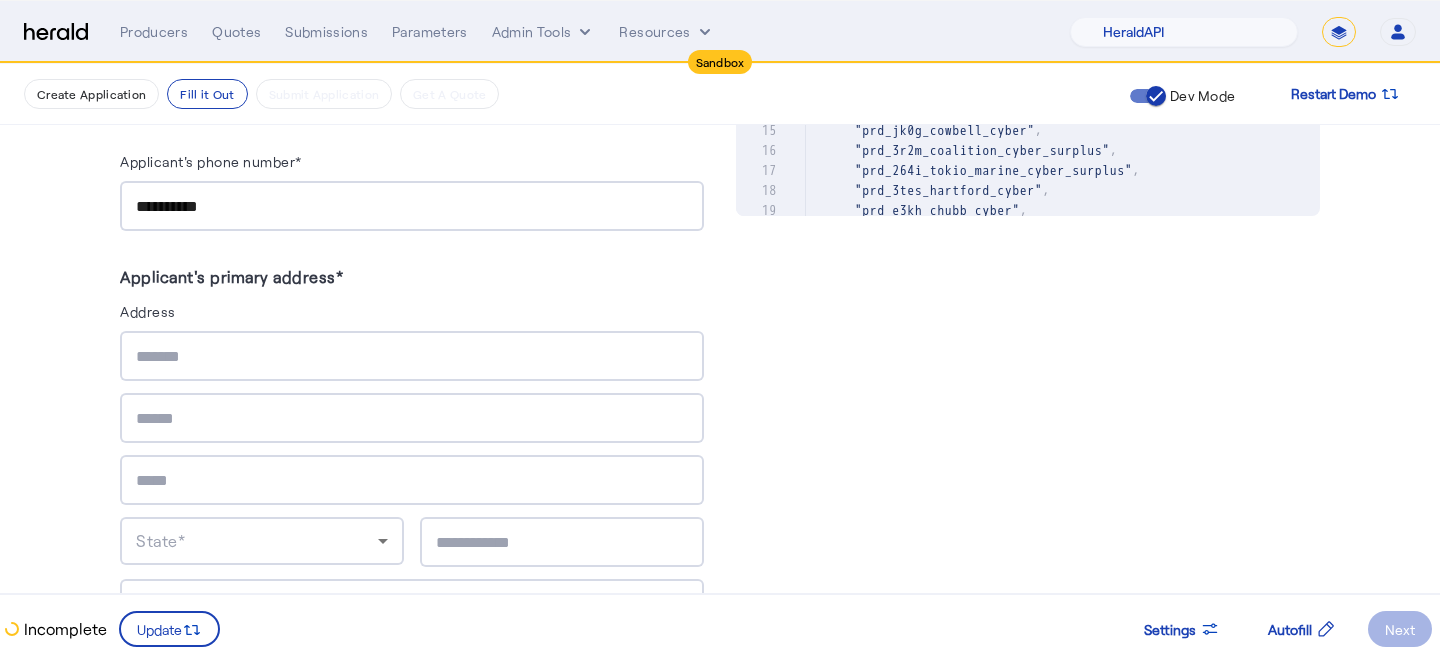 type on "**********" 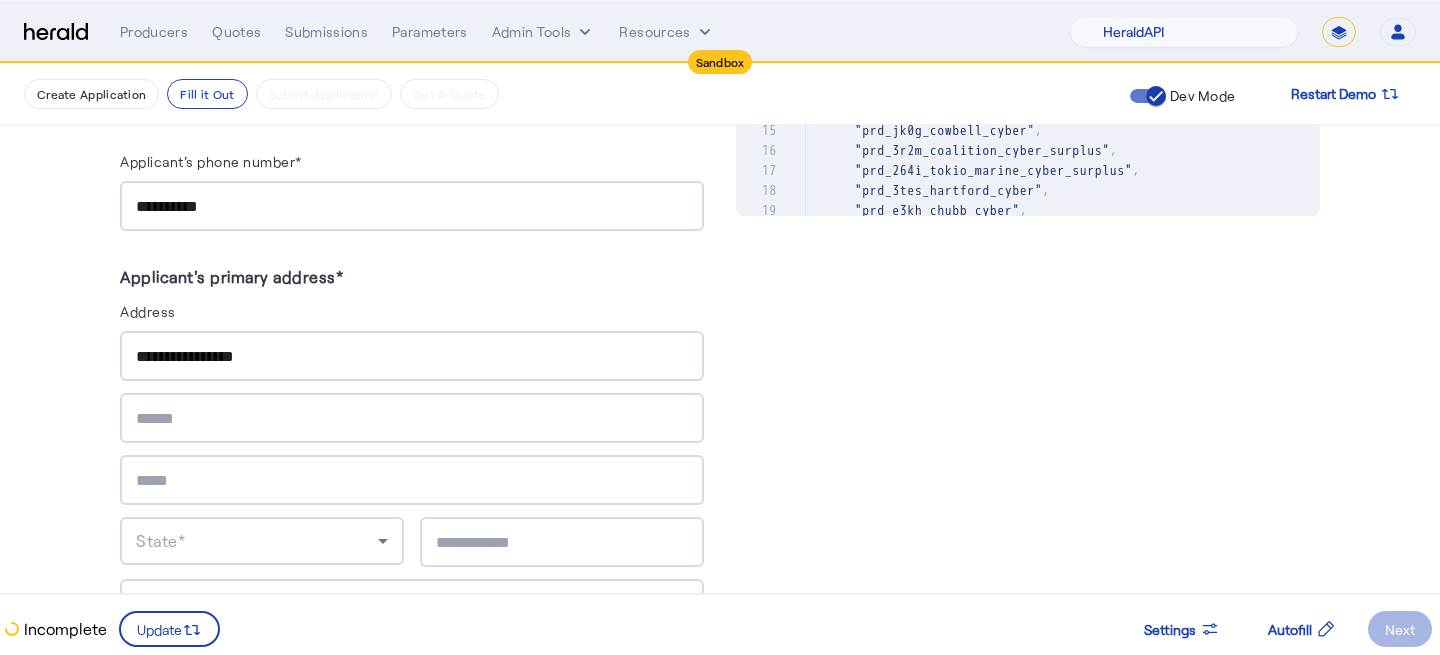 type on "**********" 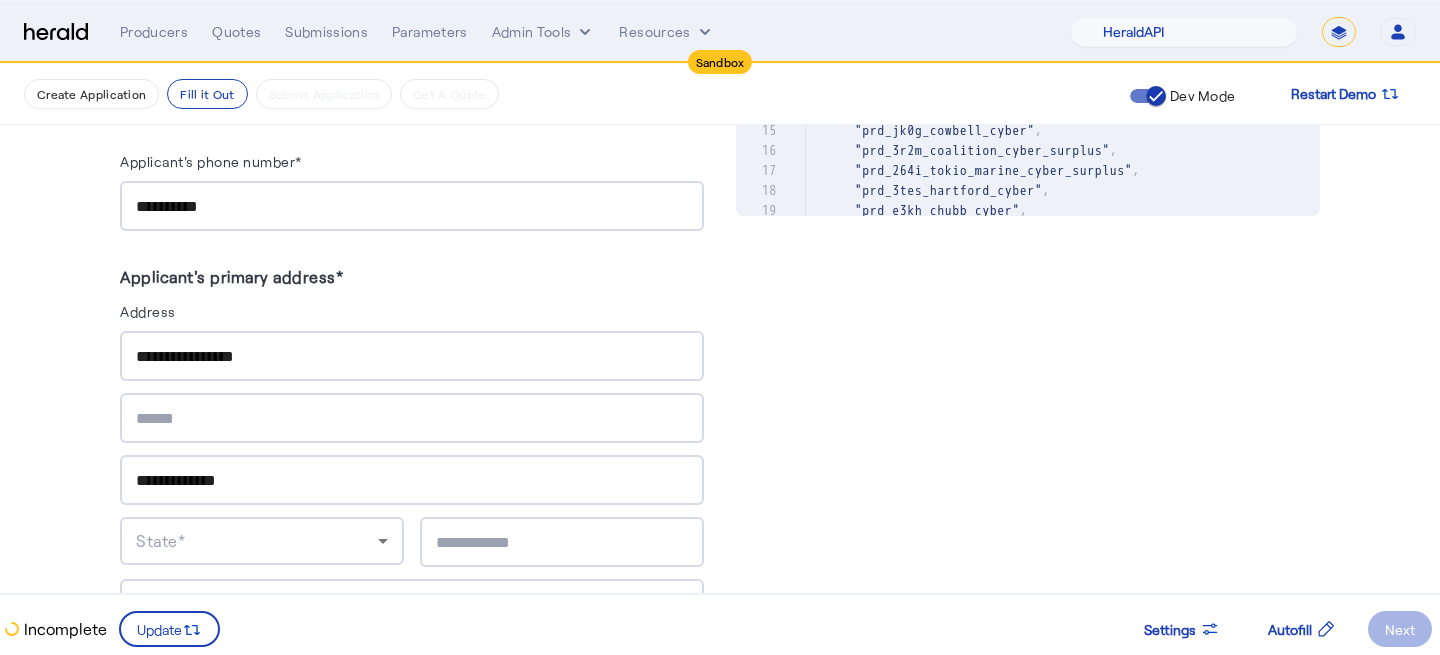 type on "*****" 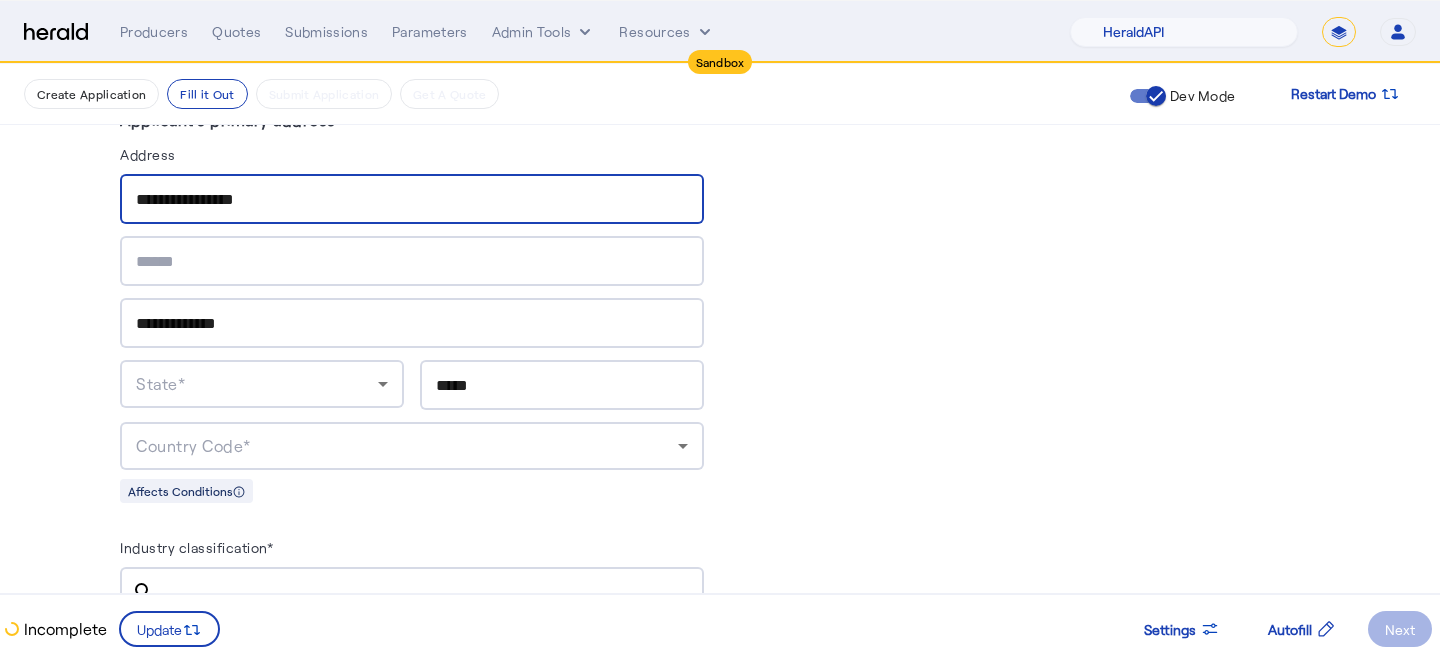 scroll, scrollTop: 1261, scrollLeft: 0, axis: vertical 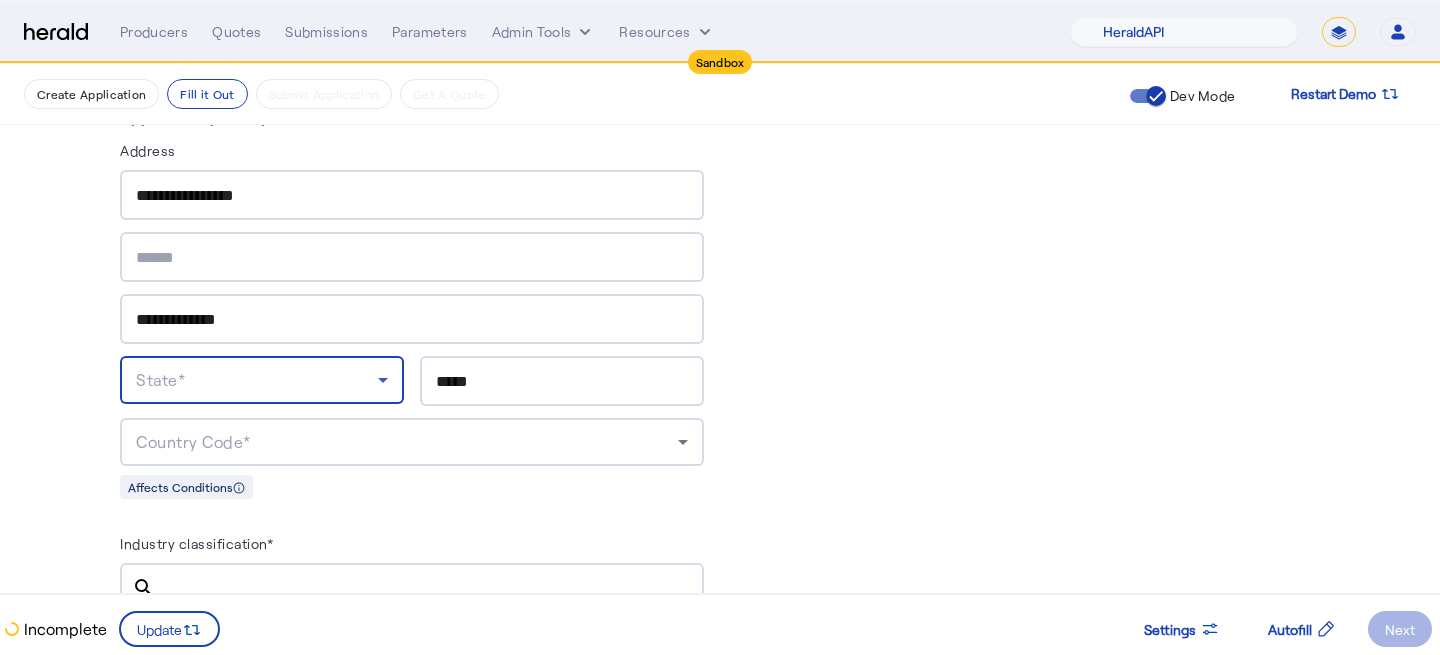 click on "State*" at bounding box center (257, 380) 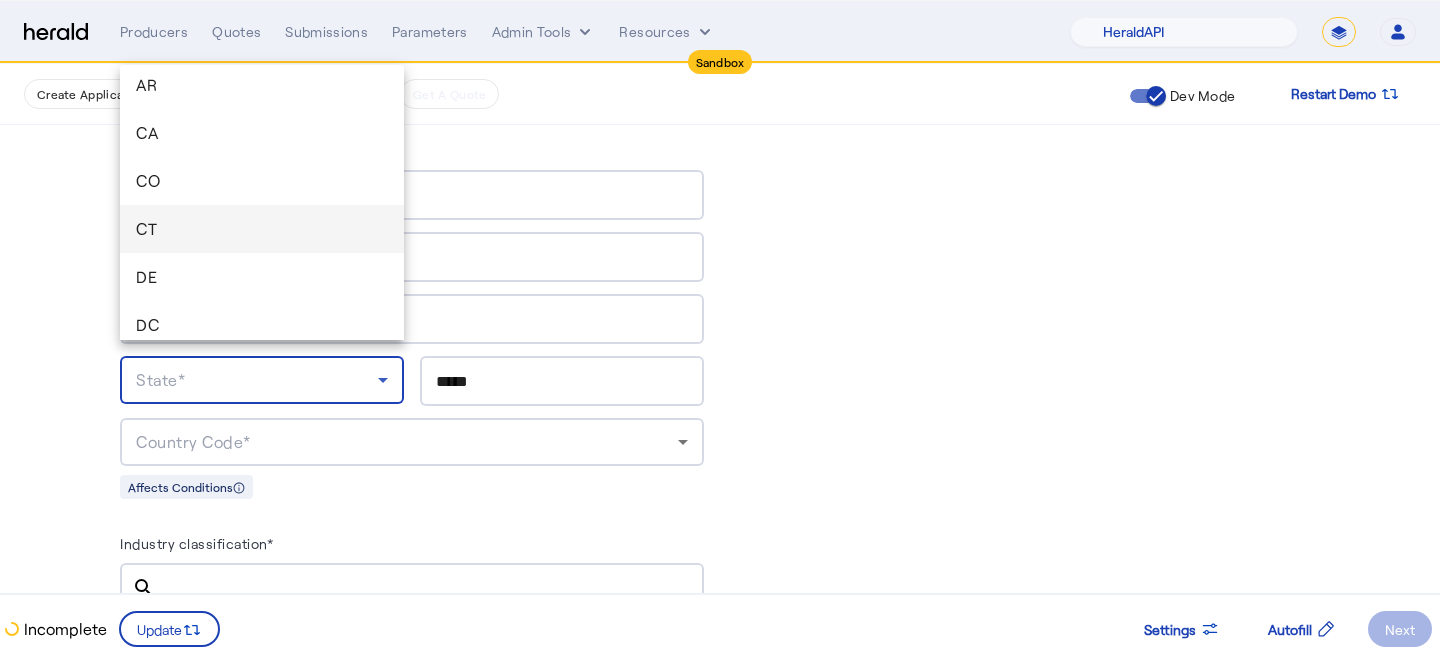 scroll, scrollTop: 158, scrollLeft: 0, axis: vertical 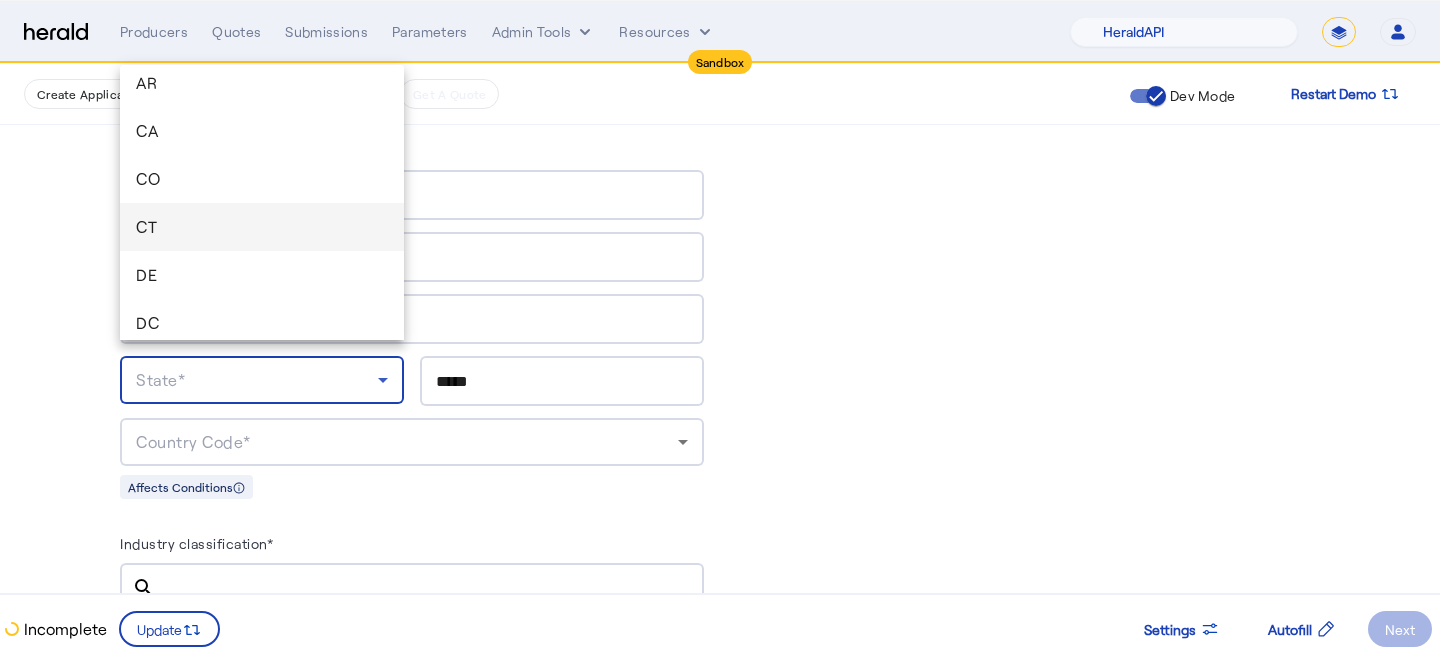 click on "CT" at bounding box center [262, 227] 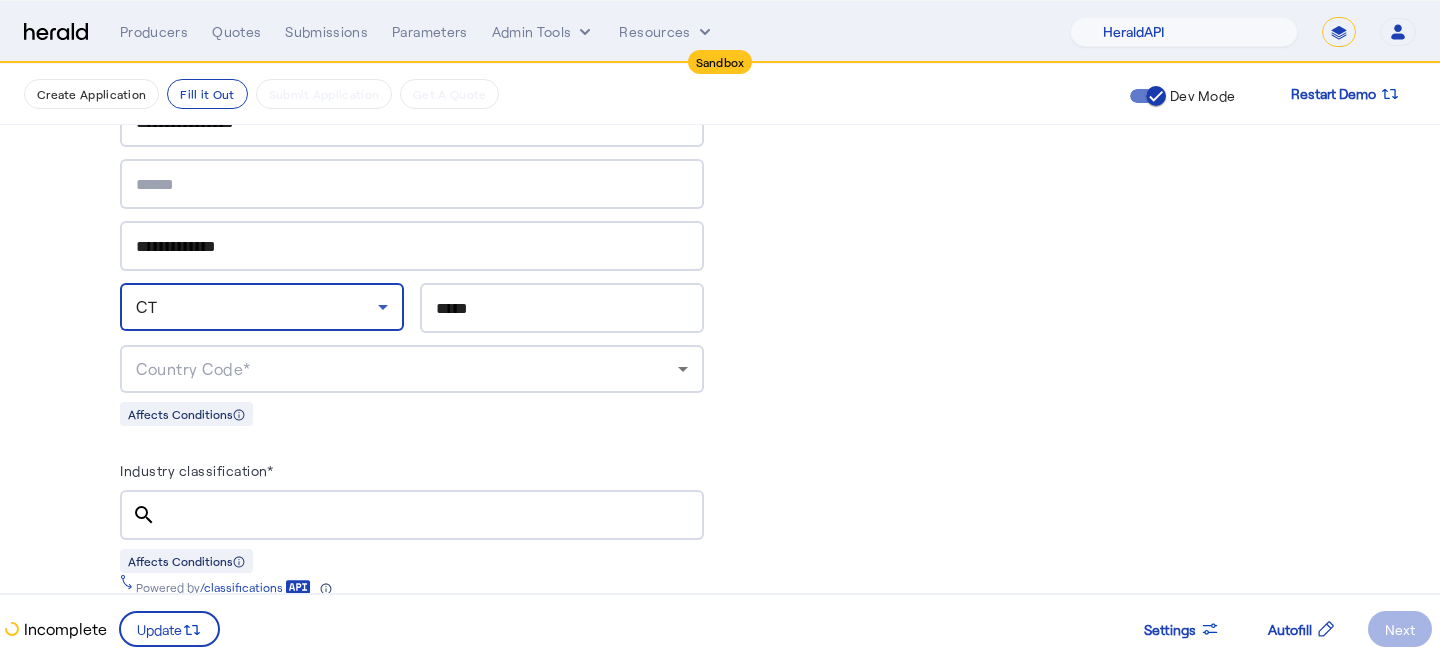 scroll, scrollTop: 1373, scrollLeft: 0, axis: vertical 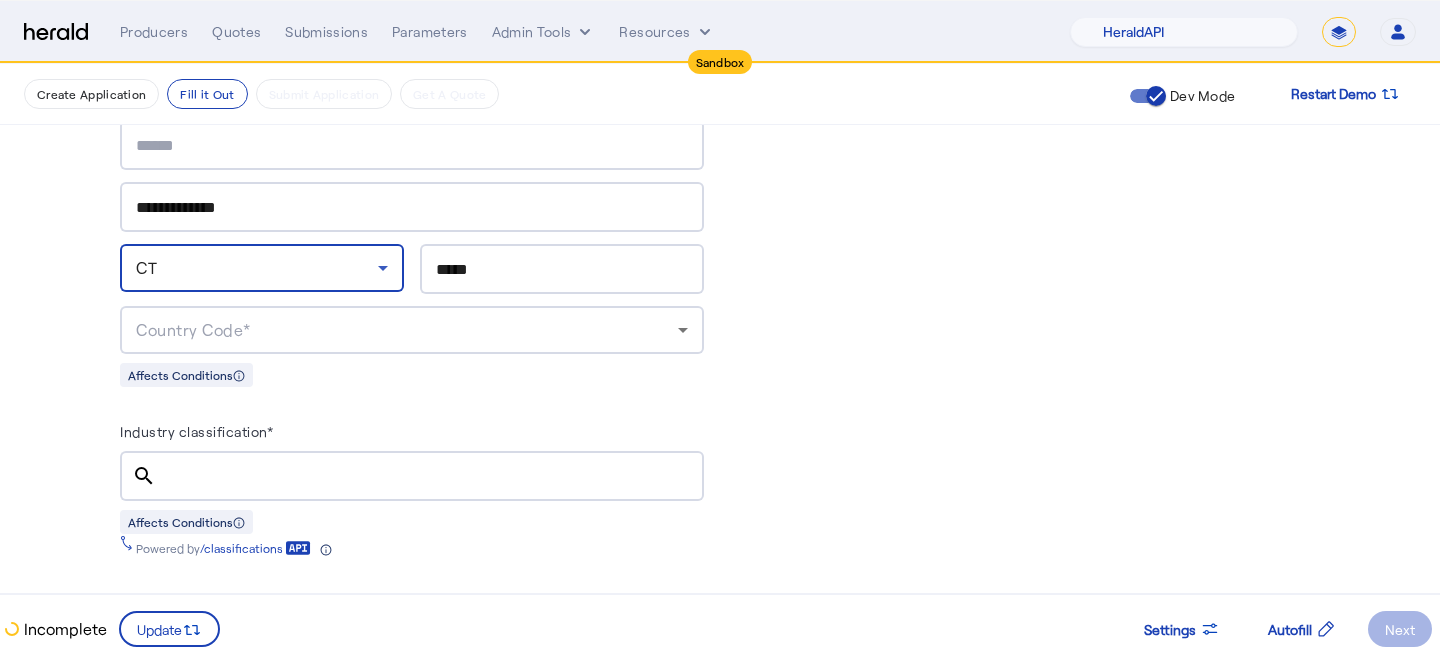 click on "Industry classification*" at bounding box center (430, 477) 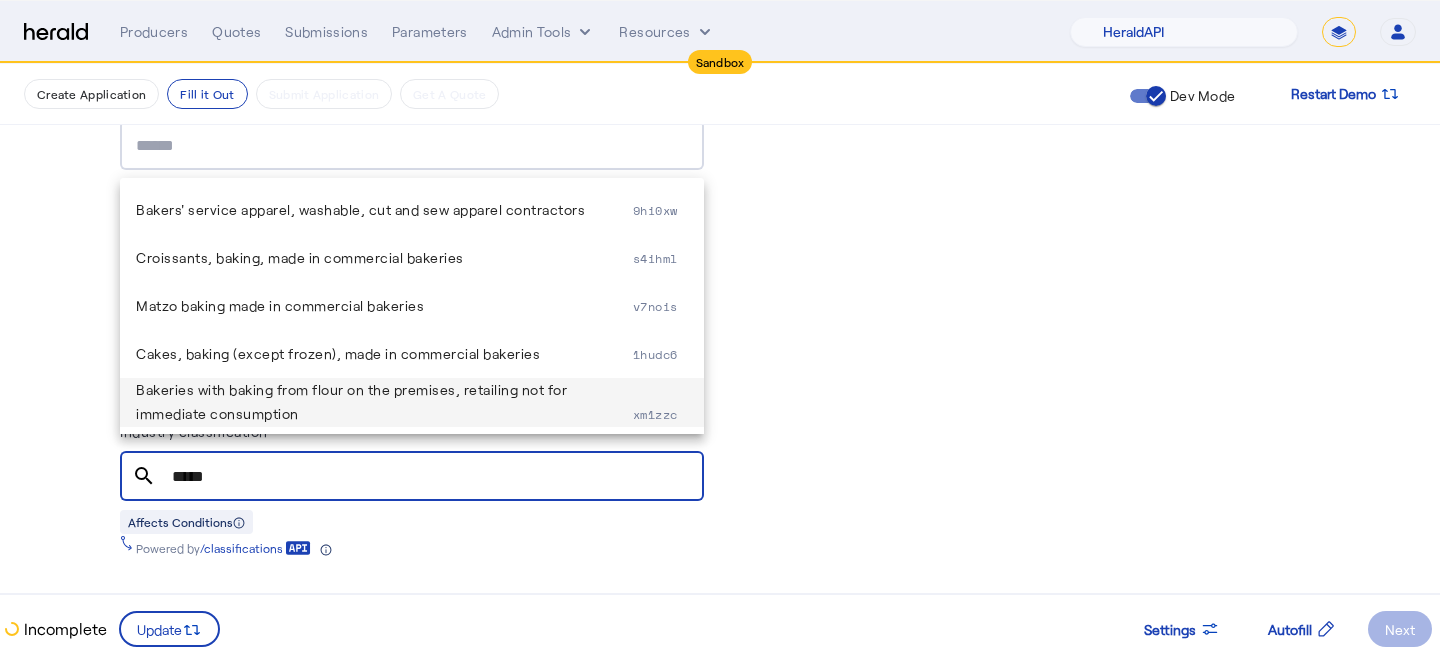 type on "*****" 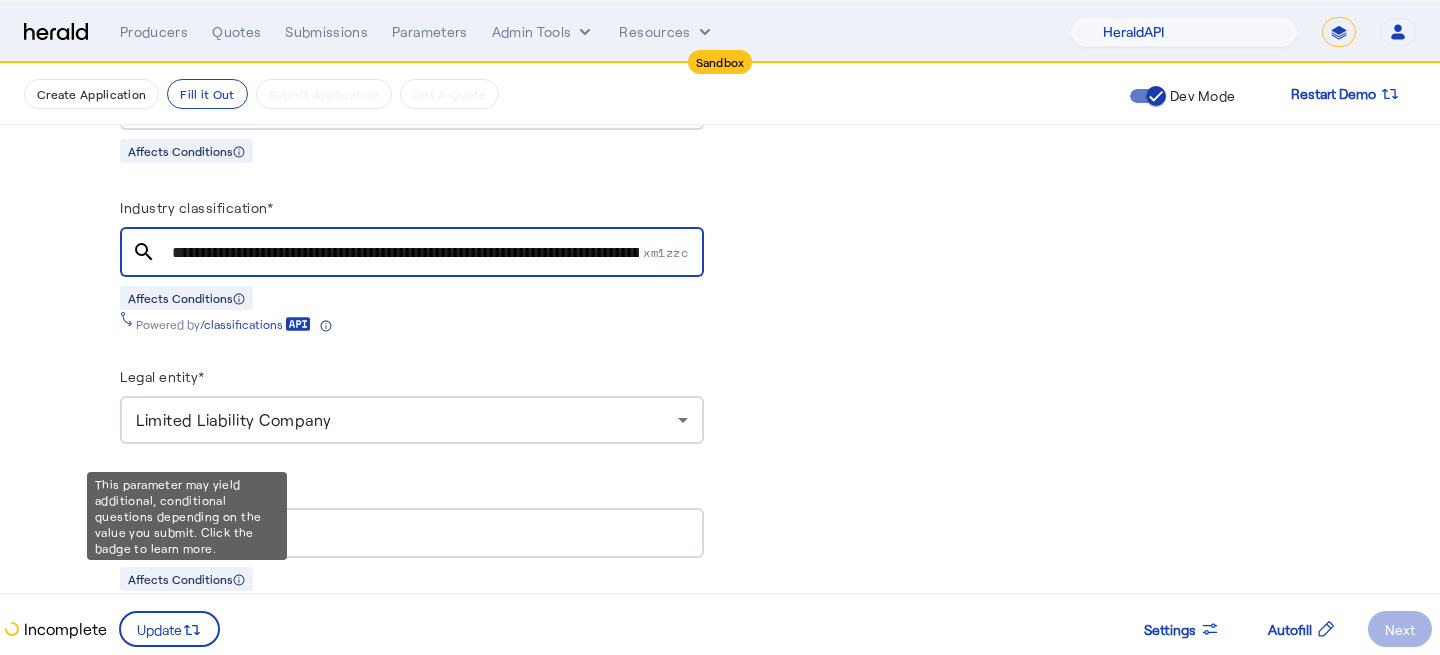 scroll, scrollTop: 1601, scrollLeft: 0, axis: vertical 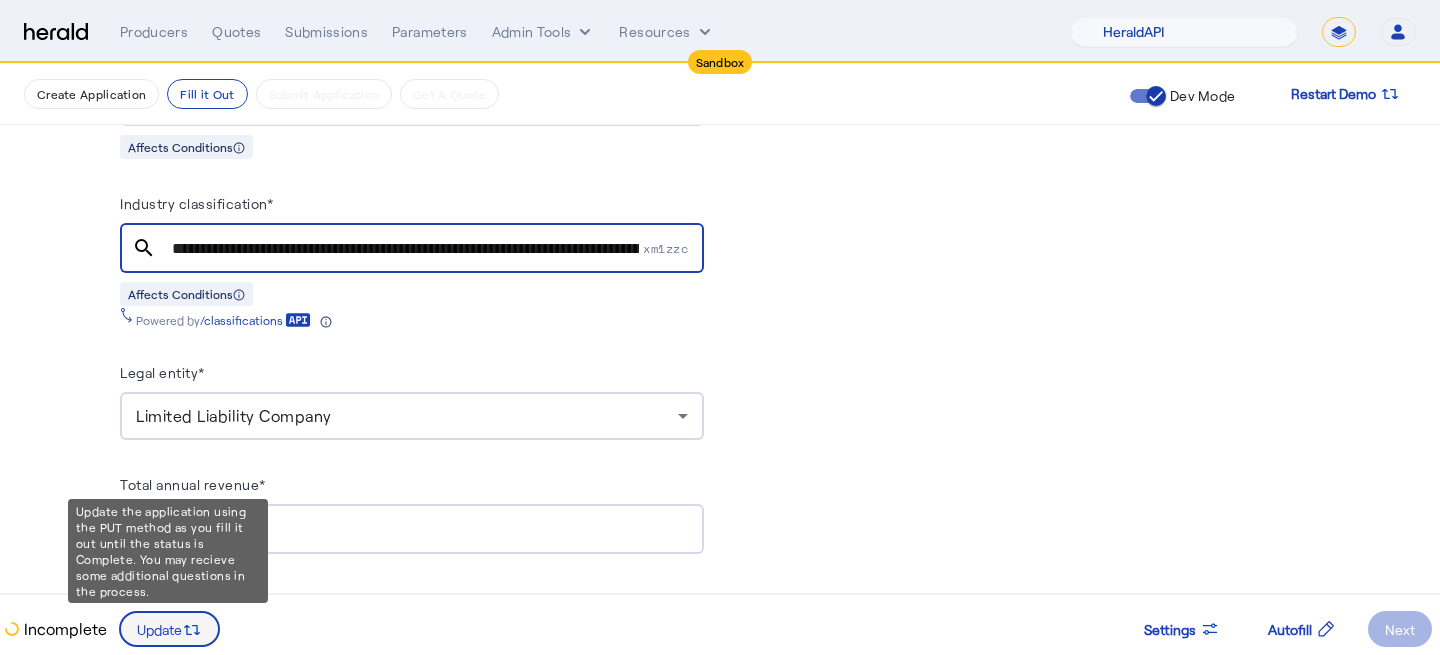 click on "Update" at bounding box center [169, 629] 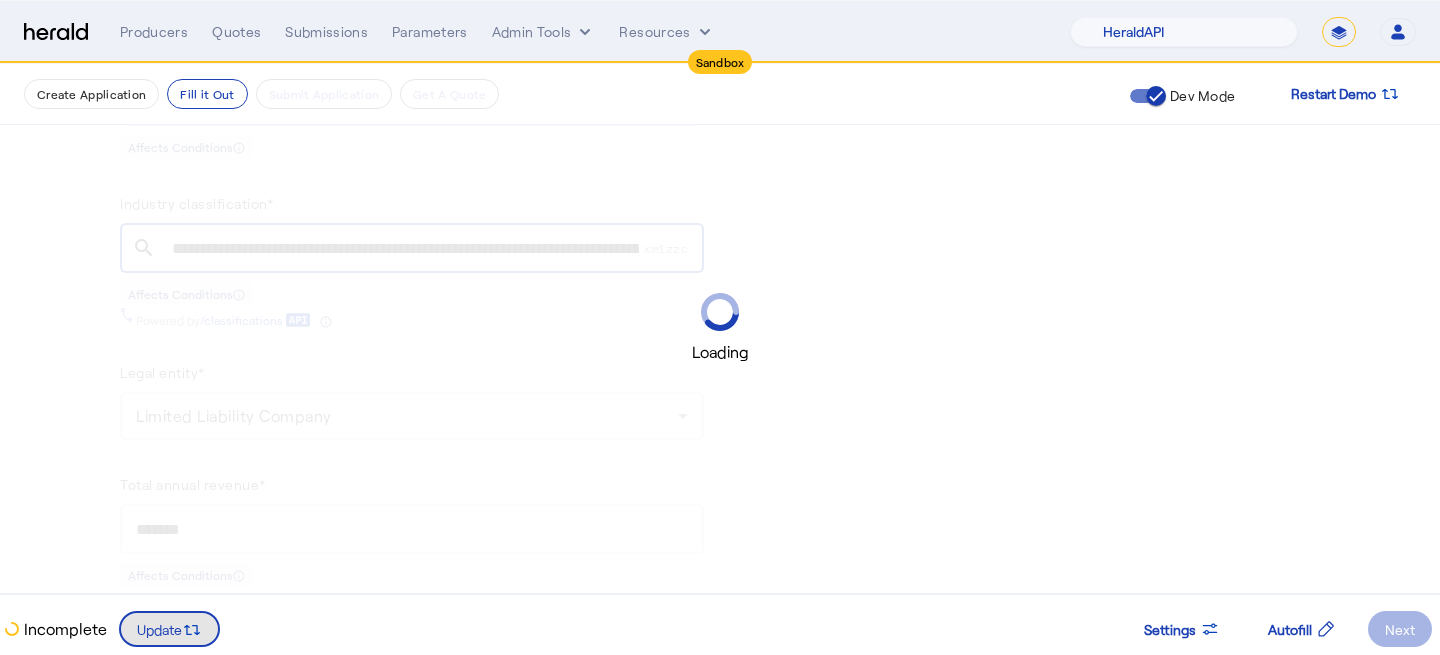 scroll, scrollTop: 0, scrollLeft: 0, axis: both 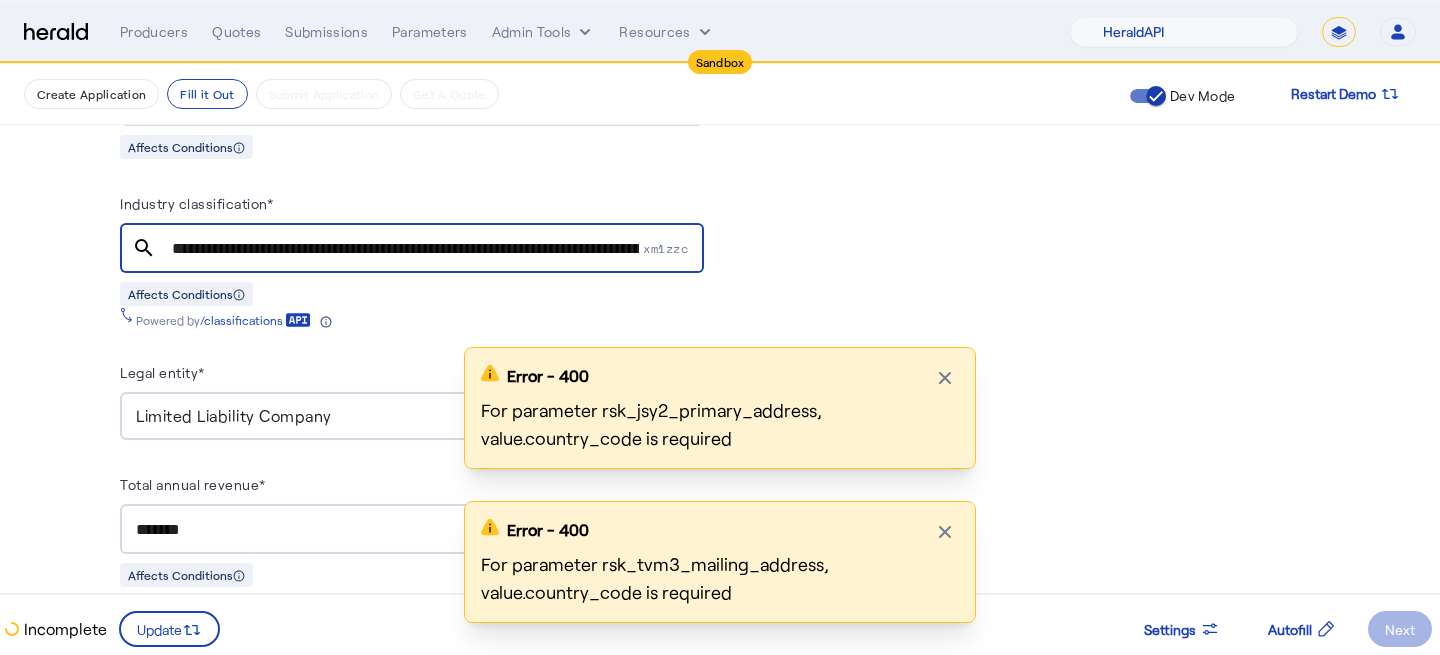 click on "Error - 400  Close modal" 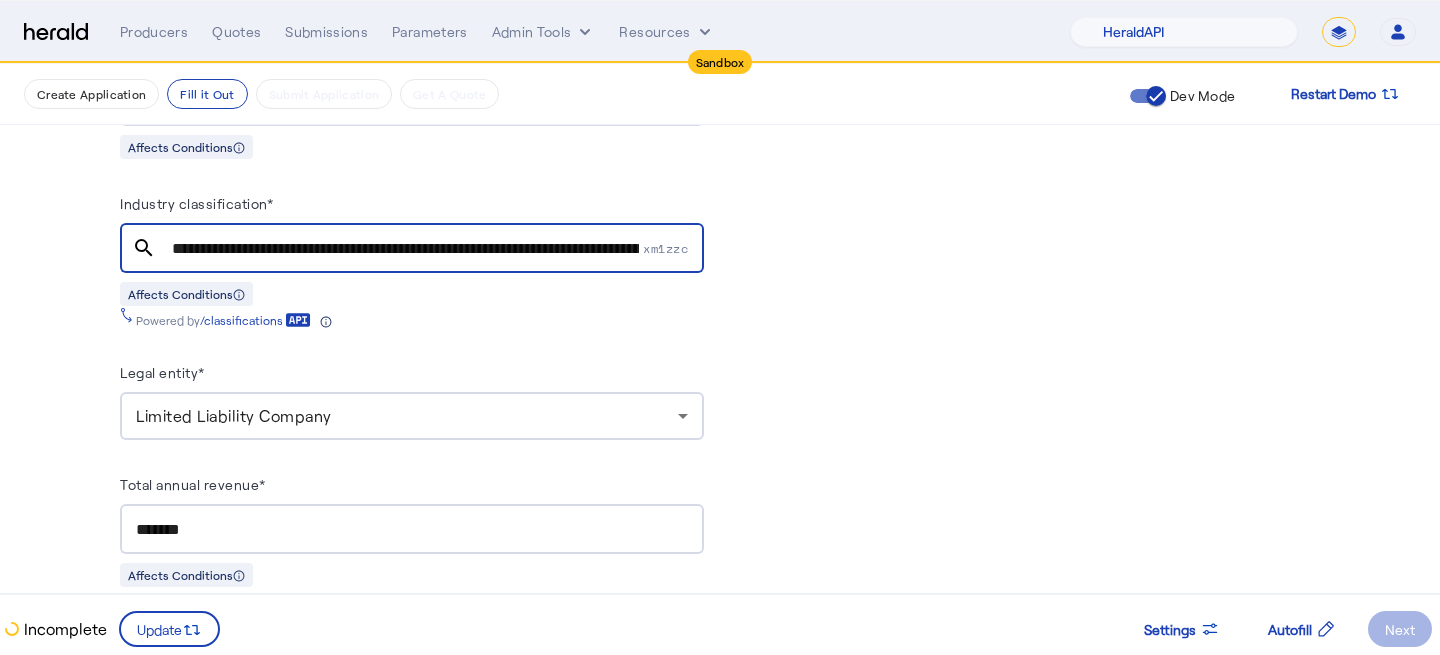 click on "PUT  /applications
xxxxxxxxxx 25 274   1 { 2    "coverage_values" : [ 3     { 4        "coverage_parameter_id" :  "cvg_4sh1_cyb_social_engineering_deductible" , 5        "value" :  null 6     } 7   ], 8    "risk_values" : [ 9     { 10        "risk_parameter_id" :  "rsk_m4p9_insured_name" , 11        "value" :  "Test Place" 12     }, 13     { 14        "risk_parameter_id" :  "rsk_voe4_cyb_security_officer" , 15        "value" :  "yes" 16     }, 17     { 18        "risk_parameter_id" :  "rsk_t79b_insured_contact_name" , 19        "value" :  "Gabe" 20     }, 21     { 22        "risk_parameter_id" :  "rsk_5p6w_insured_contact_email" , 23        "value" :  "gabrielcdiaz@gmail.com" 24     }, 25     { 26        "risk_parameter_id" :  "rsk_14kt_insured_contact_phone" , 27        "value" :  "9178422523"  Response
xxxxxxxxxx 3069 19   1 { 2    "status" :  400 , 3    "details" : [ 4     { 5        "id" :  , 6        :  ," 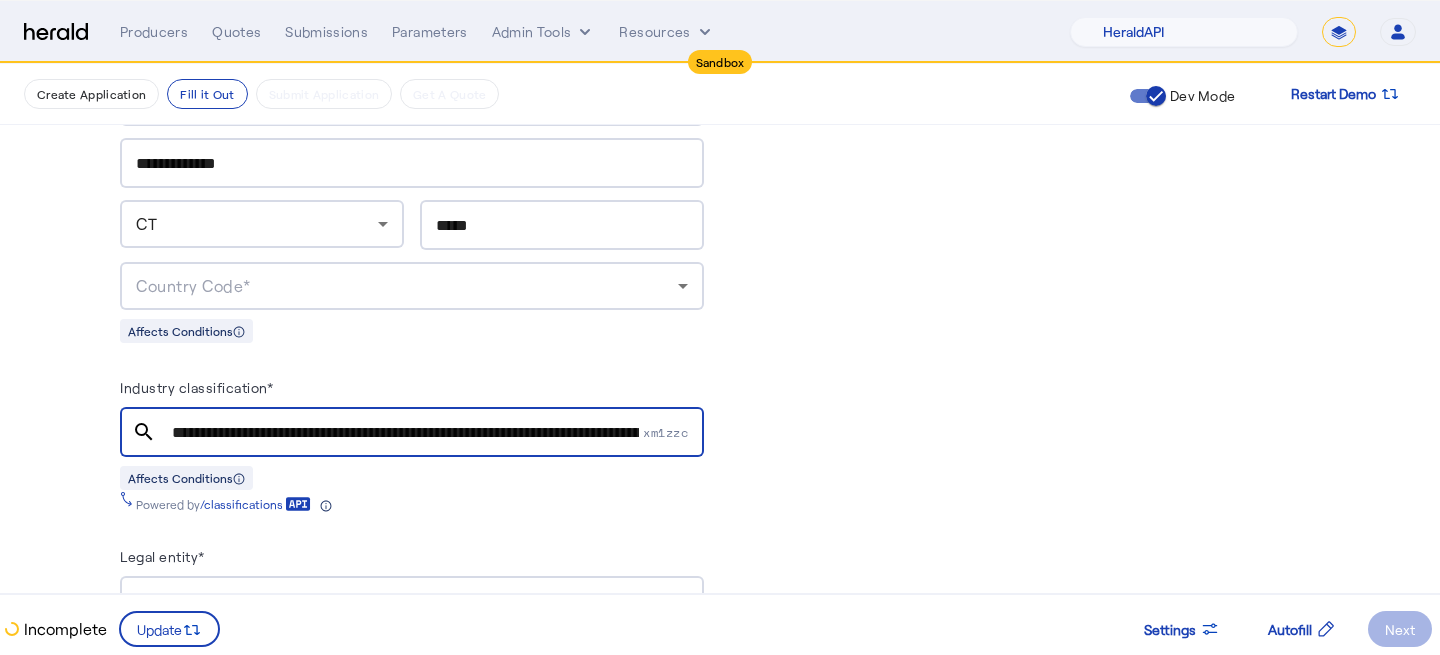 scroll, scrollTop: 1421, scrollLeft: 0, axis: vertical 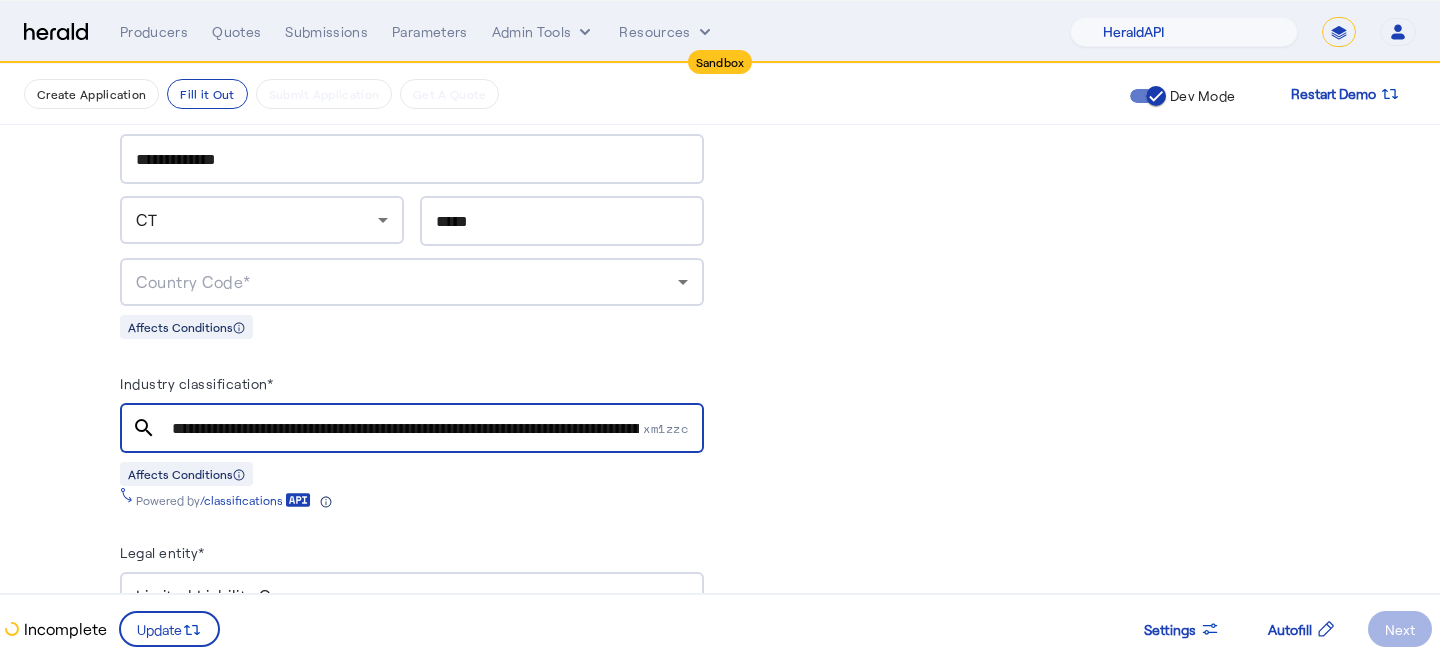 click on "Country Code*" at bounding box center [407, 282] 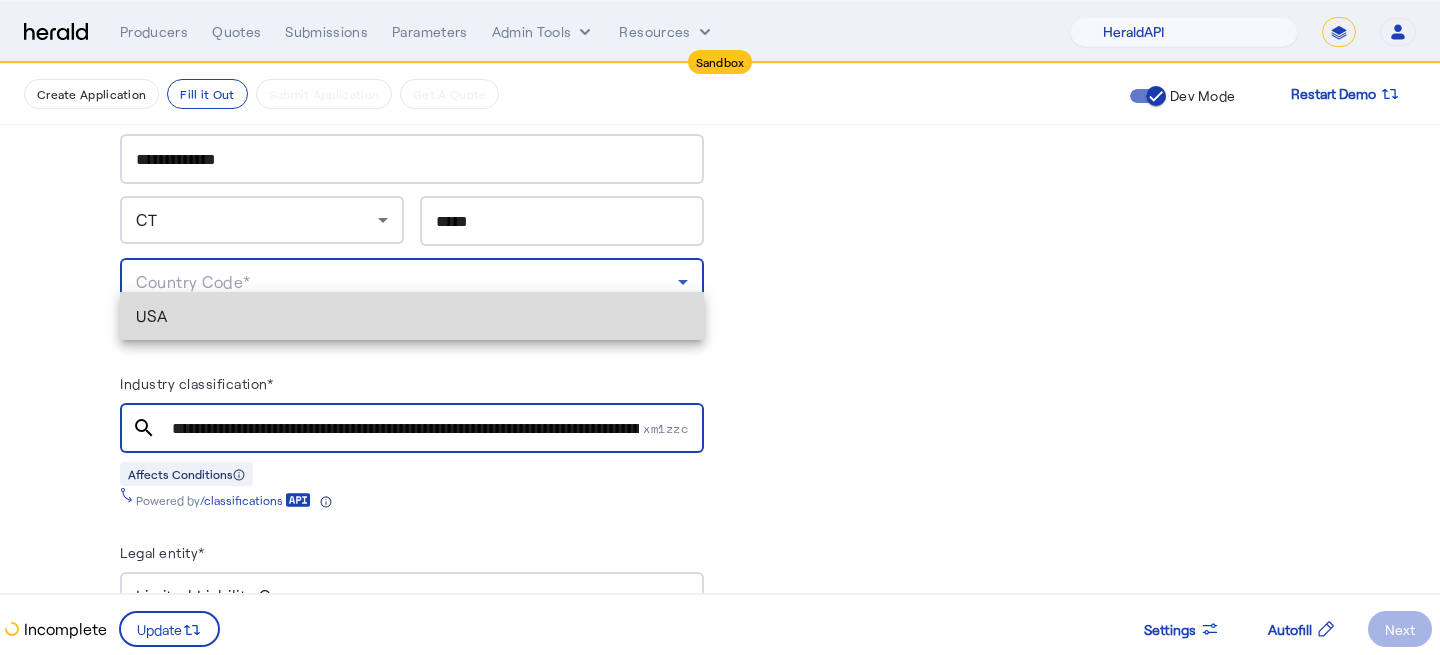 drag, startPoint x: 221, startPoint y: 317, endPoint x: 172, endPoint y: 450, distance: 141.7392 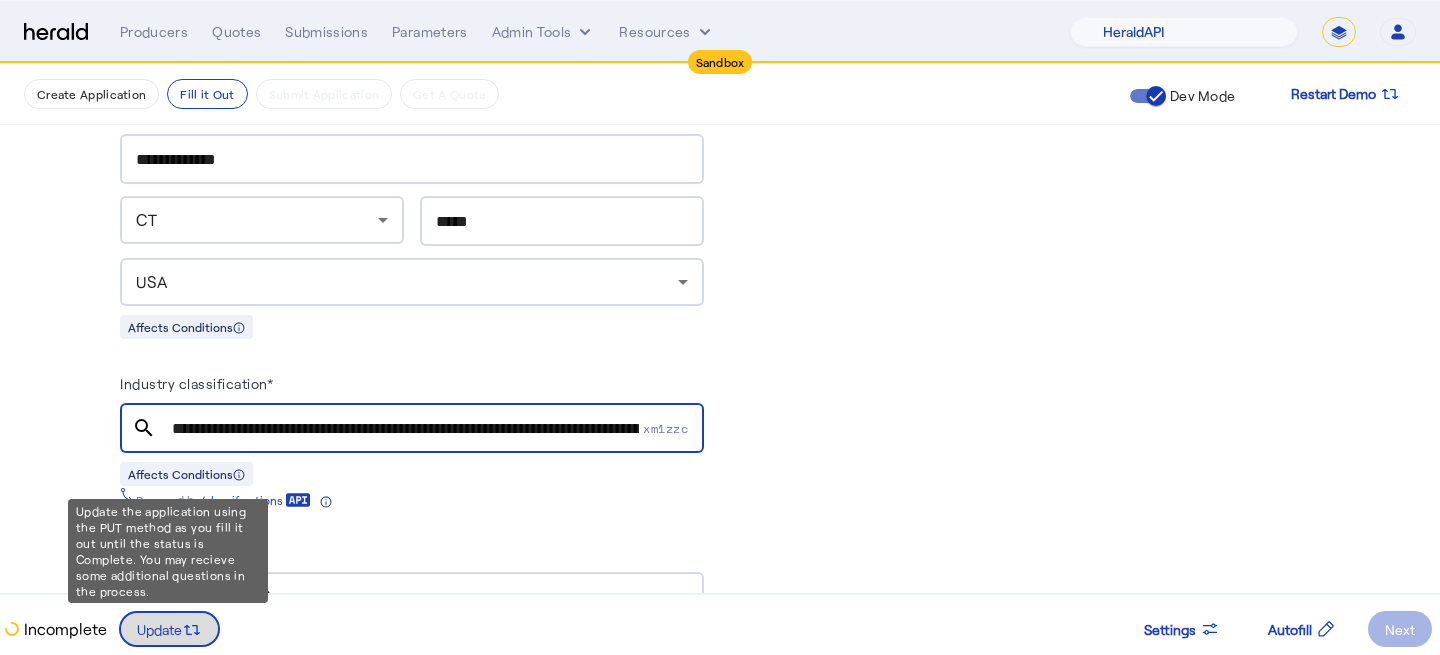 click at bounding box center (169, 629) 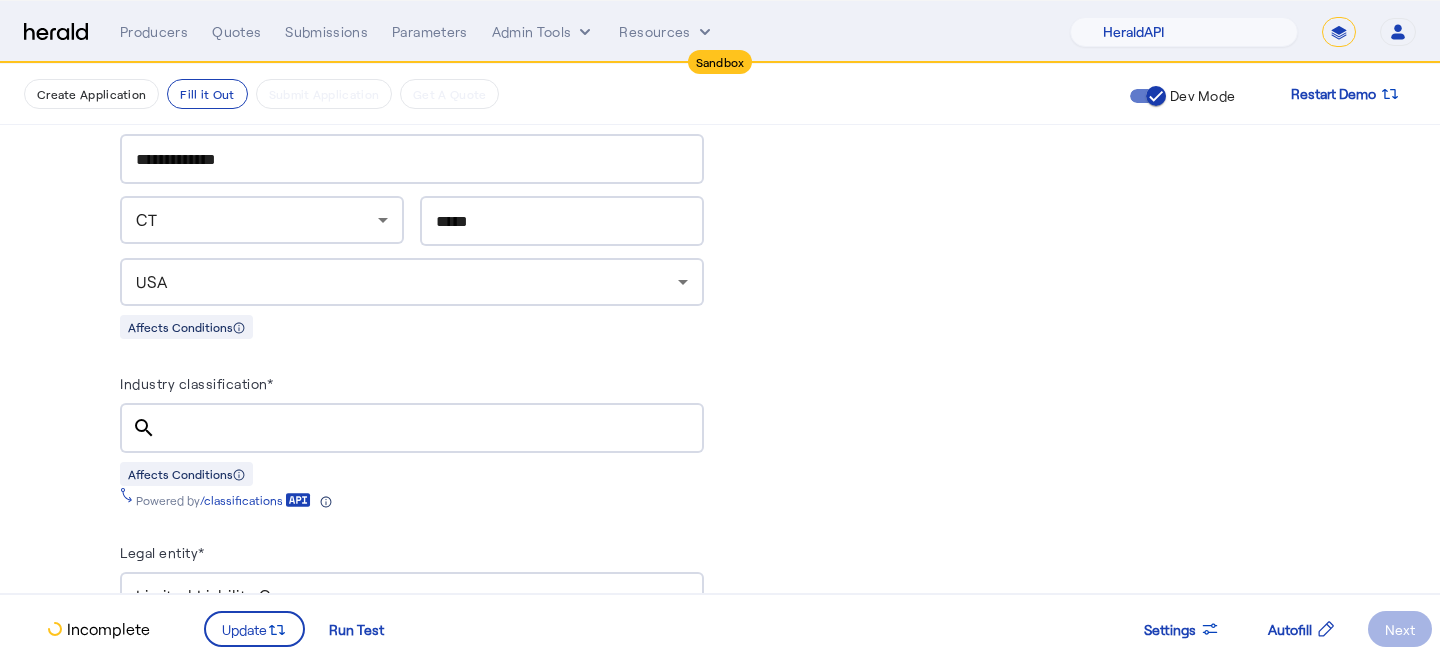scroll, scrollTop: 0, scrollLeft: 0, axis: both 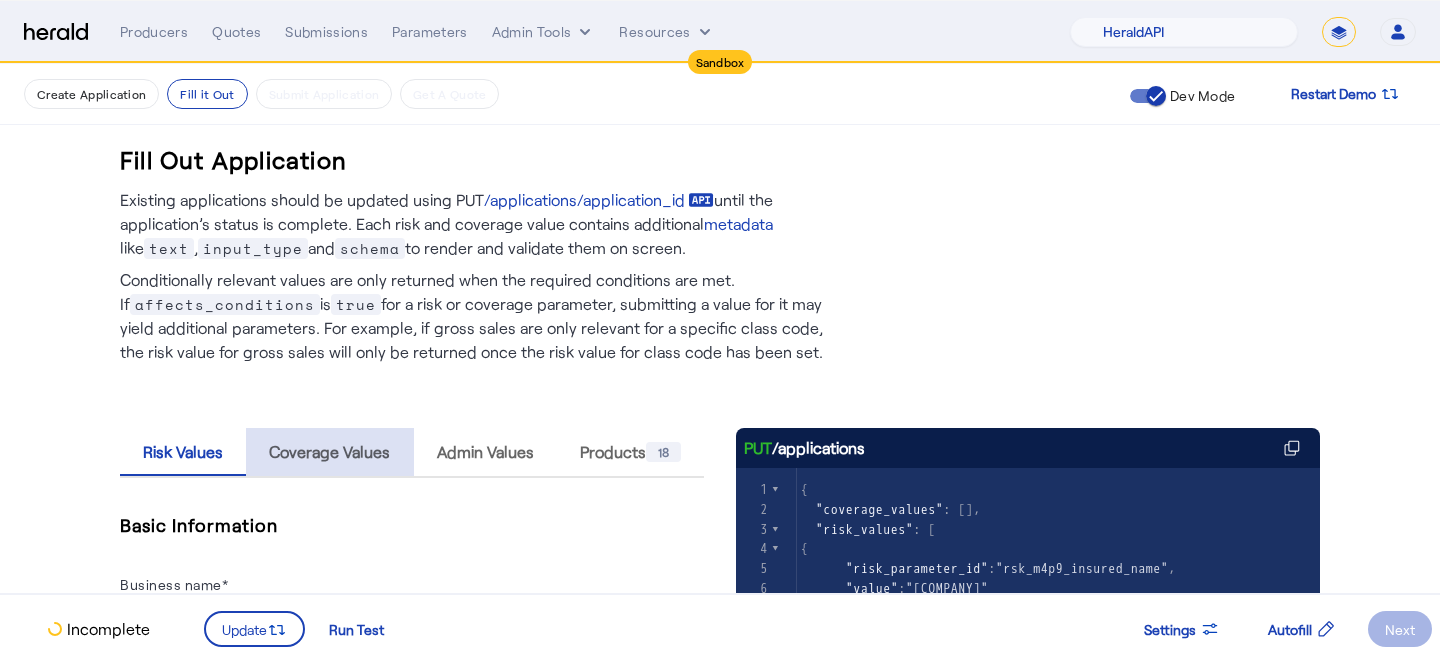 click on "Coverage Values" at bounding box center (329, 452) 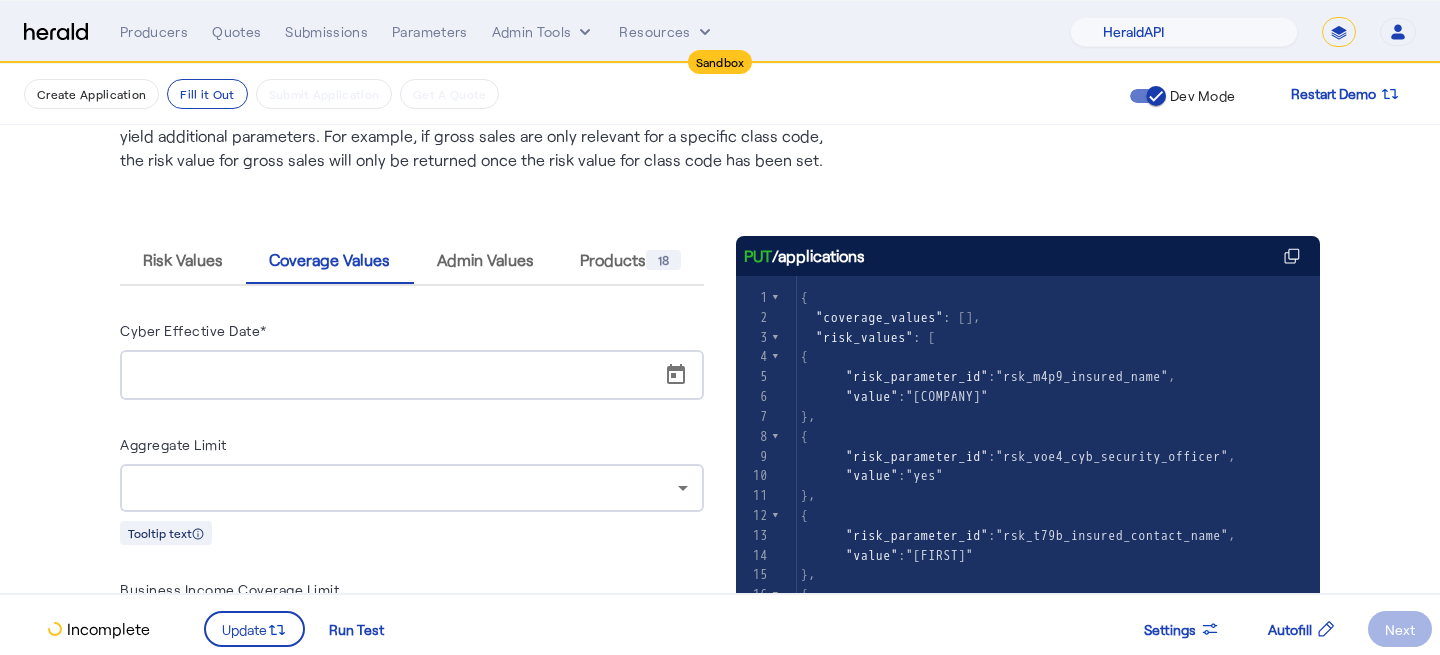scroll, scrollTop: 210, scrollLeft: 0, axis: vertical 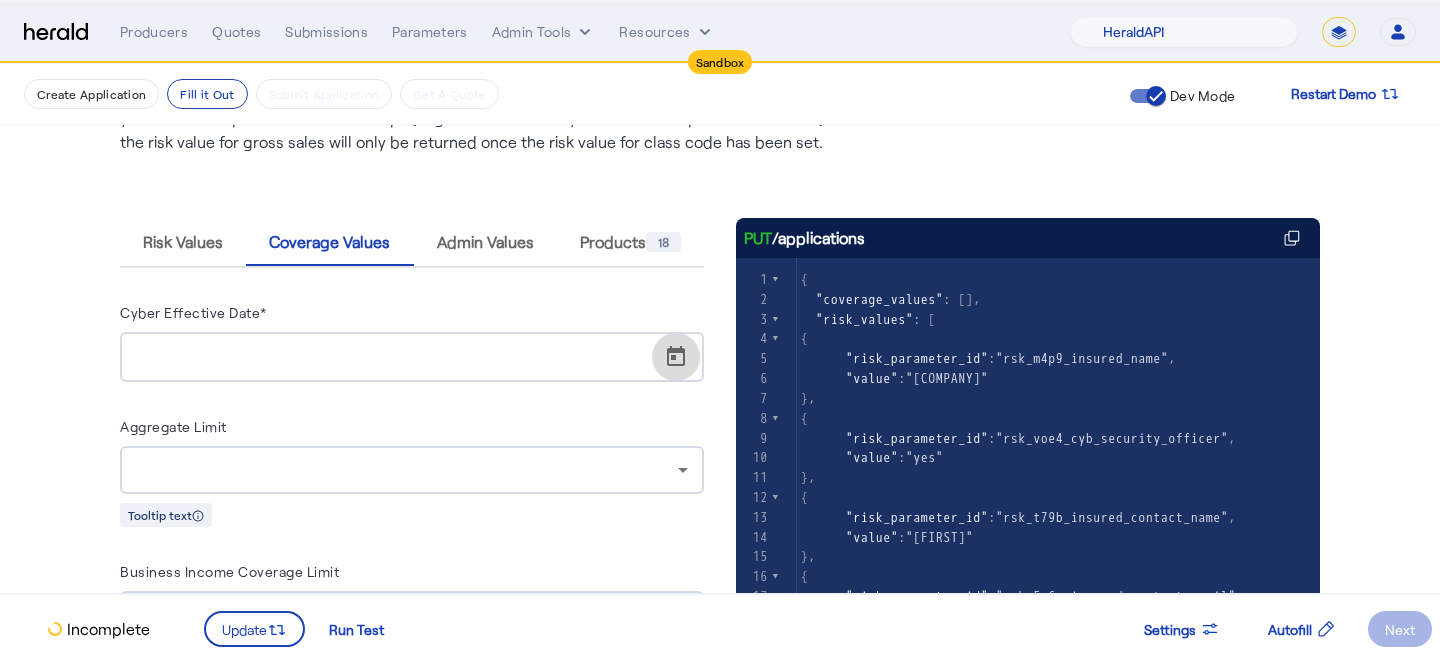 click 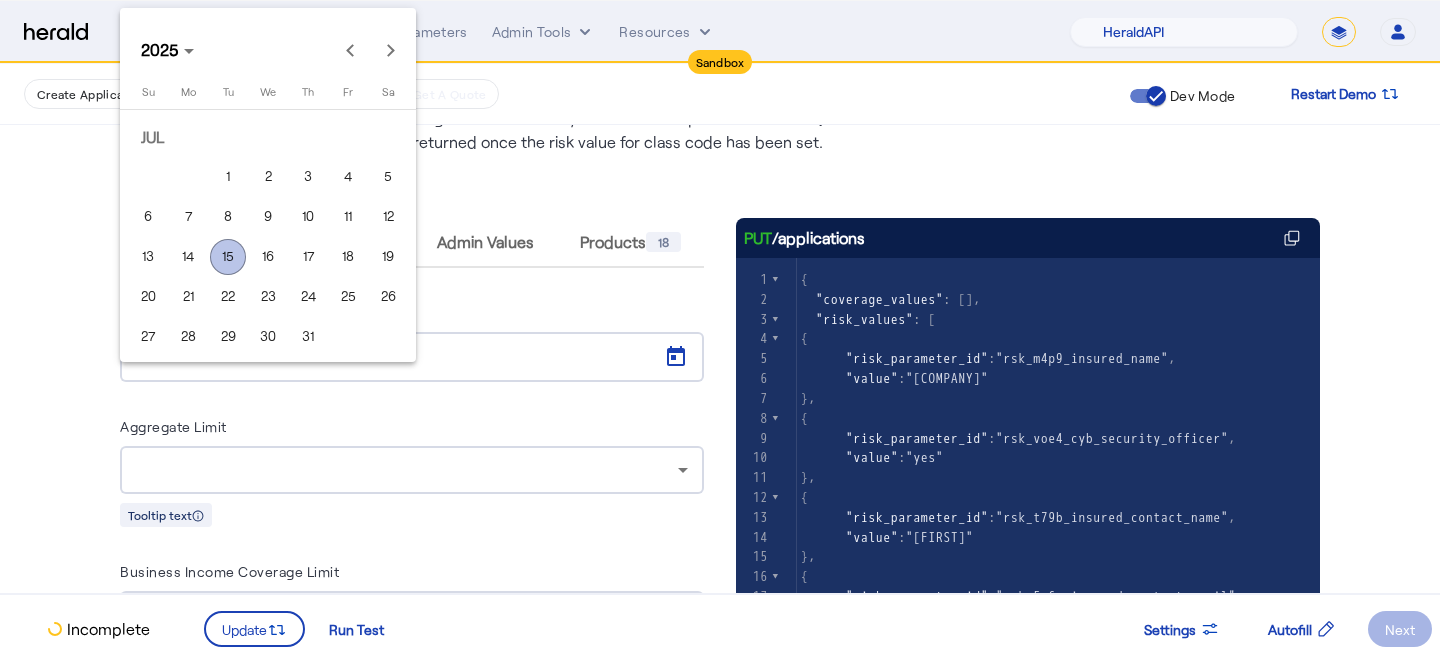 click on "15" at bounding box center [228, 257] 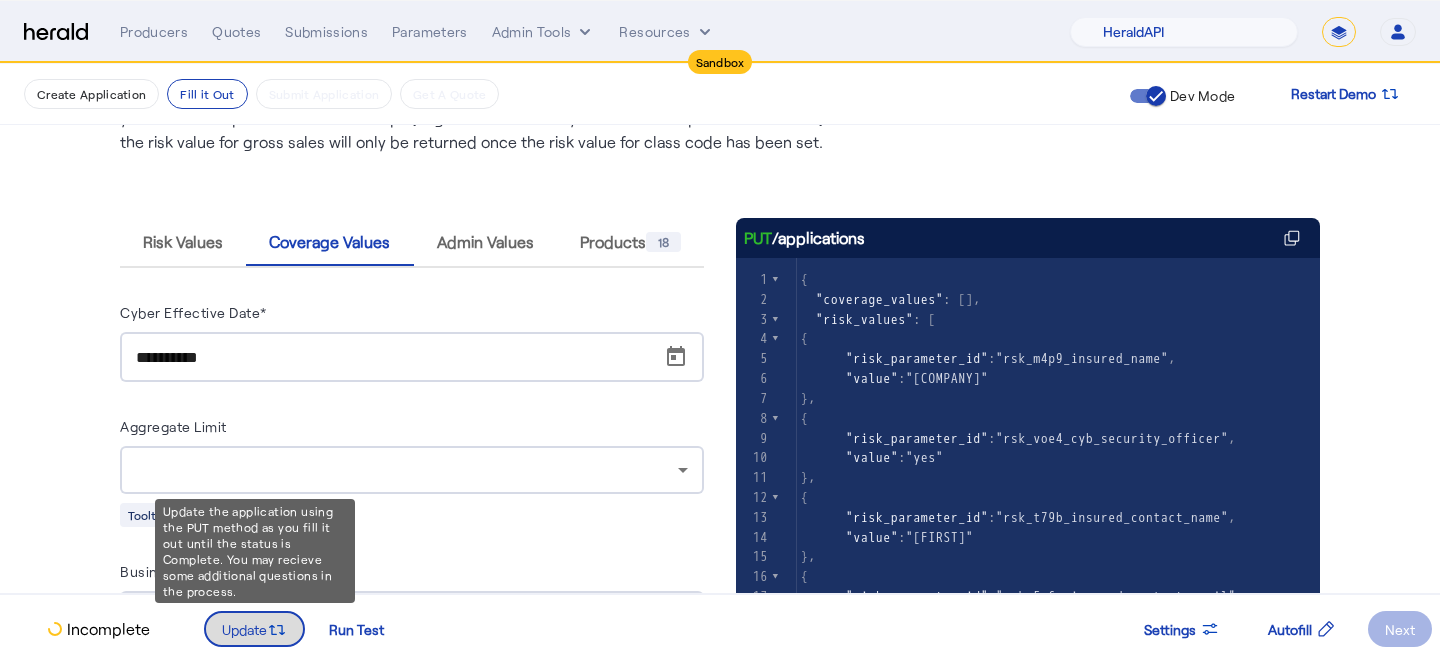 click on "Update" at bounding box center (244, 629) 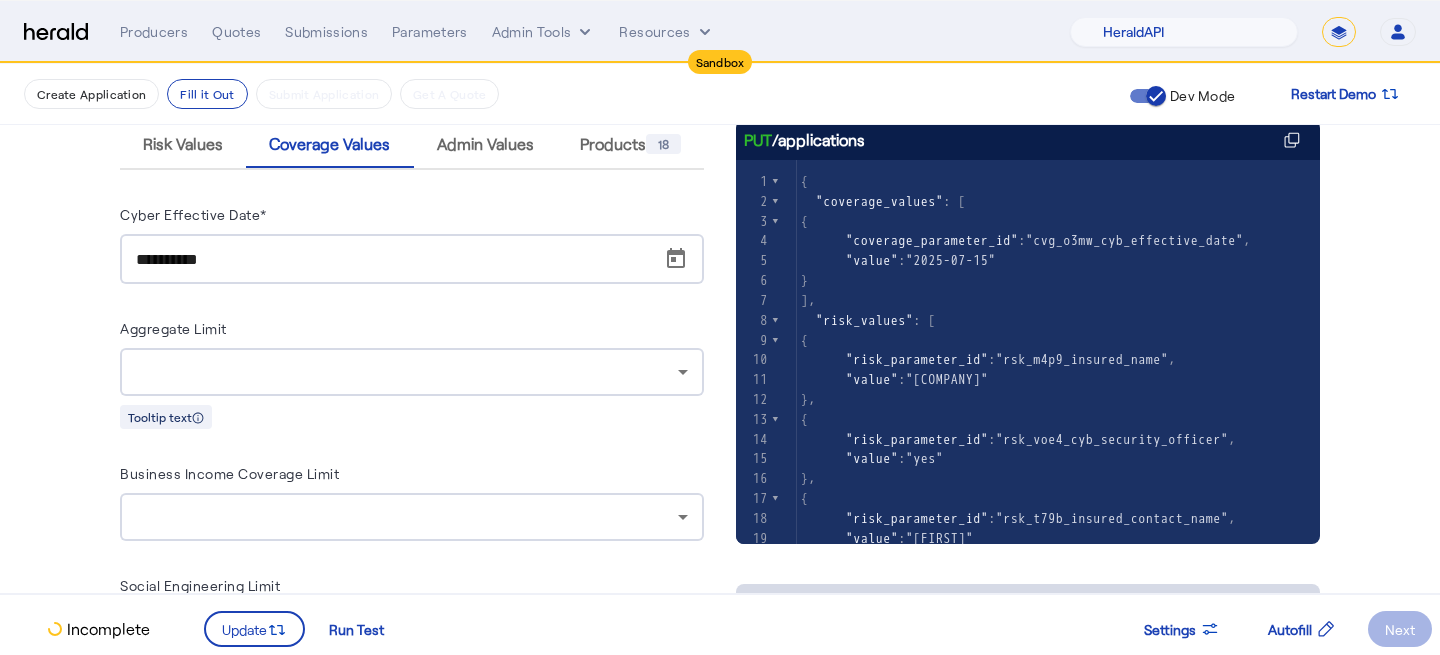 scroll, scrollTop: 320, scrollLeft: 0, axis: vertical 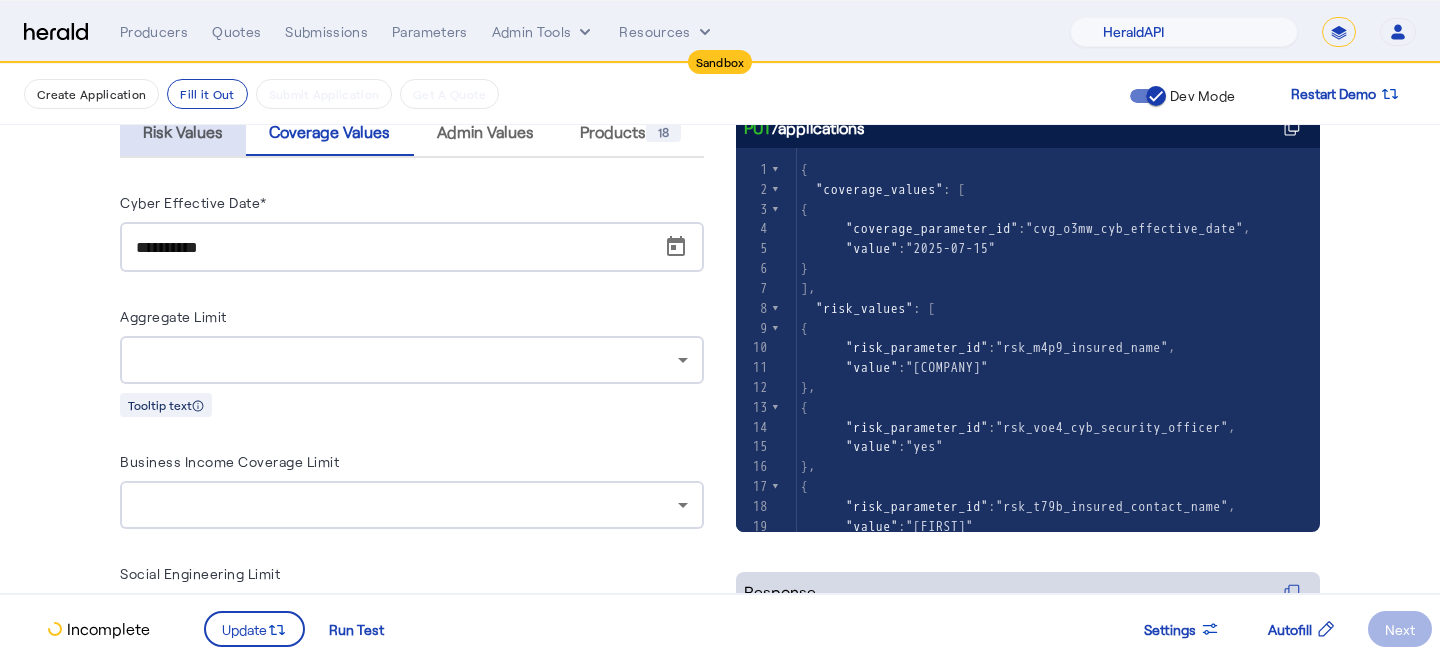 click on "Risk Values" at bounding box center (183, 132) 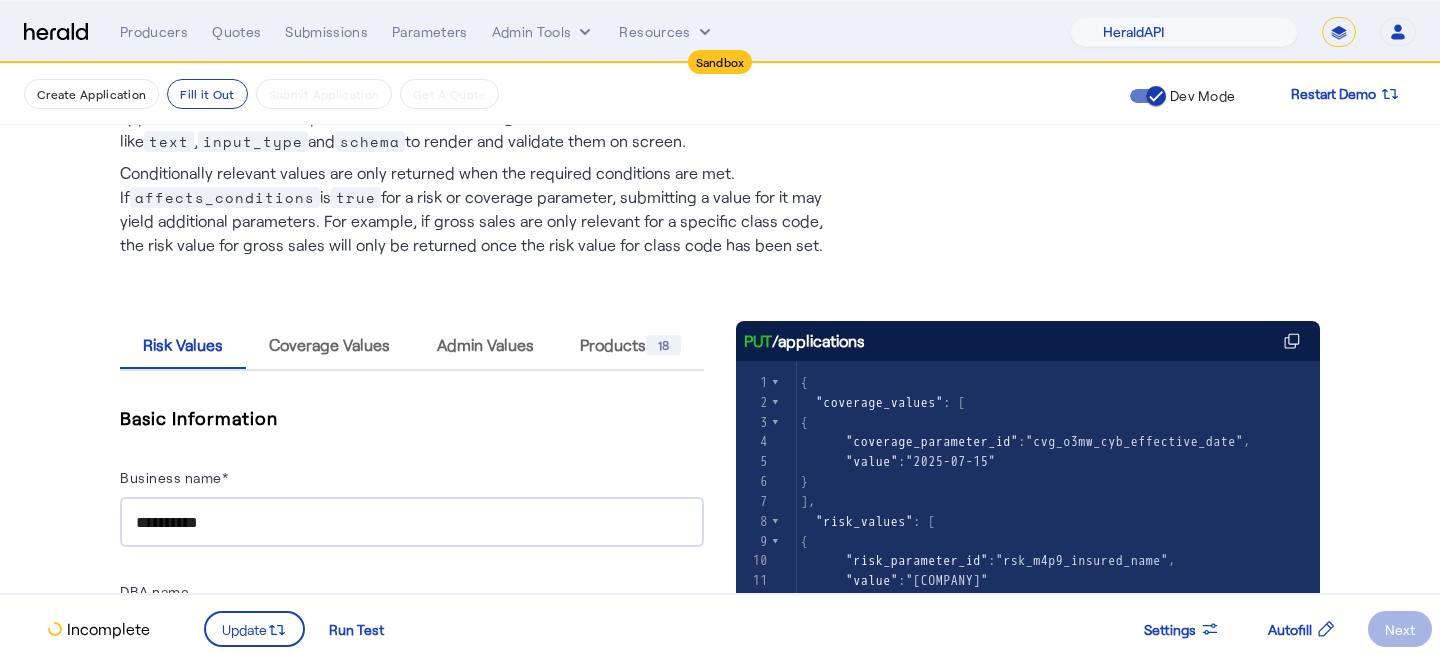 scroll, scrollTop: 0, scrollLeft: 0, axis: both 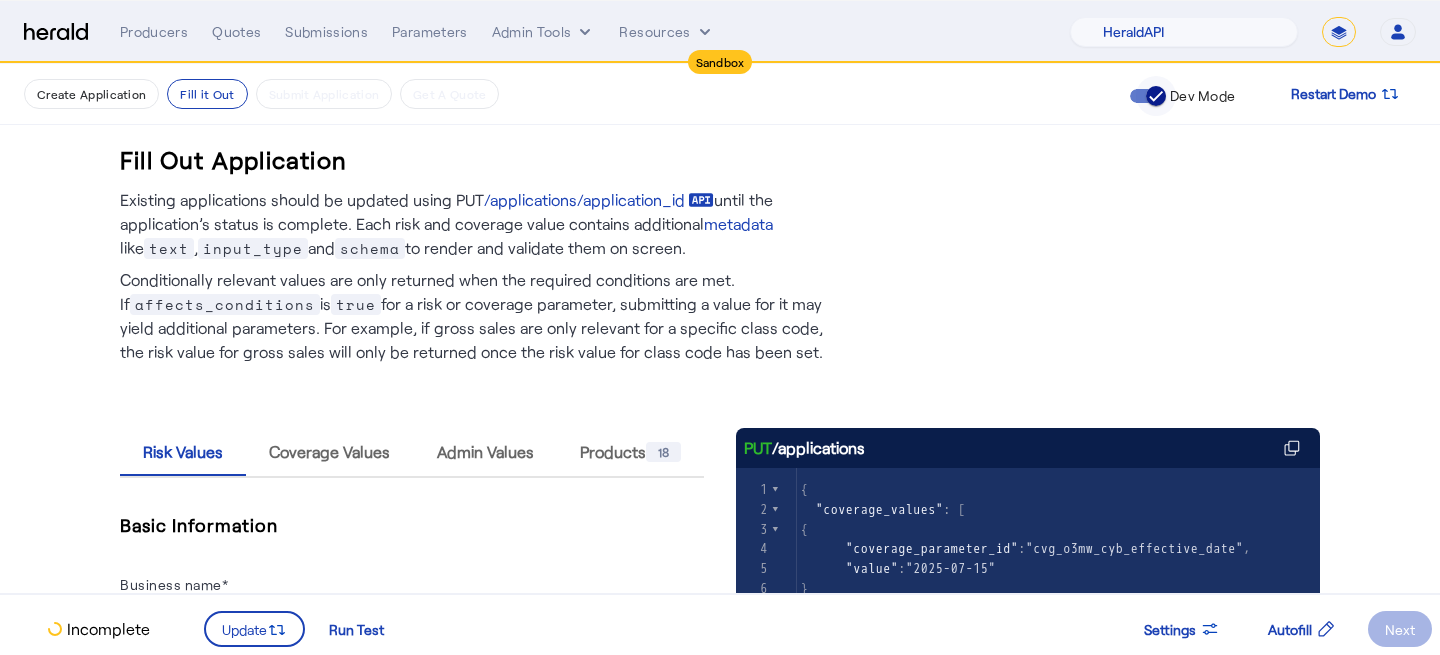 click at bounding box center (1156, 96) 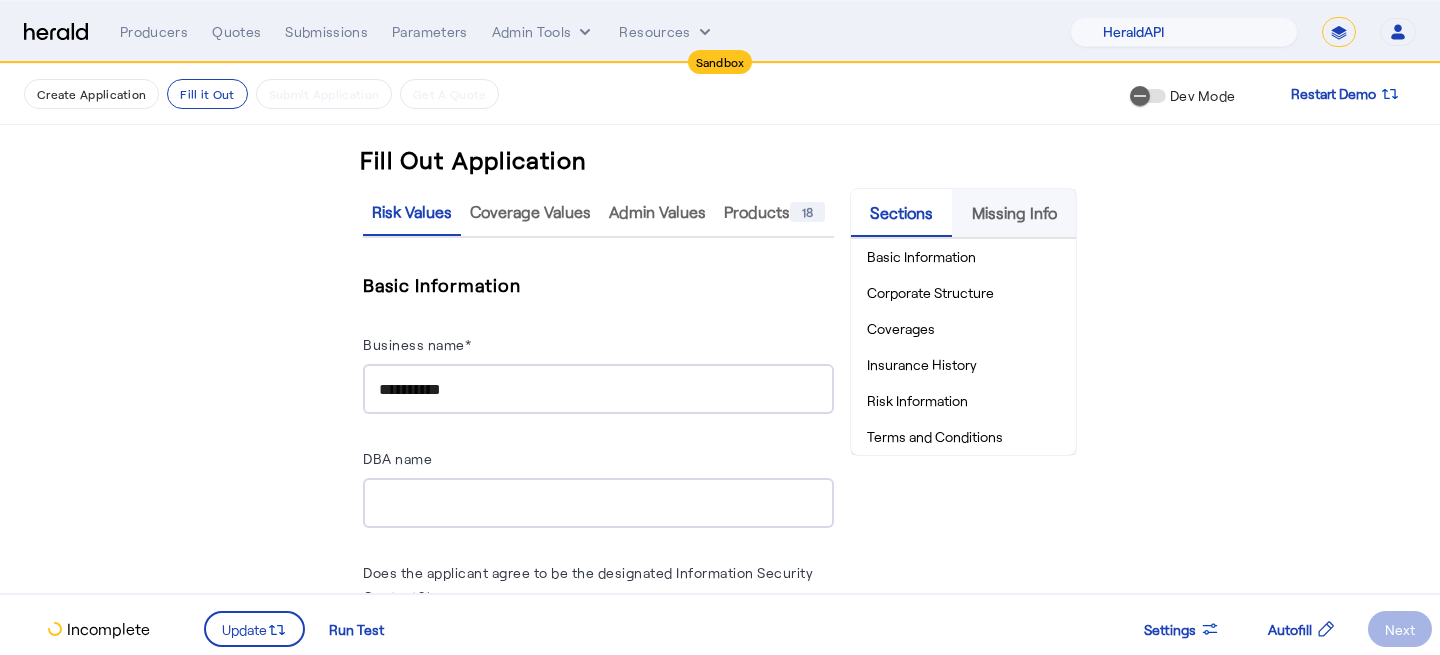 click on "Missing Info" at bounding box center [1014, 213] 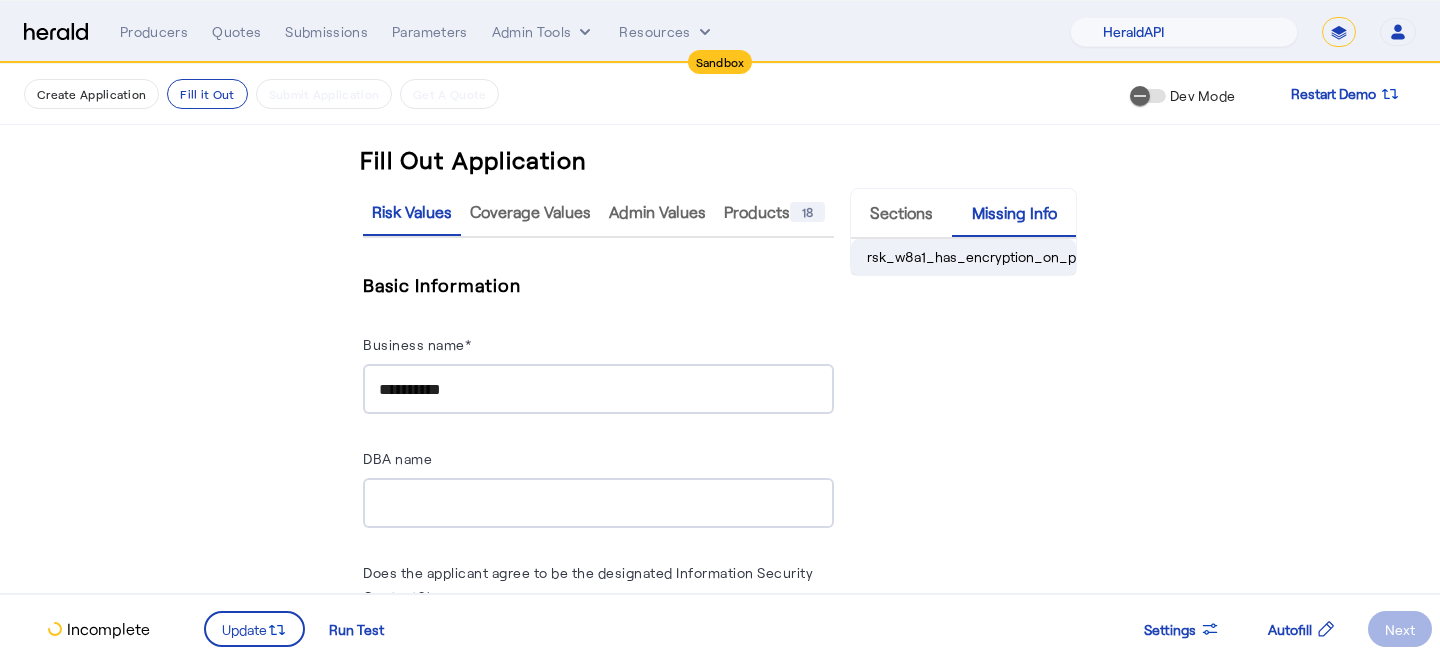 click on "rsk_w8a1_has_encryption_on_pos_terminal" at bounding box center [963, 257] 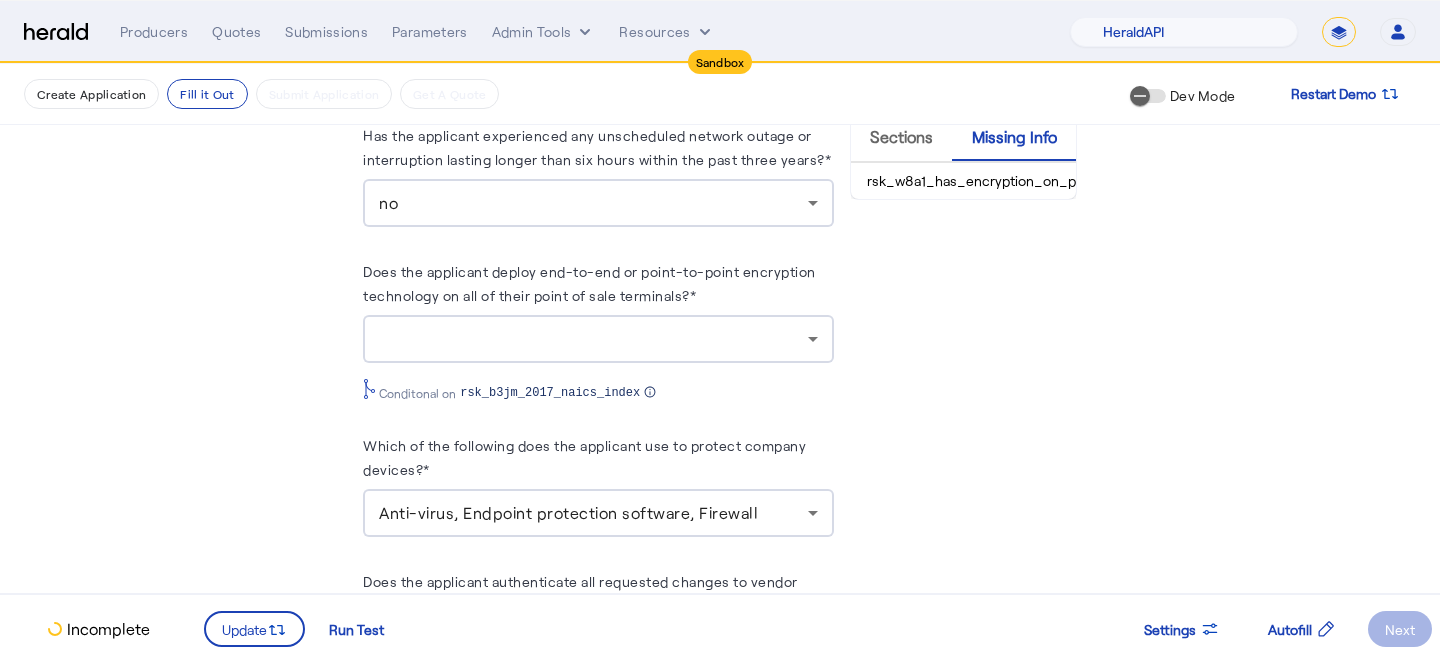 scroll, scrollTop: 7581, scrollLeft: 0, axis: vertical 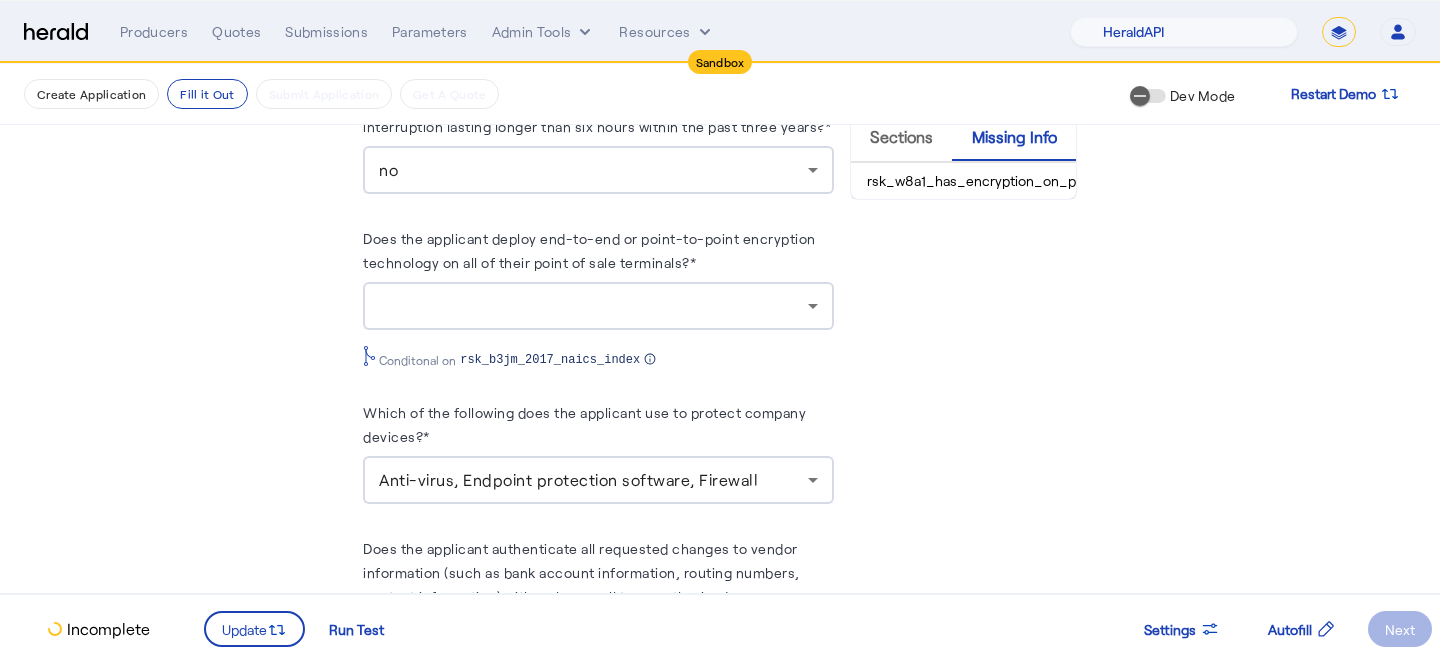 click at bounding box center [593, 306] 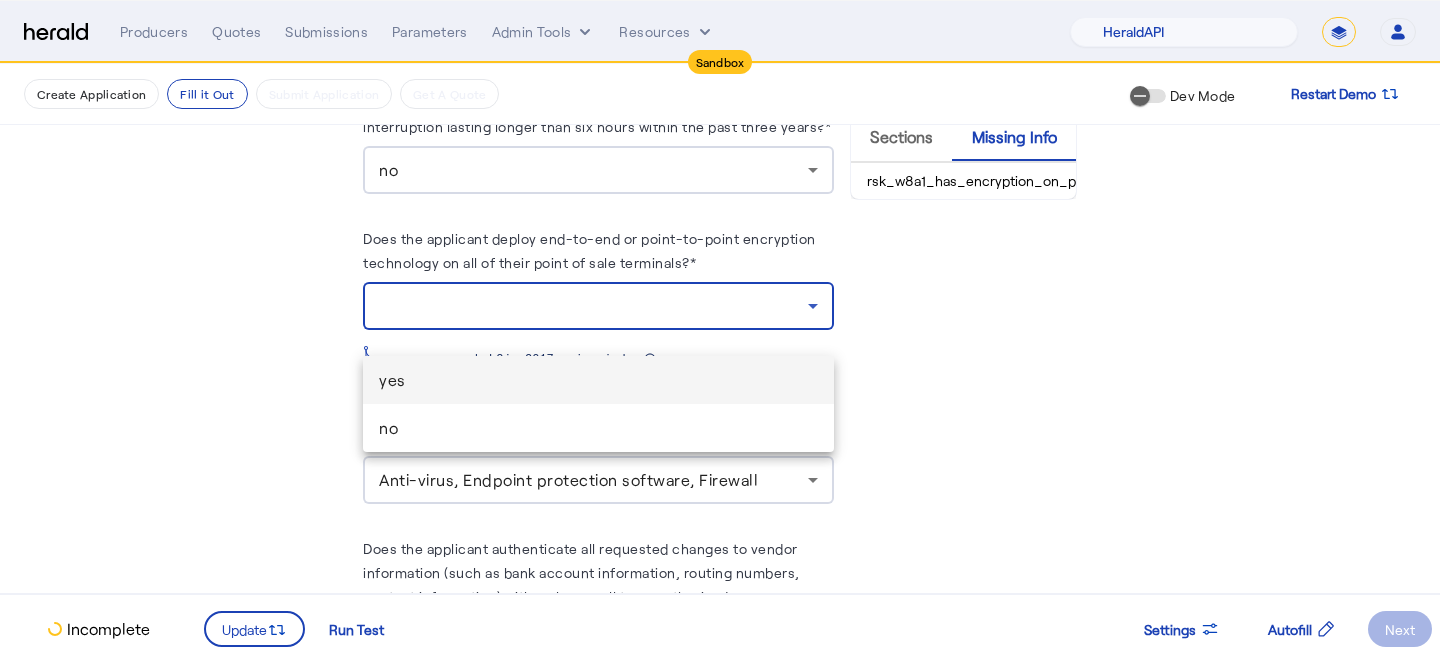 click on "yes" at bounding box center [598, 380] 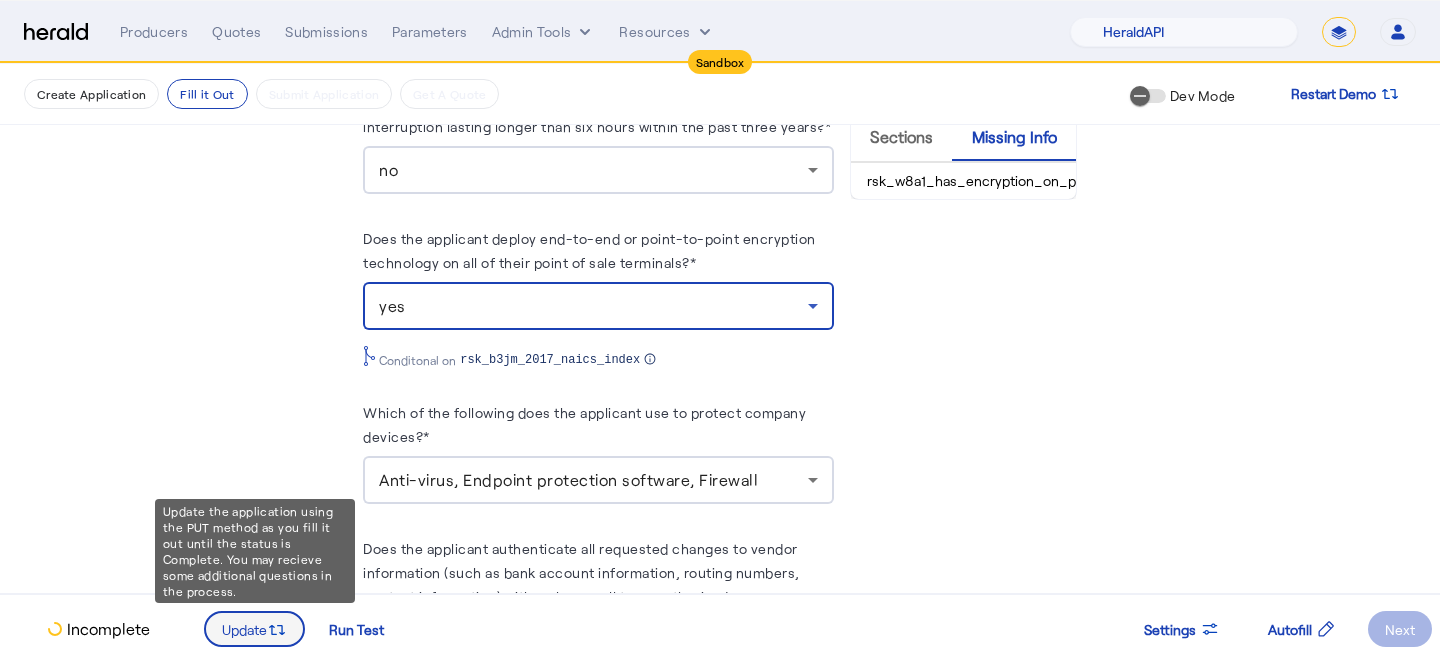 click on "Update" at bounding box center [244, 629] 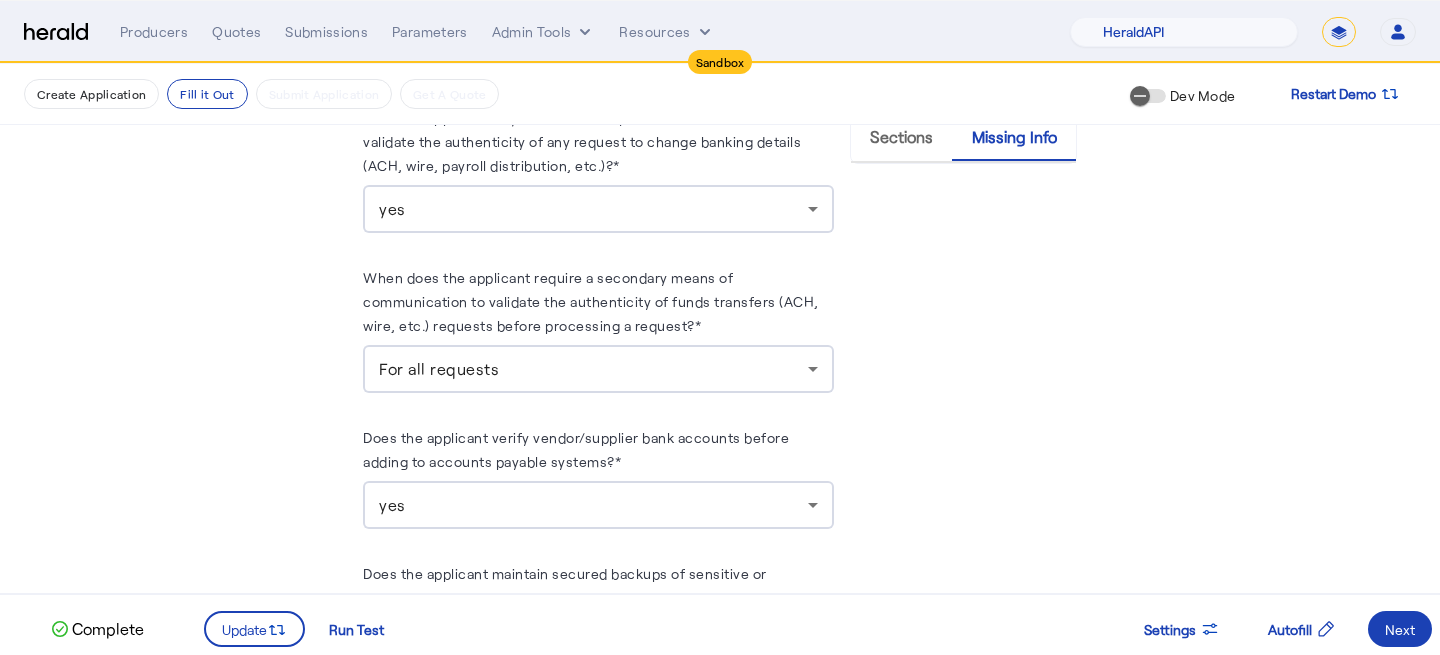 scroll, scrollTop: 3138, scrollLeft: 0, axis: vertical 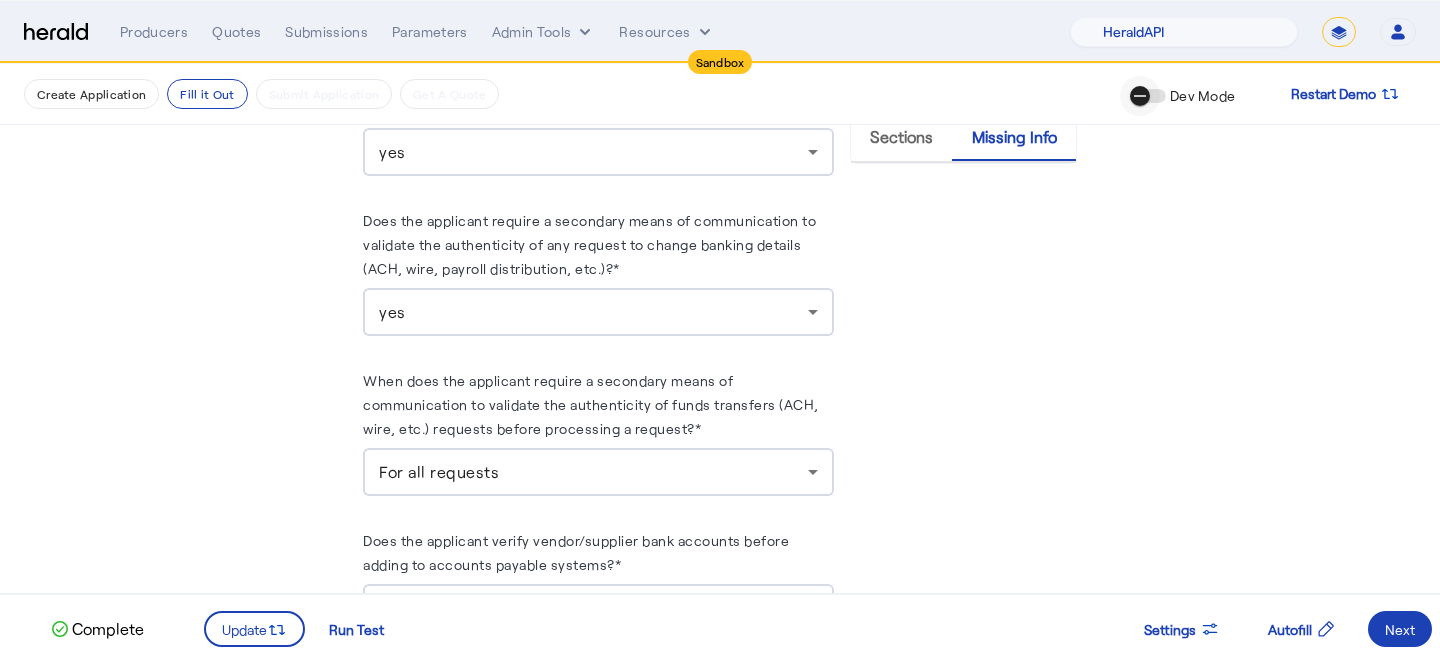 click at bounding box center [1148, 96] 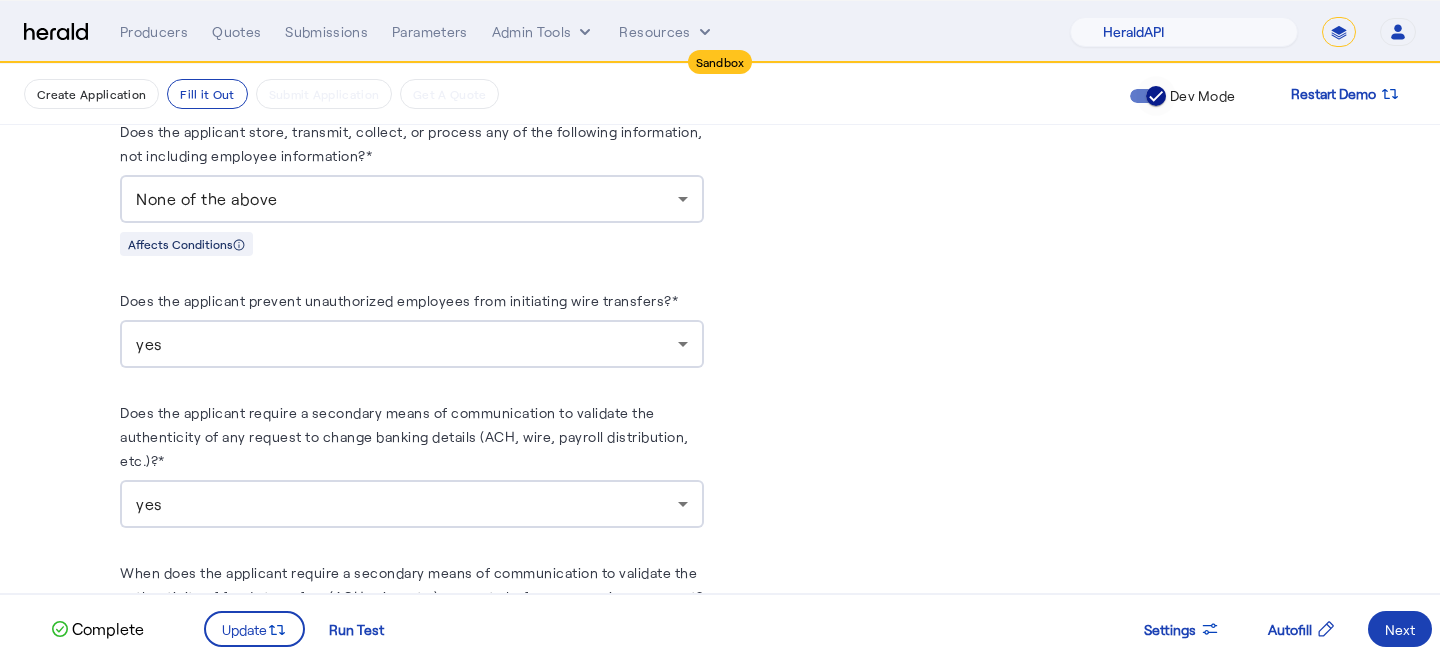 scroll, scrollTop: 0, scrollLeft: 0, axis: both 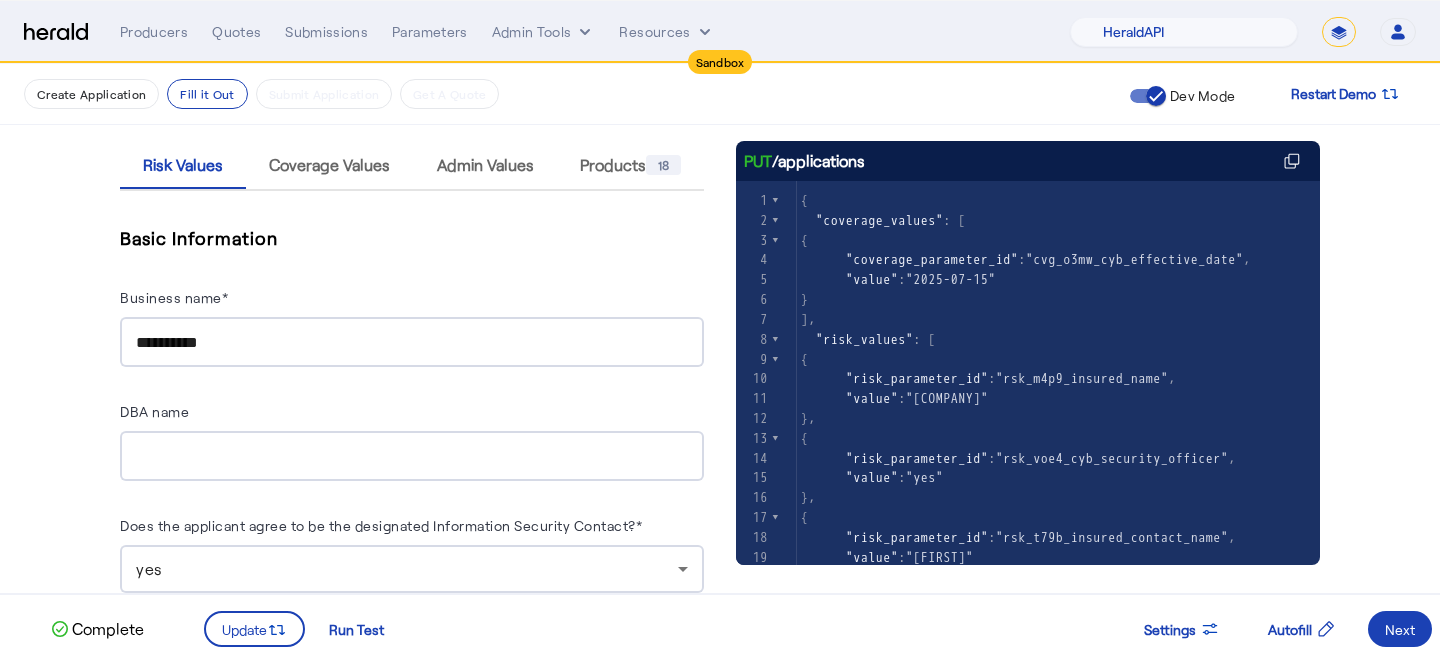 click on "}" 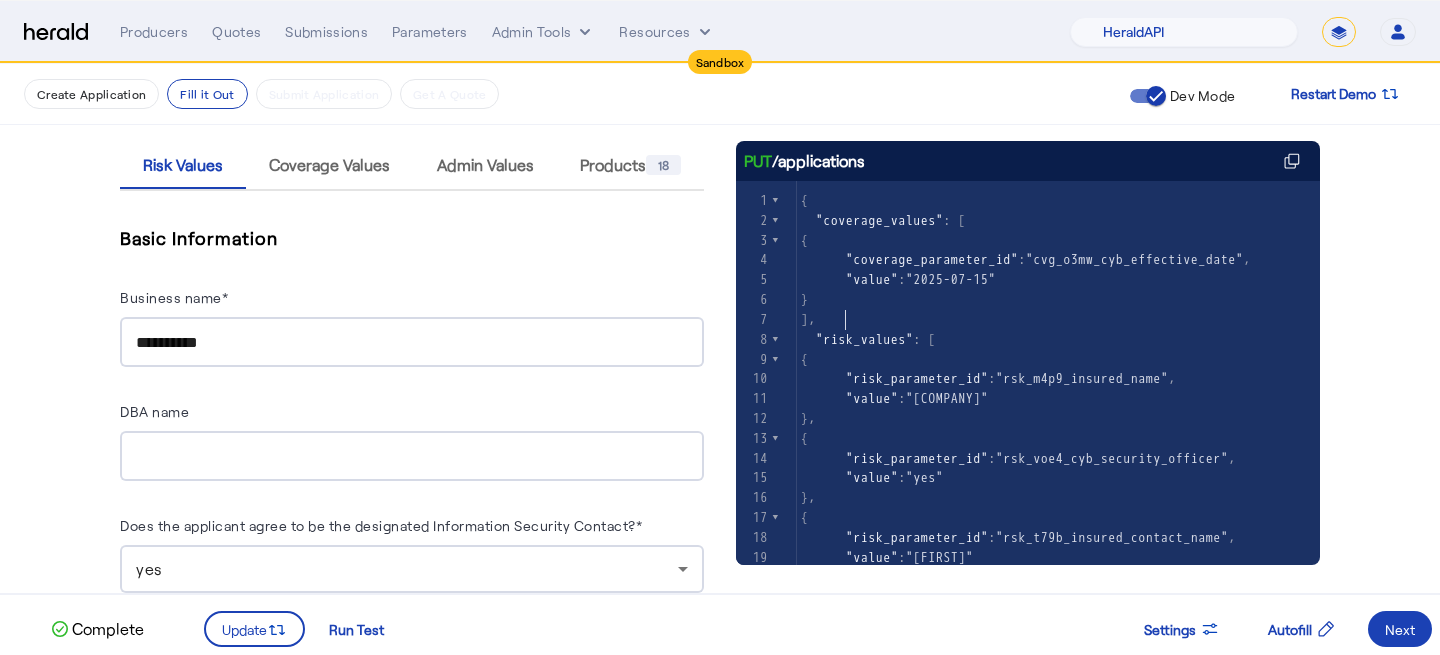 scroll, scrollTop: 0, scrollLeft: 0, axis: both 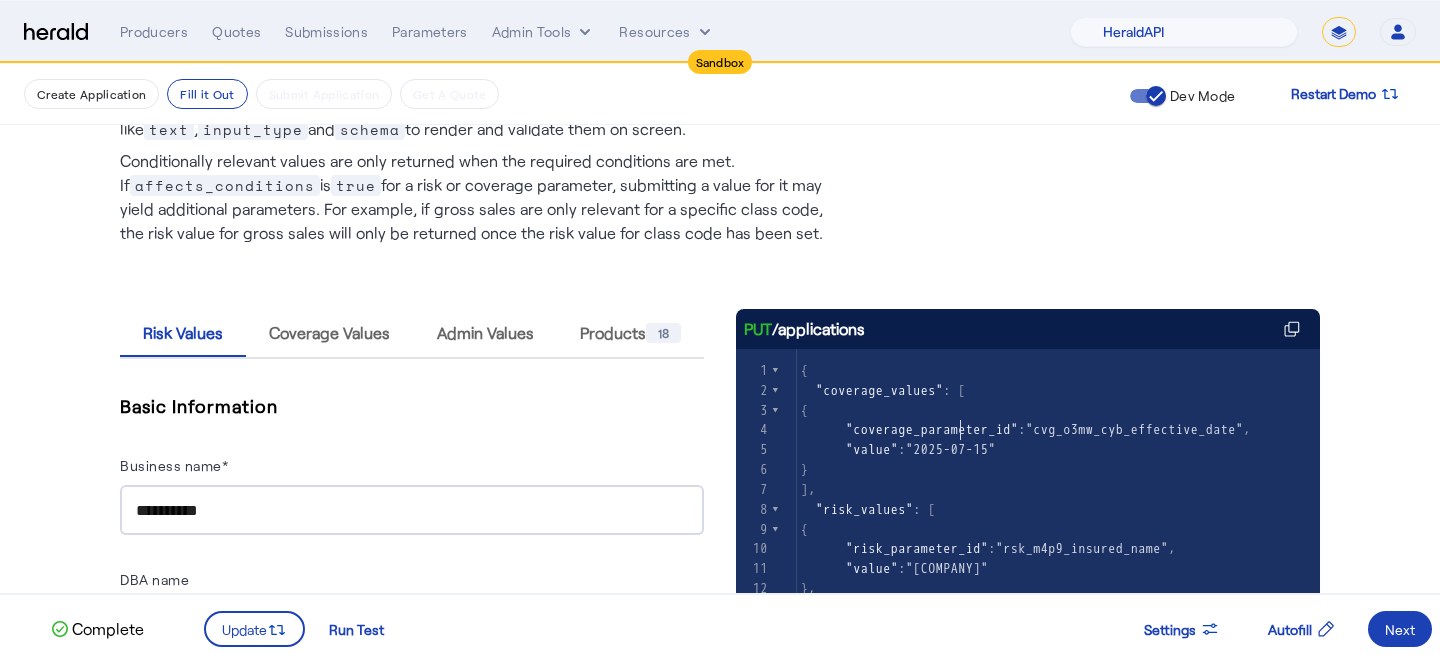 click on ""coverage_parameter_id"" 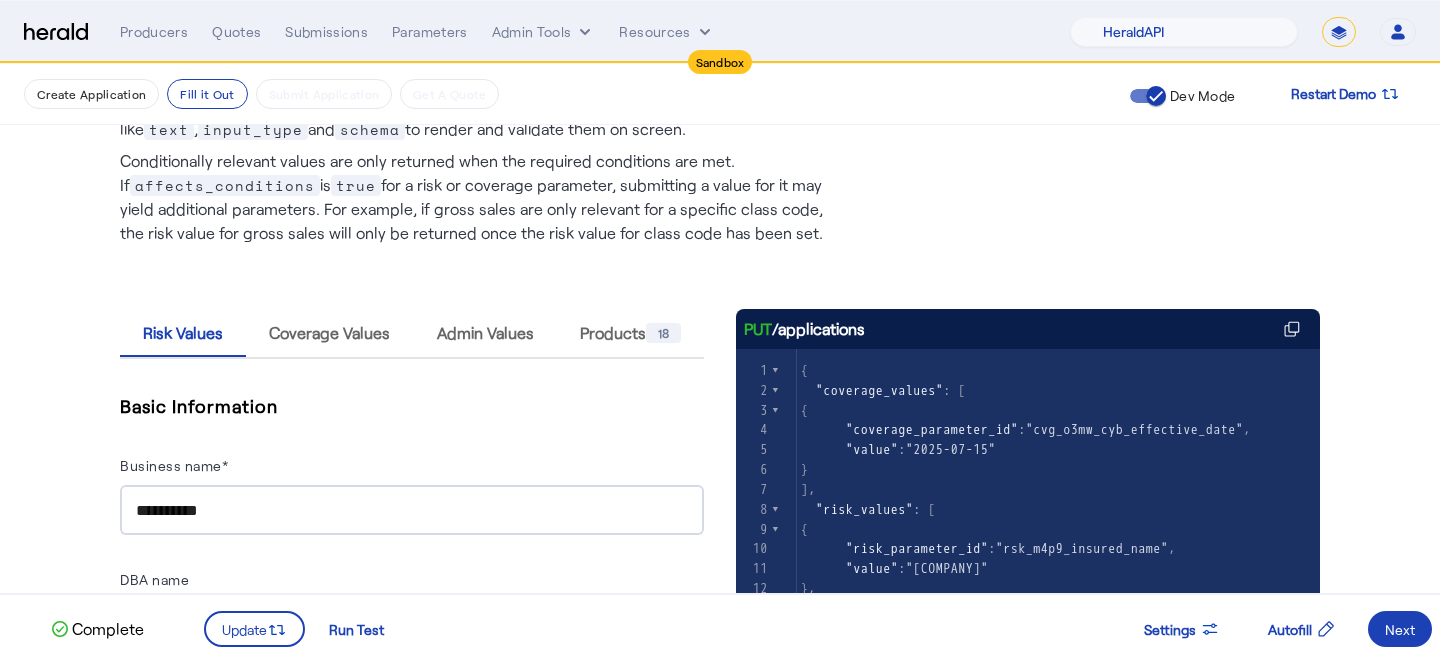 type on "**********" 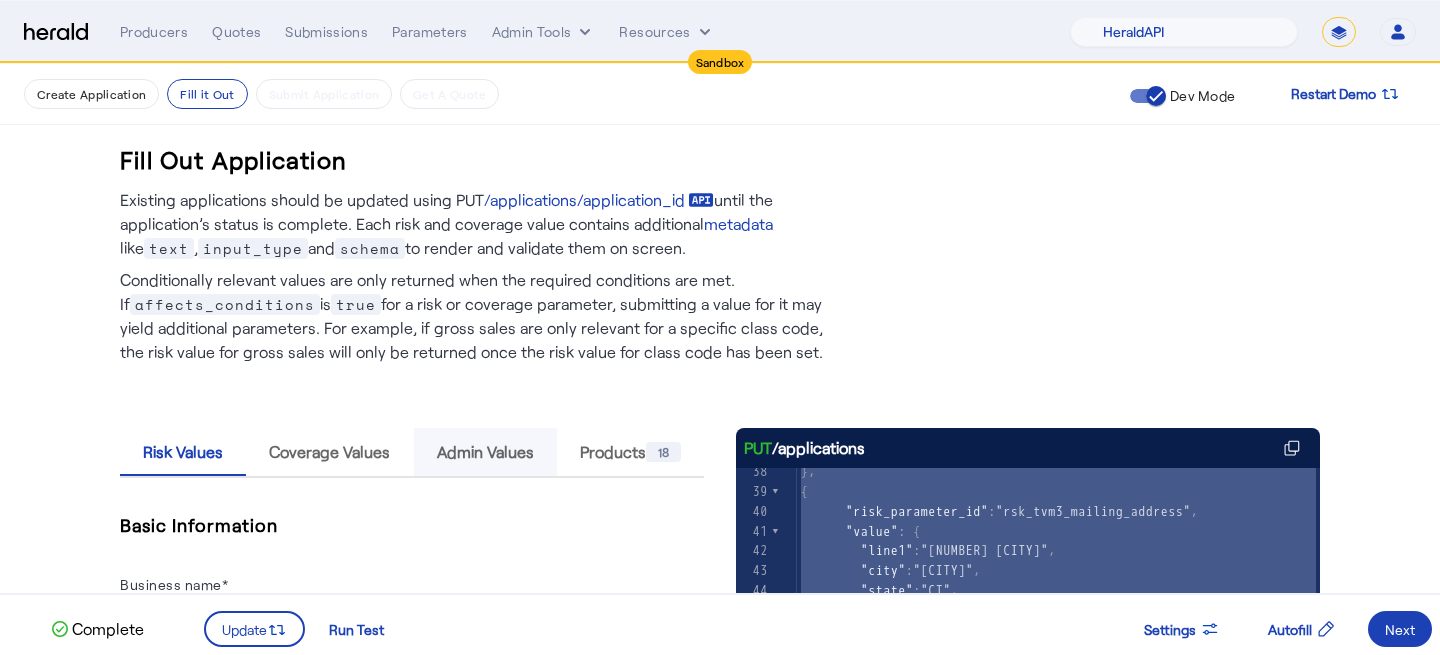 click on "Admin Values" at bounding box center [485, 452] 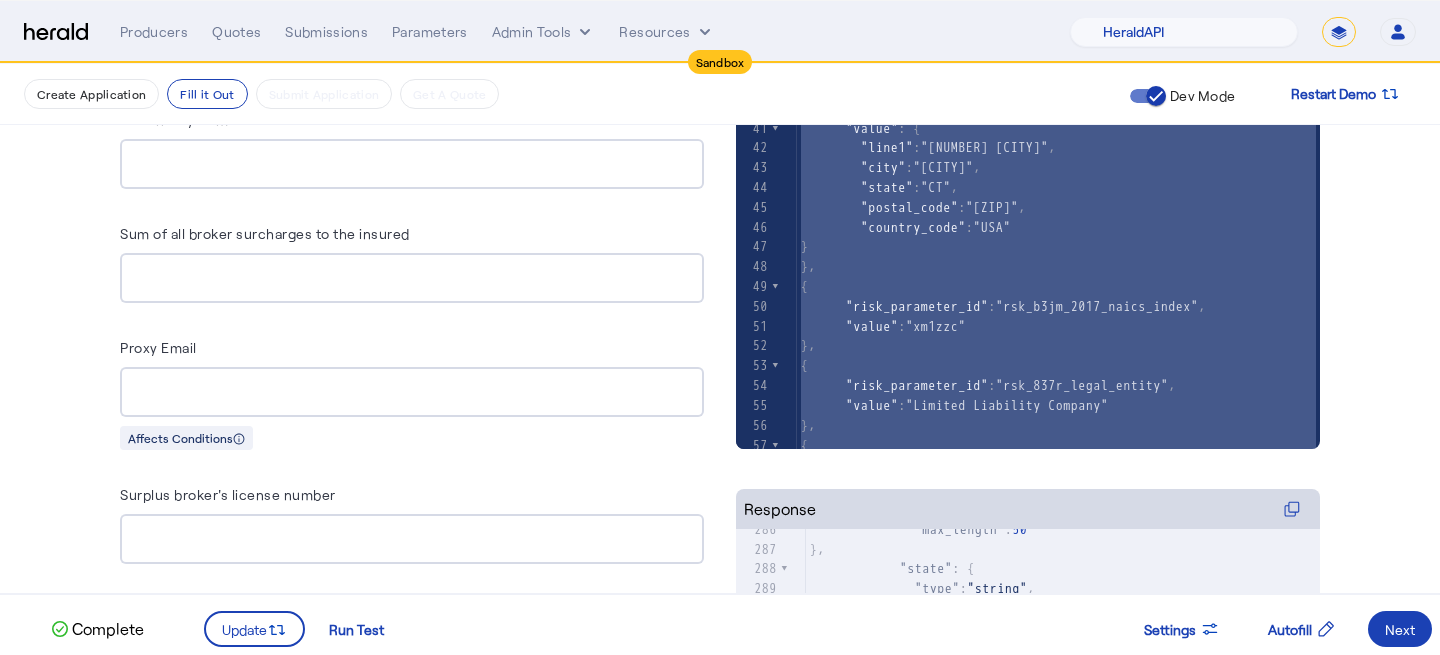 click on "Sum of all broker surcharges to the insured" at bounding box center [412, 279] 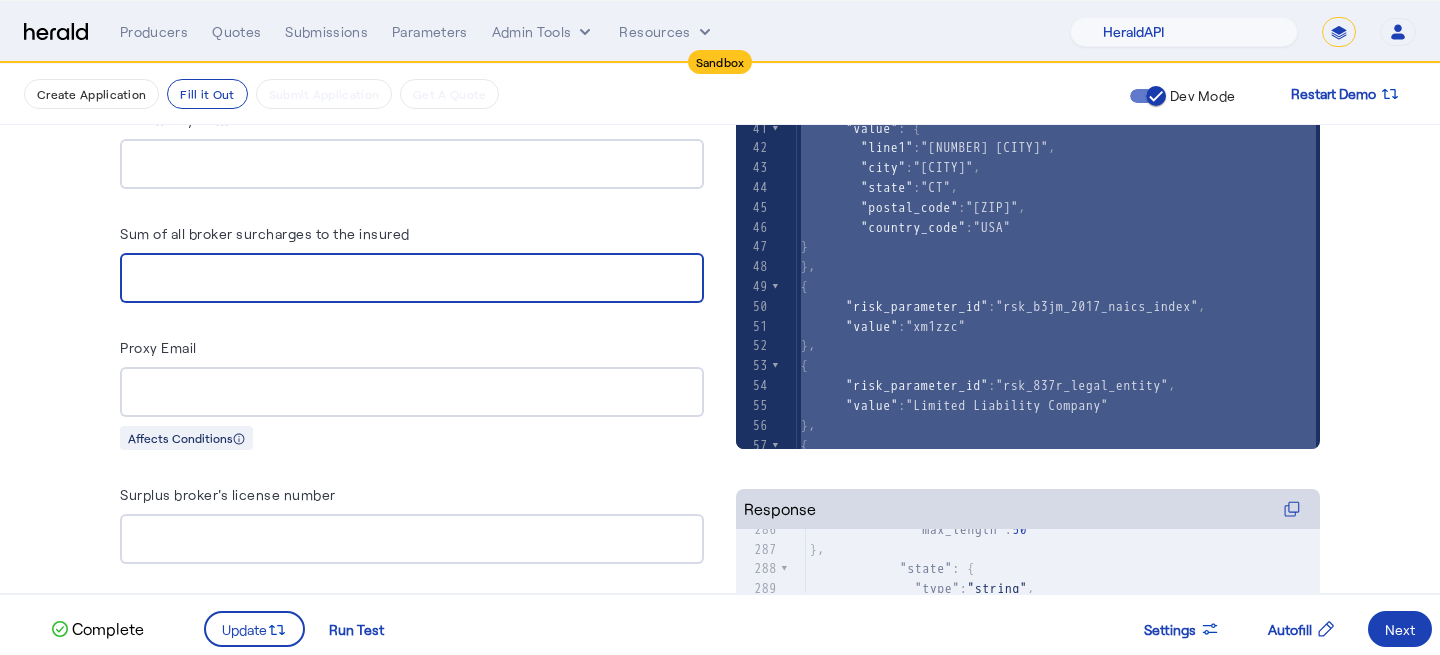 type on "*" 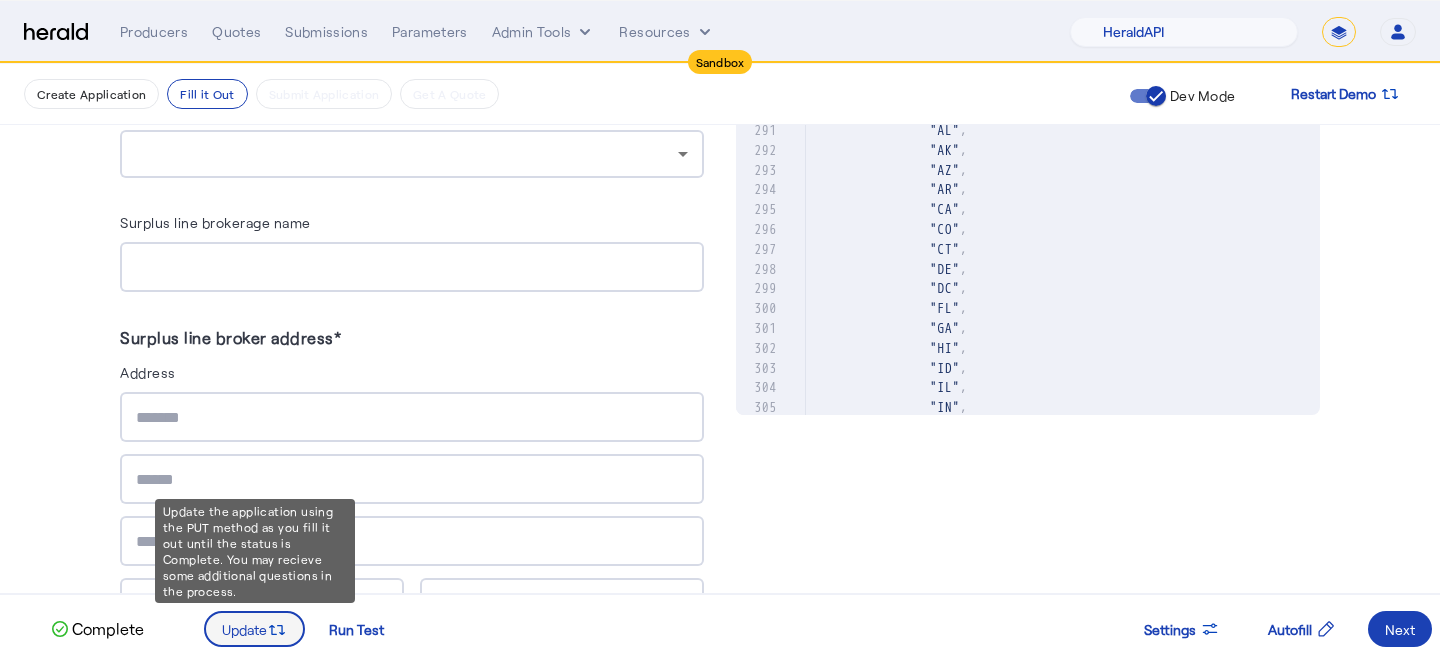type on "***" 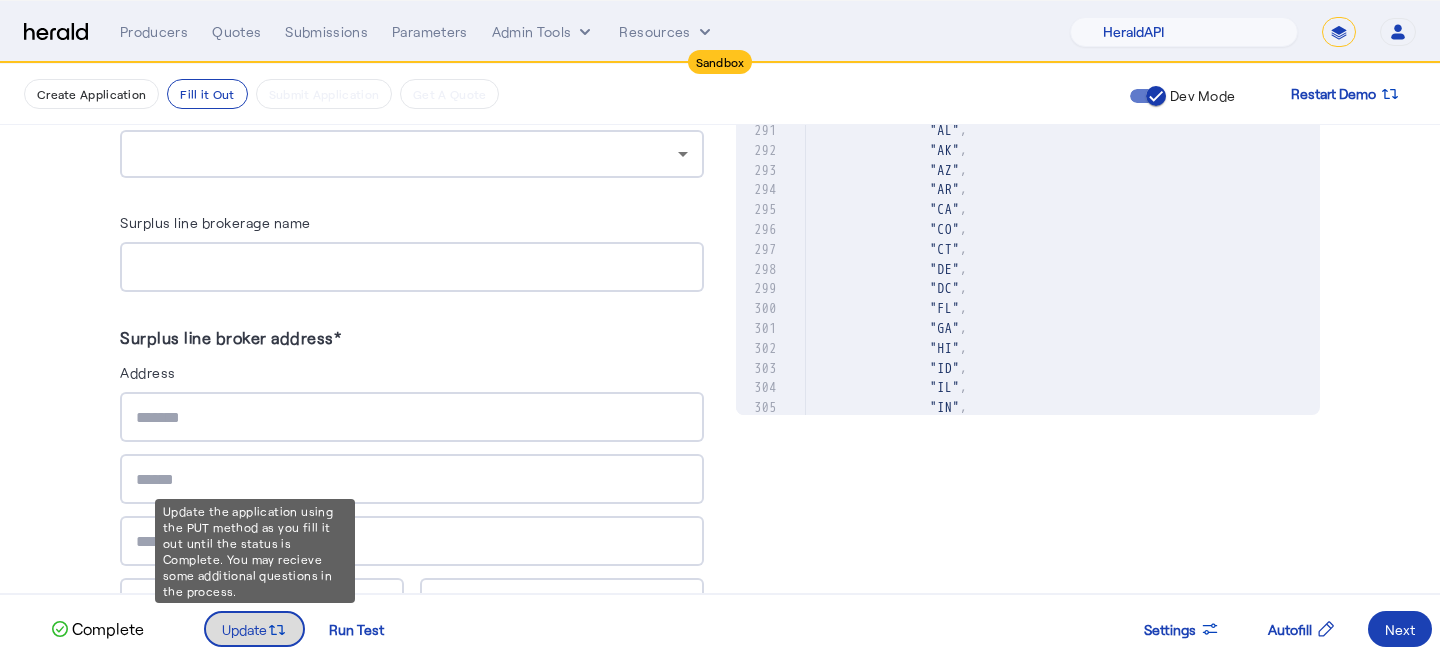 click on "Update" at bounding box center [254, 629] 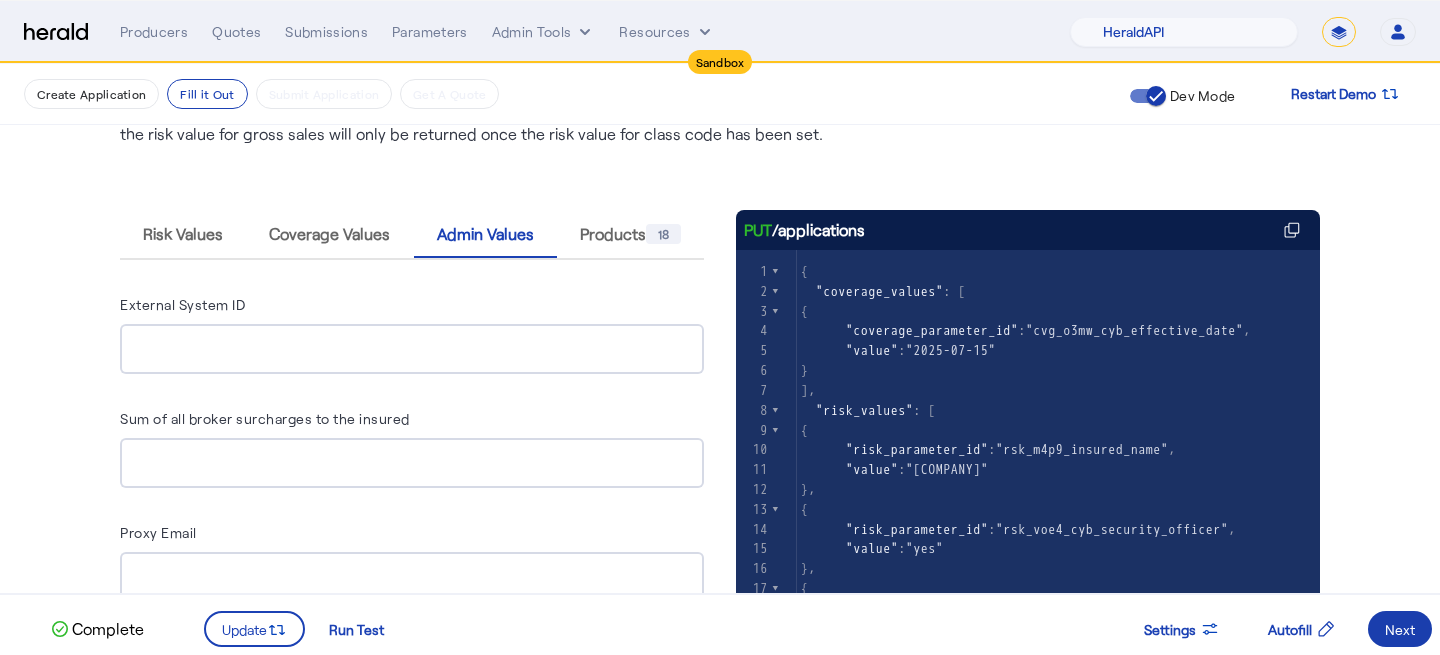 click on "Next" at bounding box center [1400, 629] 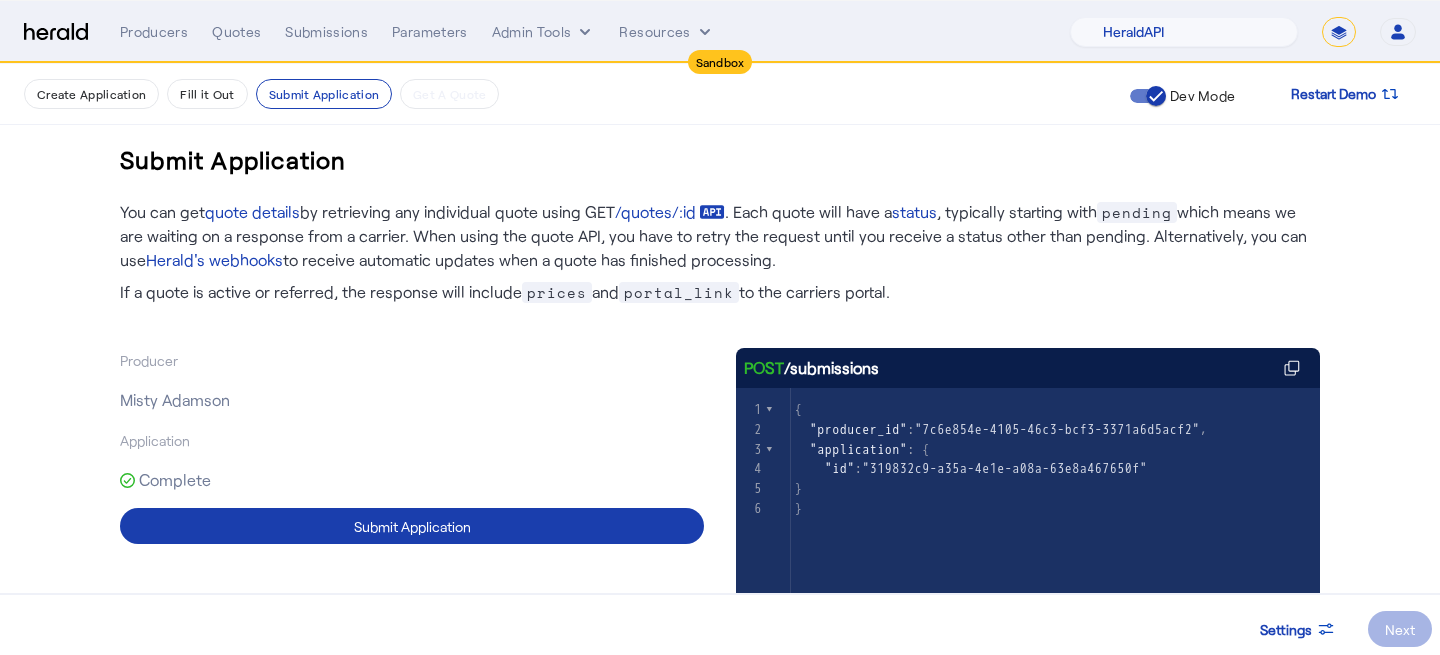 click at bounding box center [412, 526] 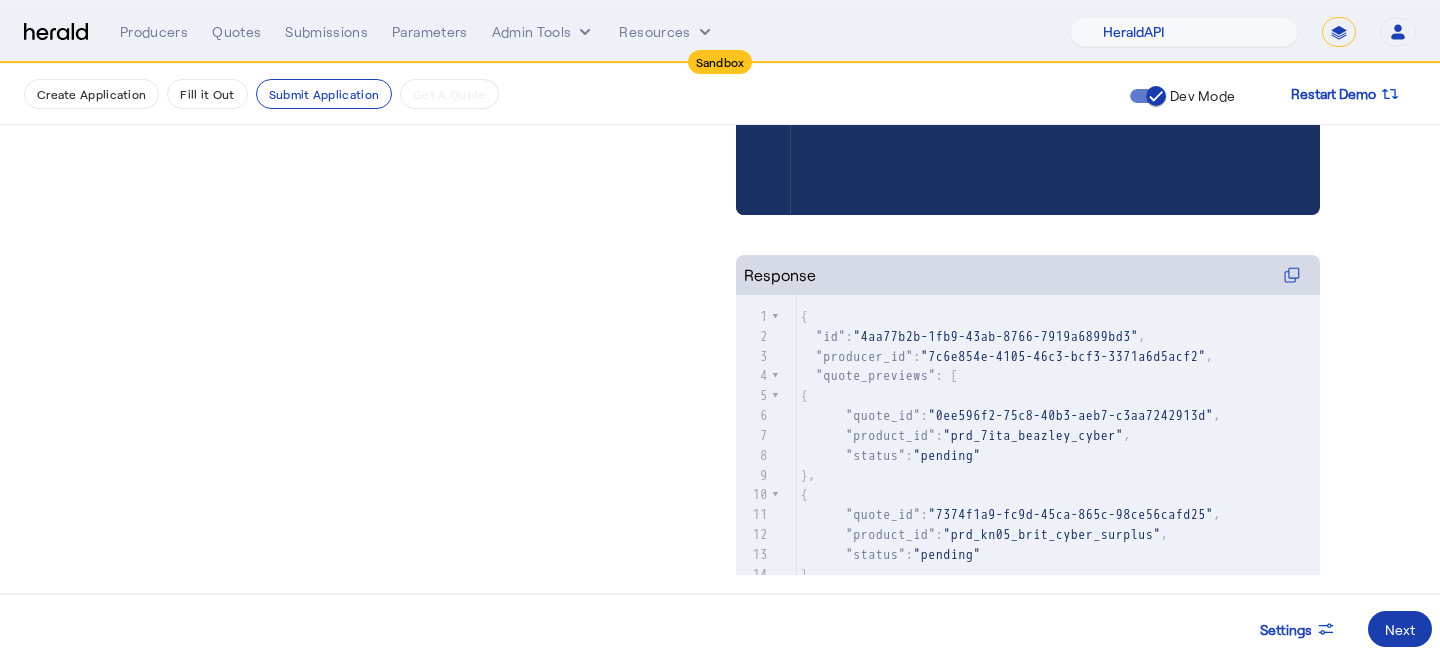 click on "Next" at bounding box center [1400, 629] 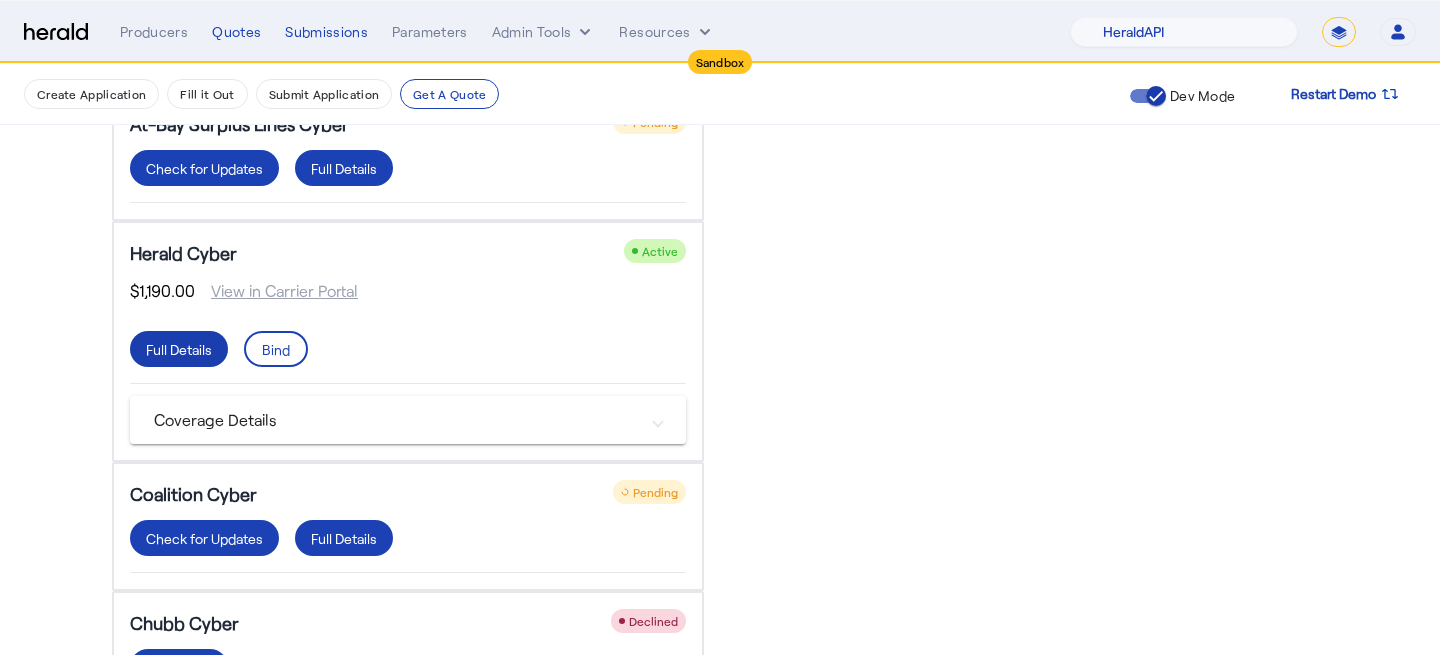 click at bounding box center [344, -1311] 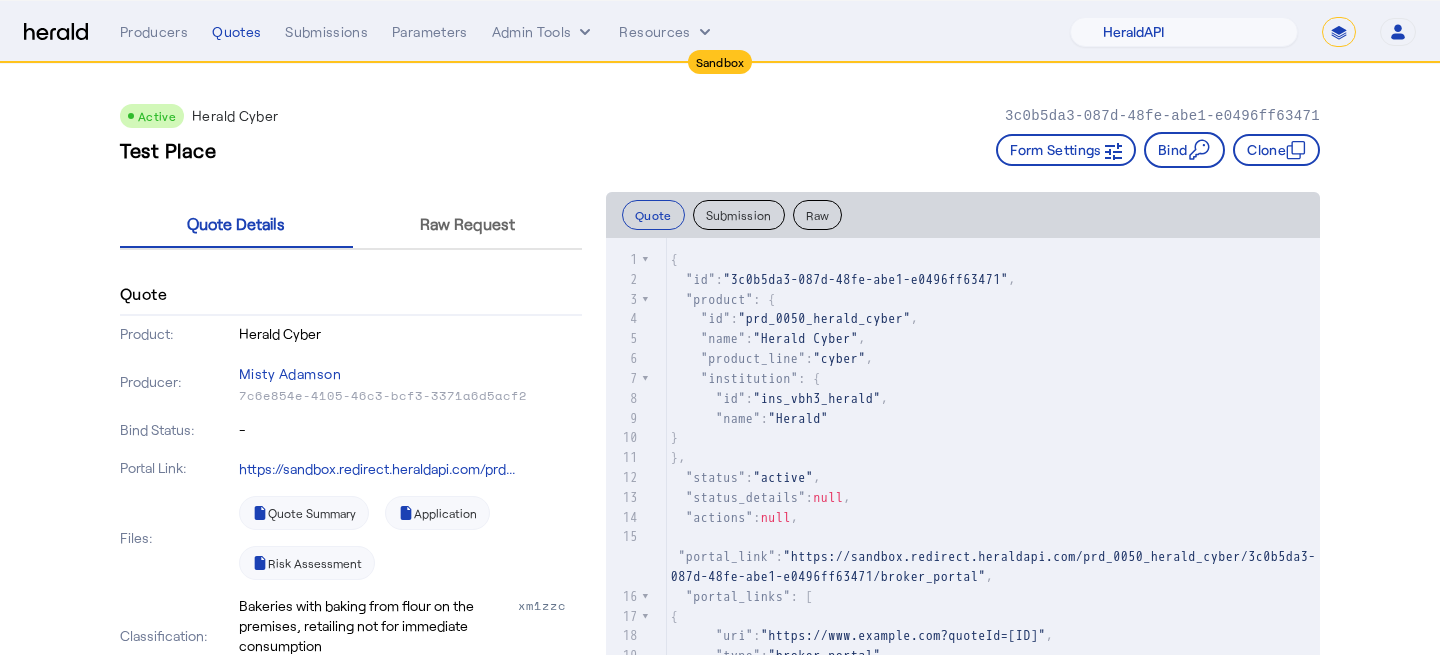 click on ""3c0b5da3-087d-48fe-abe1-e0496ff63471"" 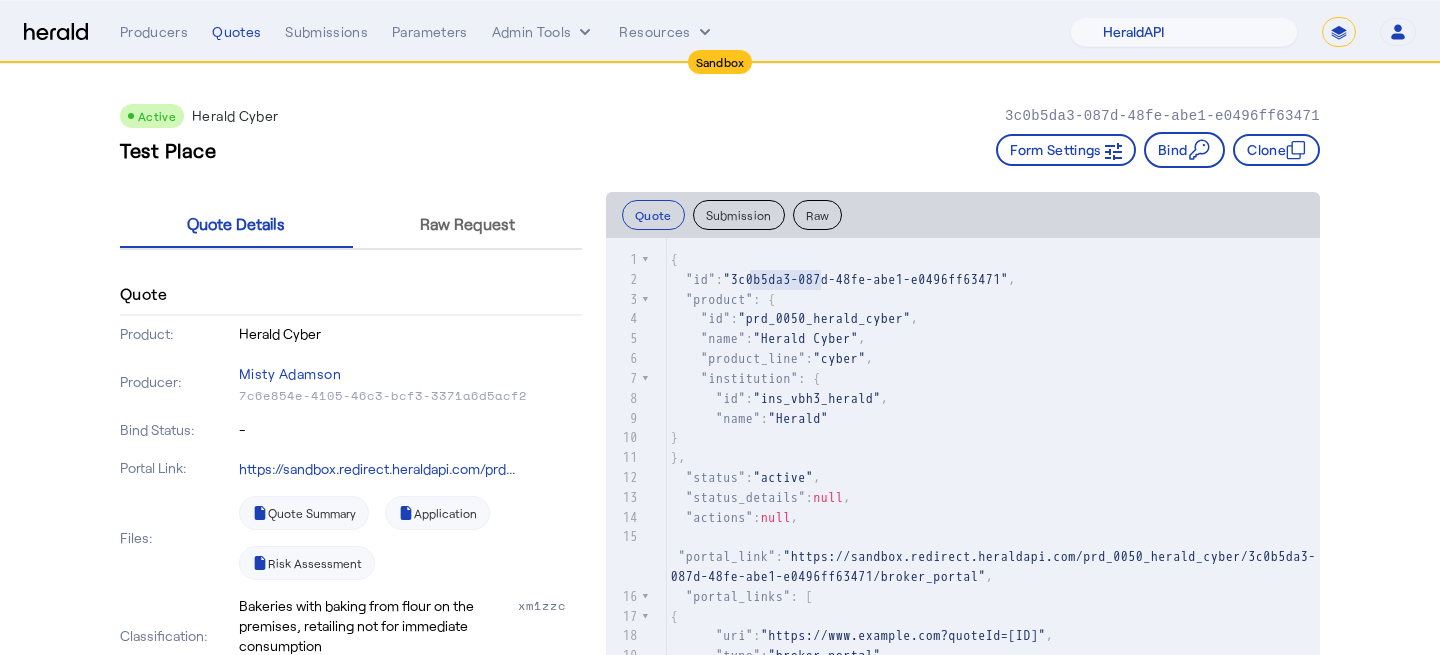click on ""3c0b5da3-087d-48fe-abe1-e0496ff63471"" 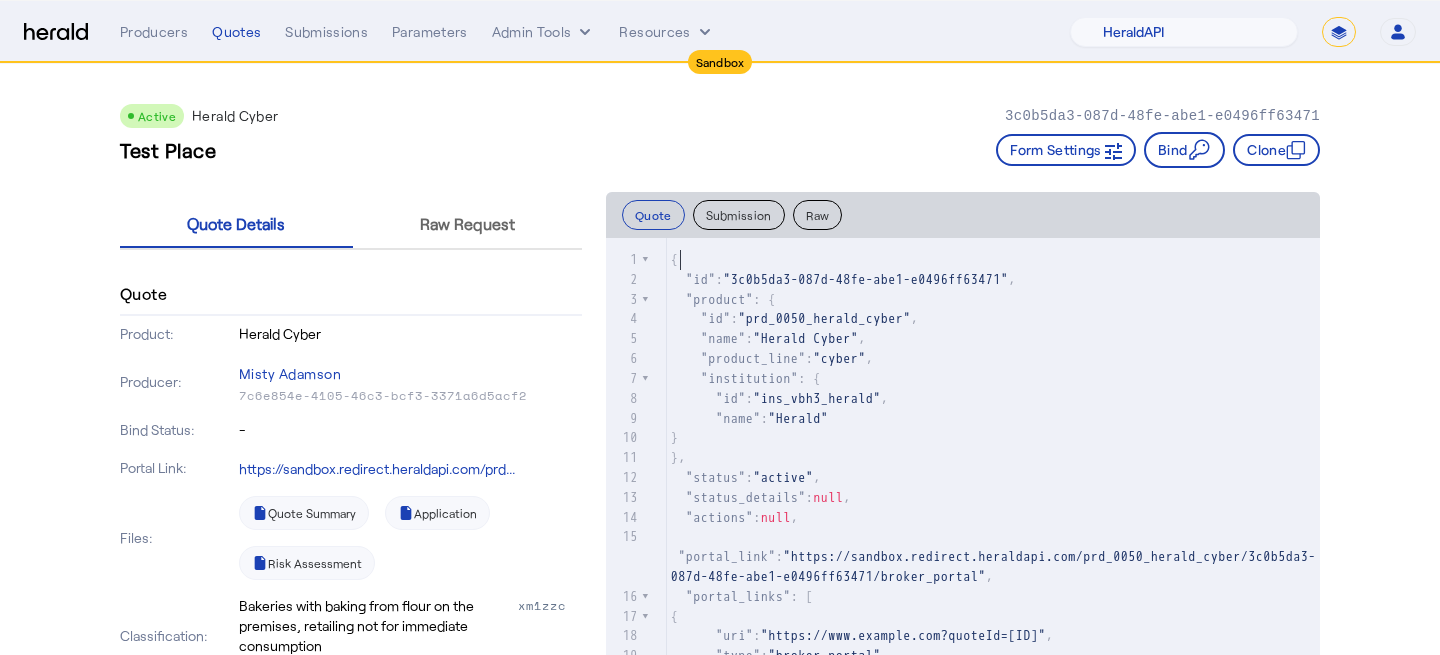 drag, startPoint x: 918, startPoint y: 266, endPoint x: 1221, endPoint y: 309, distance: 306.03595 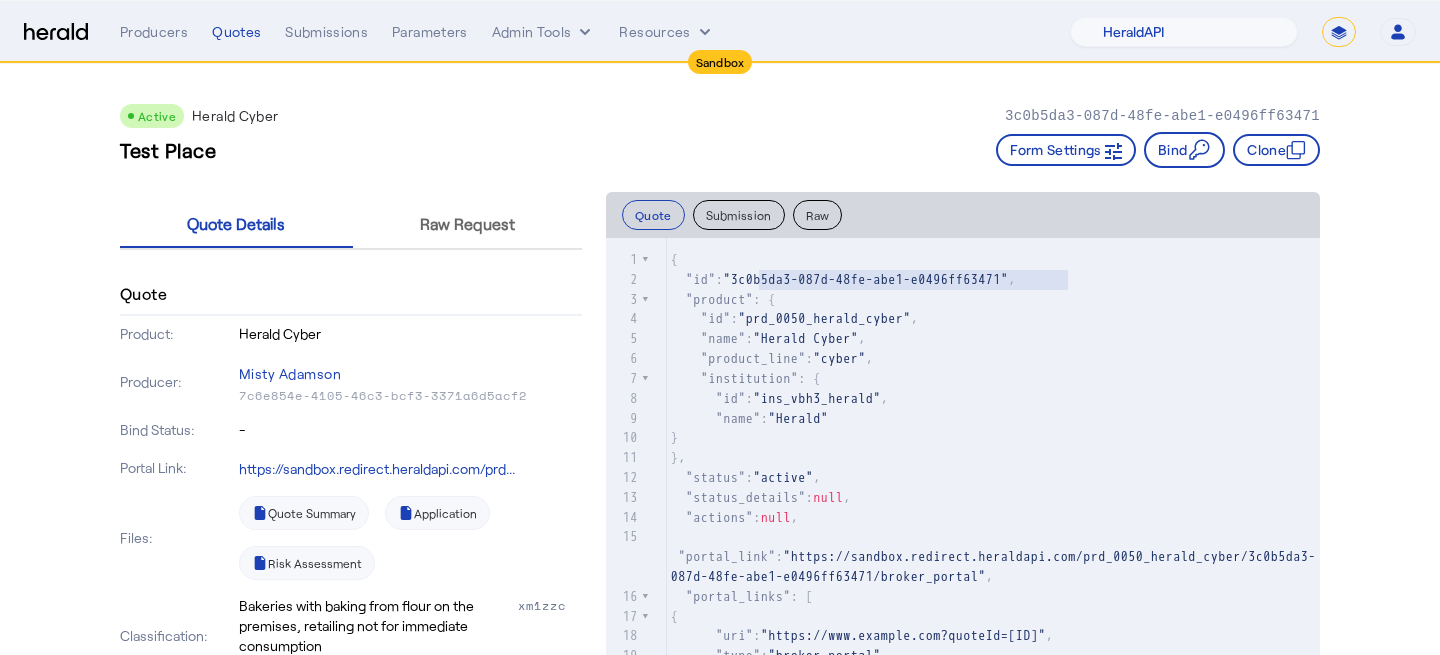 type on "**********" 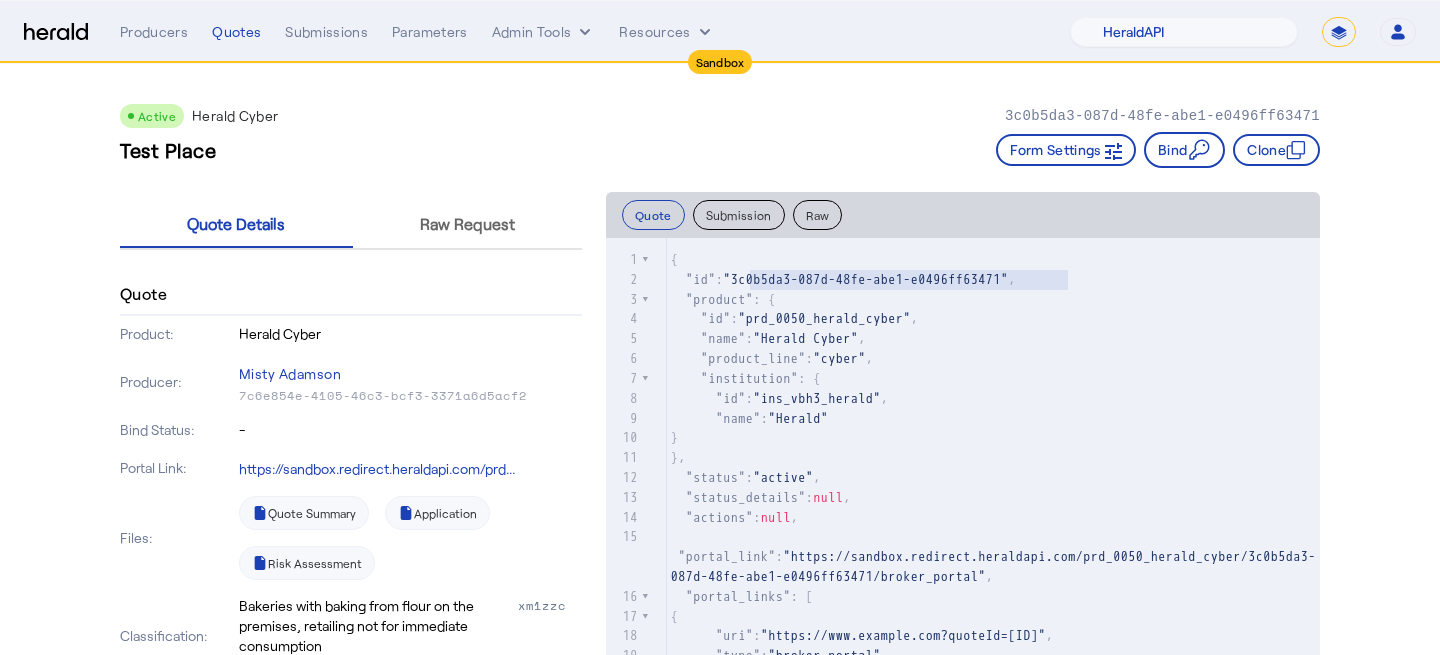 drag, startPoint x: 1077, startPoint y: 284, endPoint x: 760, endPoint y: 285, distance: 317.0016 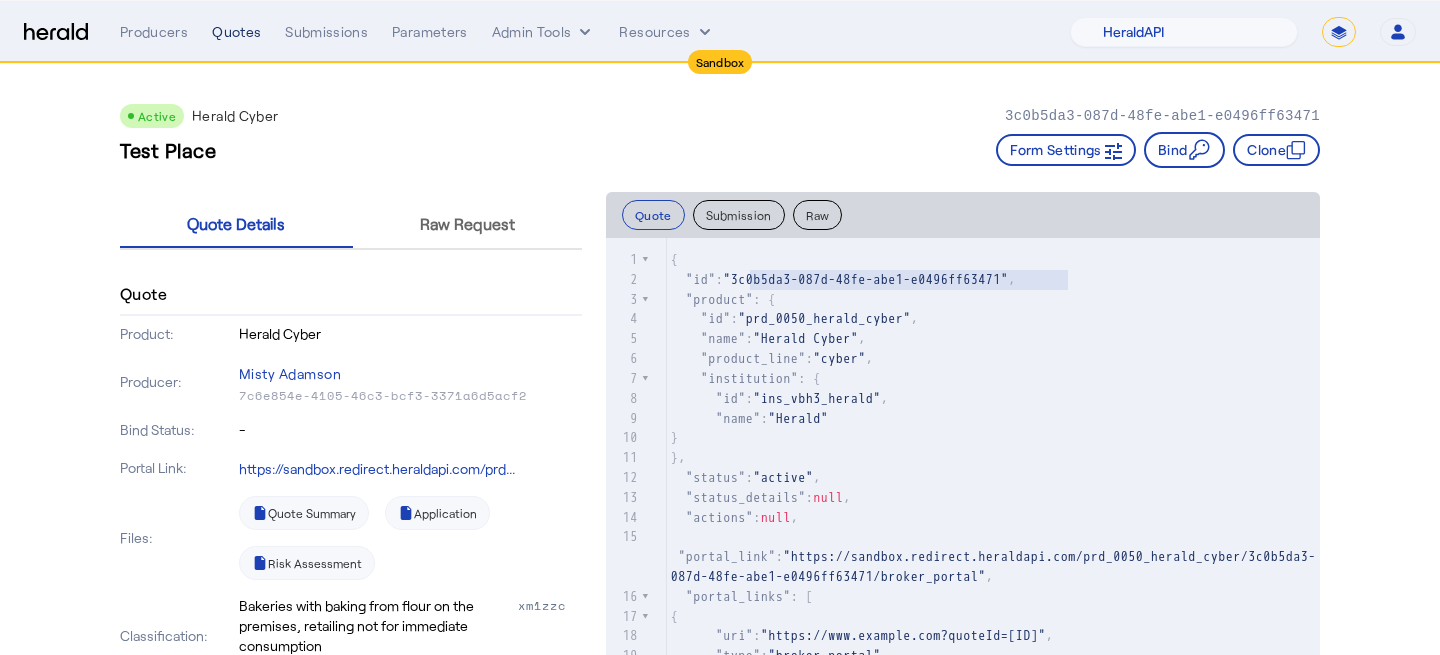 click on "Quotes" at bounding box center (236, 32) 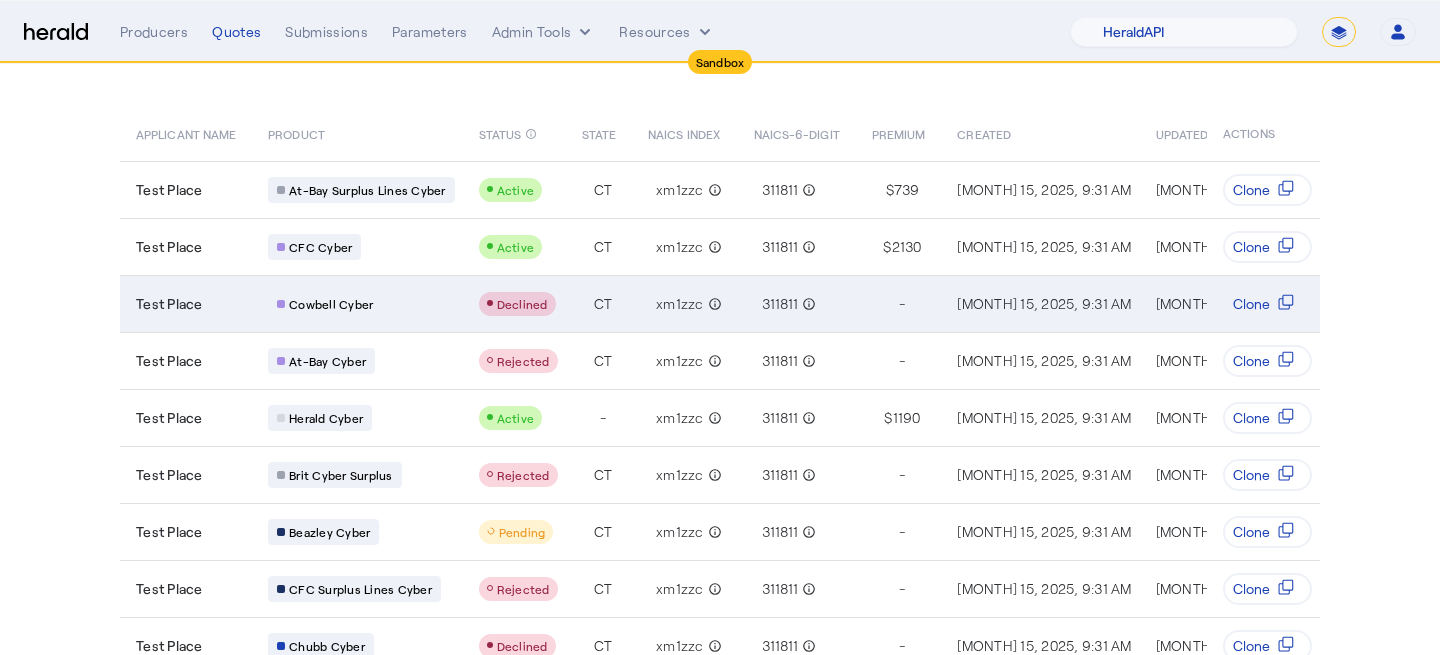 scroll, scrollTop: 126, scrollLeft: 0, axis: vertical 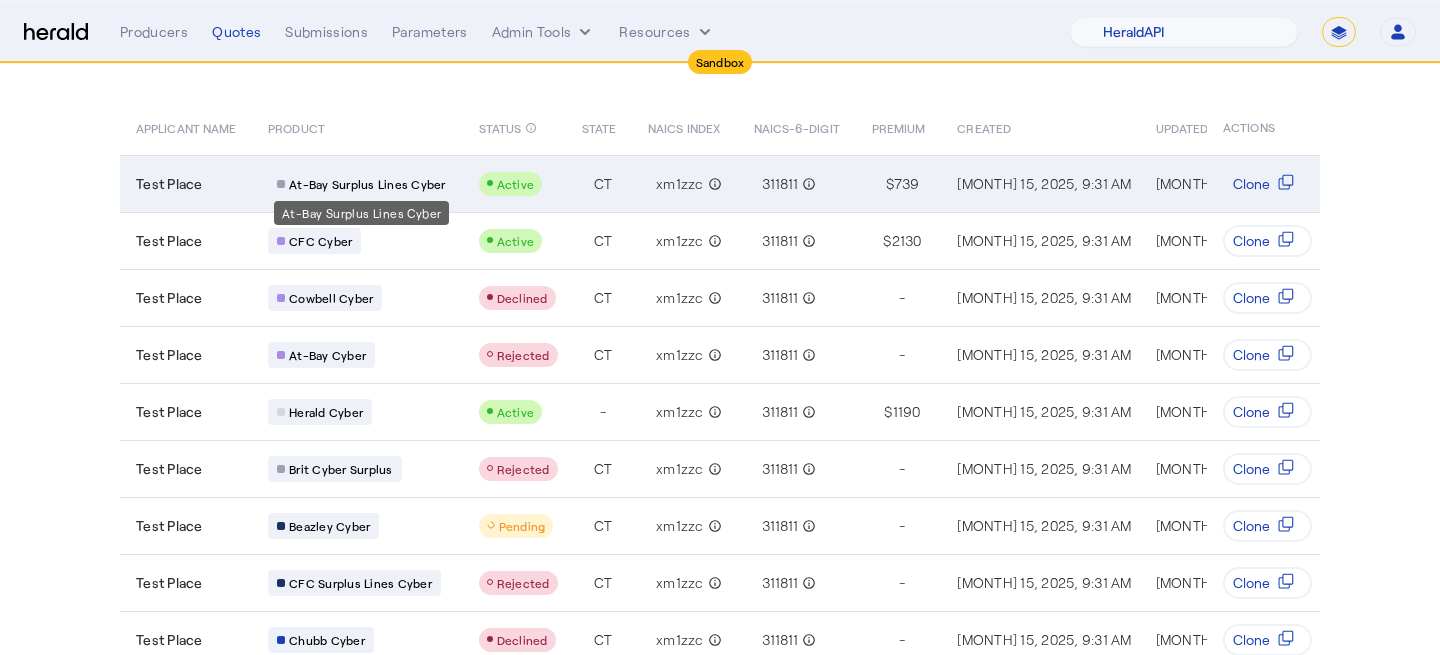 click on "At-Bay Surplus Lines Cyber" at bounding box center (367, 184) 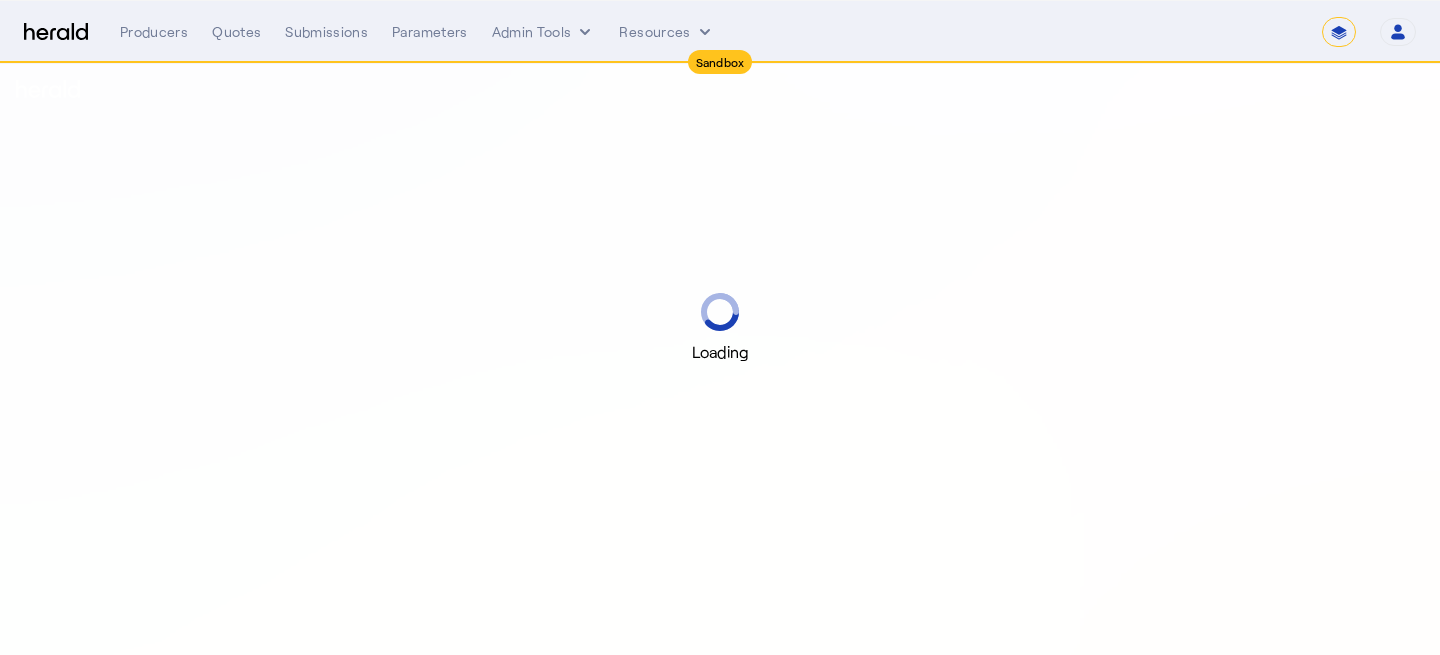 select on "*******" 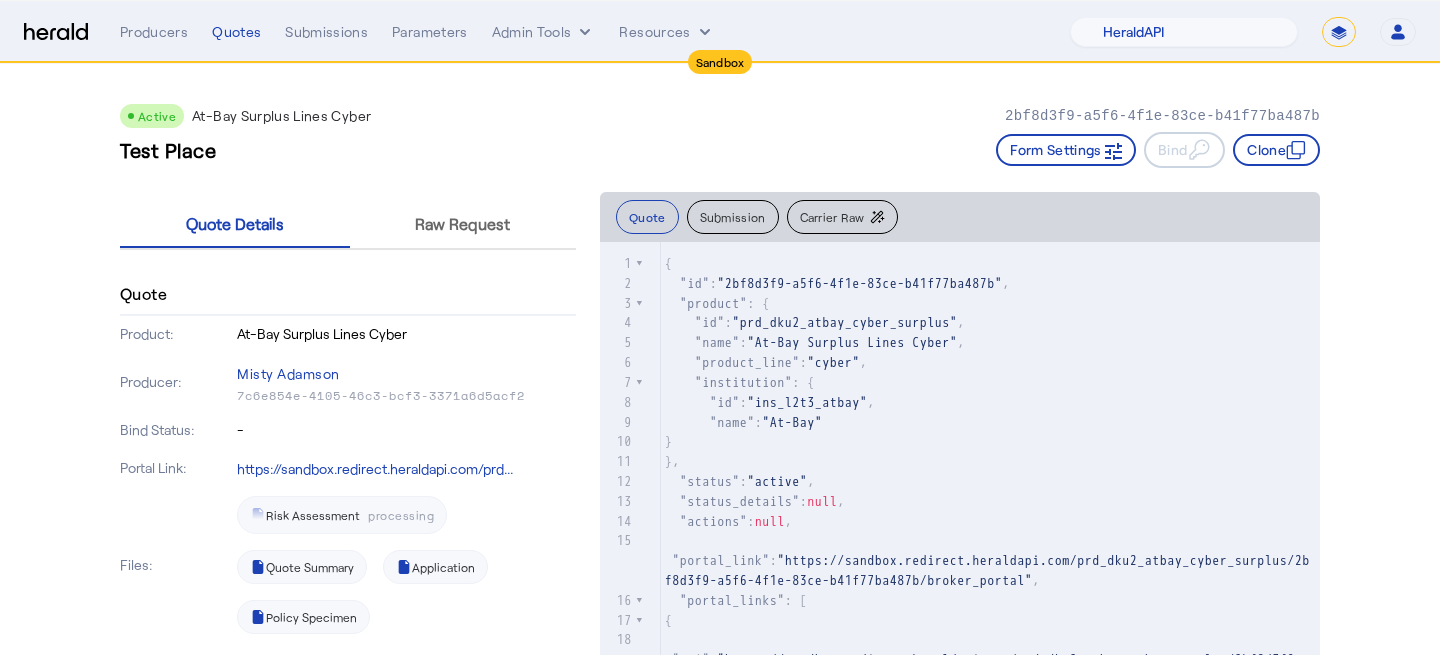 click on ""2bf8d3f9-a5f6-4f1e-83ce-b41f77ba487b"" 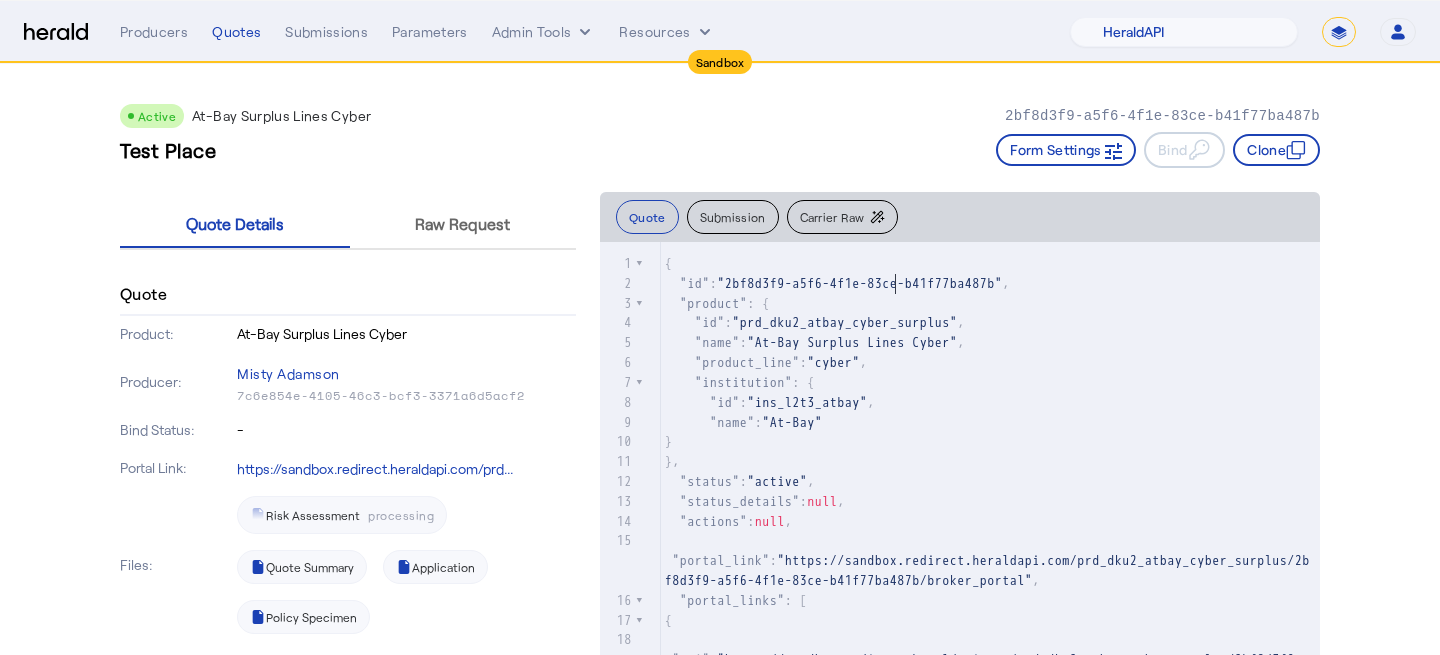 type on "****" 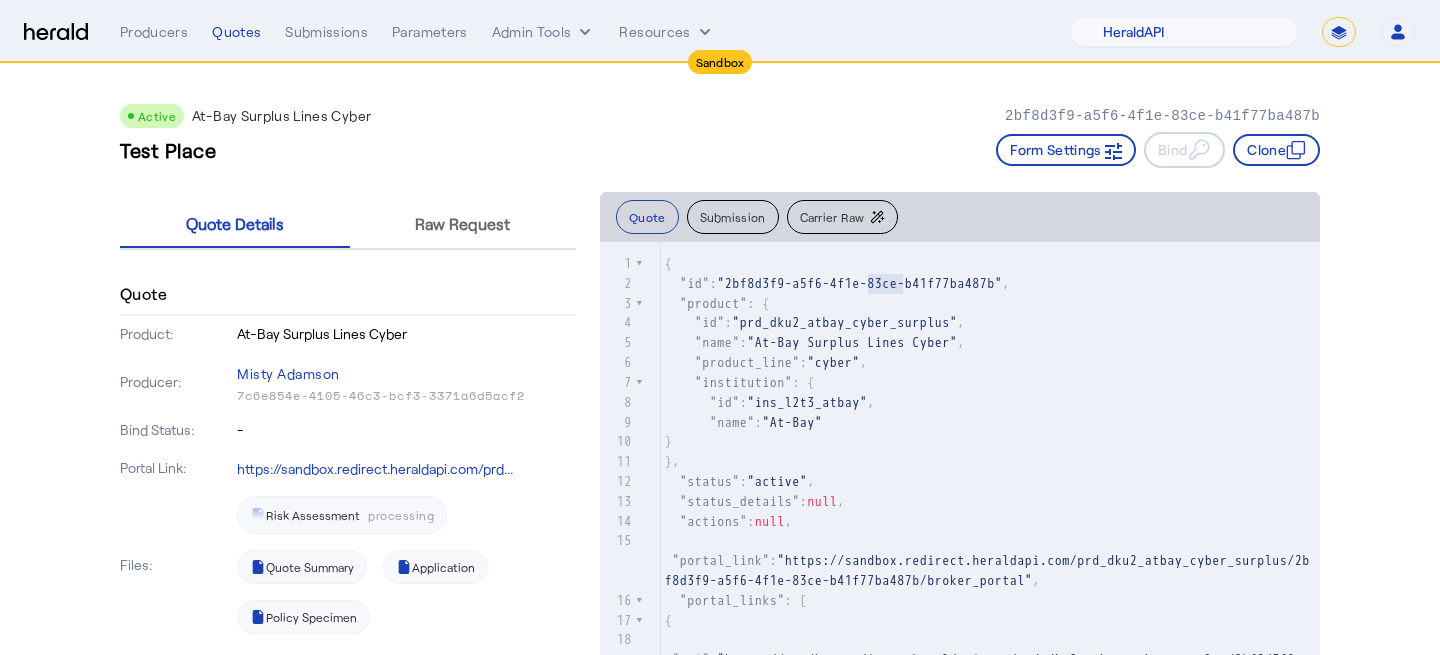 click on ""2bf8d3f9-a5f6-4f1e-83ce-b41f77ba487b"" 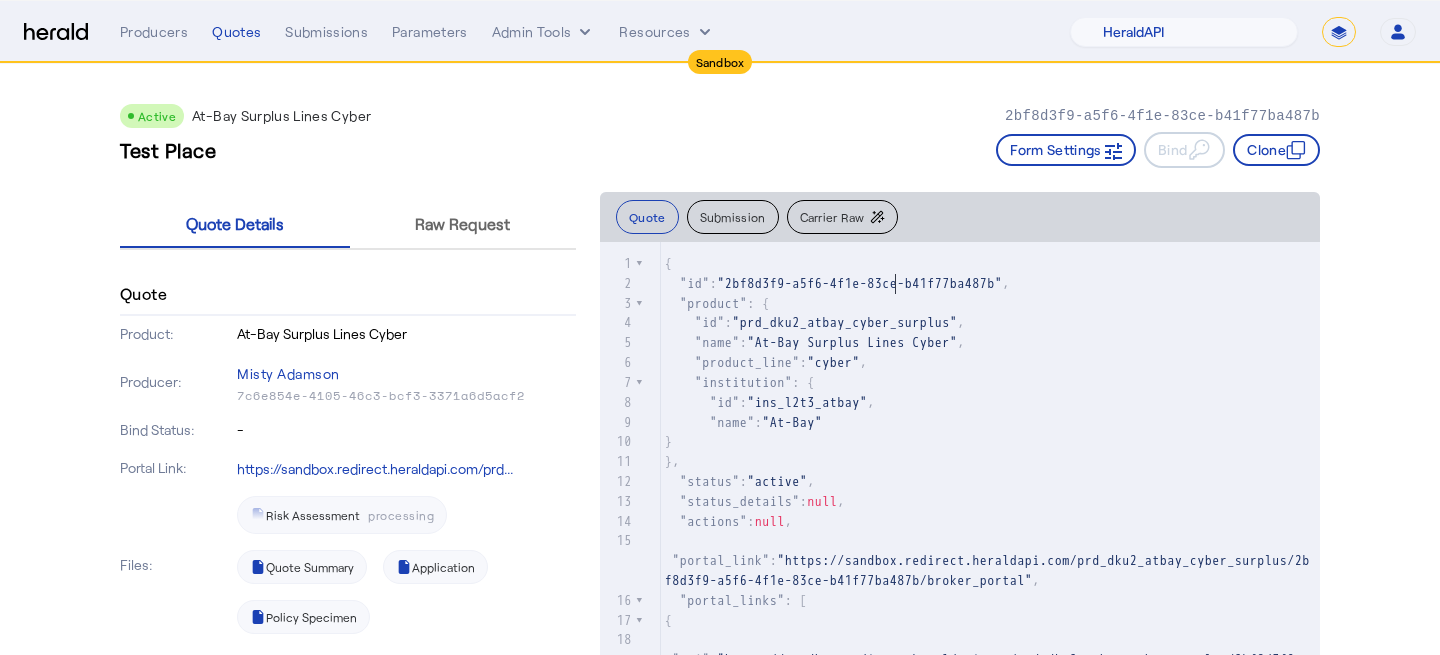 click on ""2bf8d3f9-a5f6-4f1e-83ce-b41f77ba487b"" 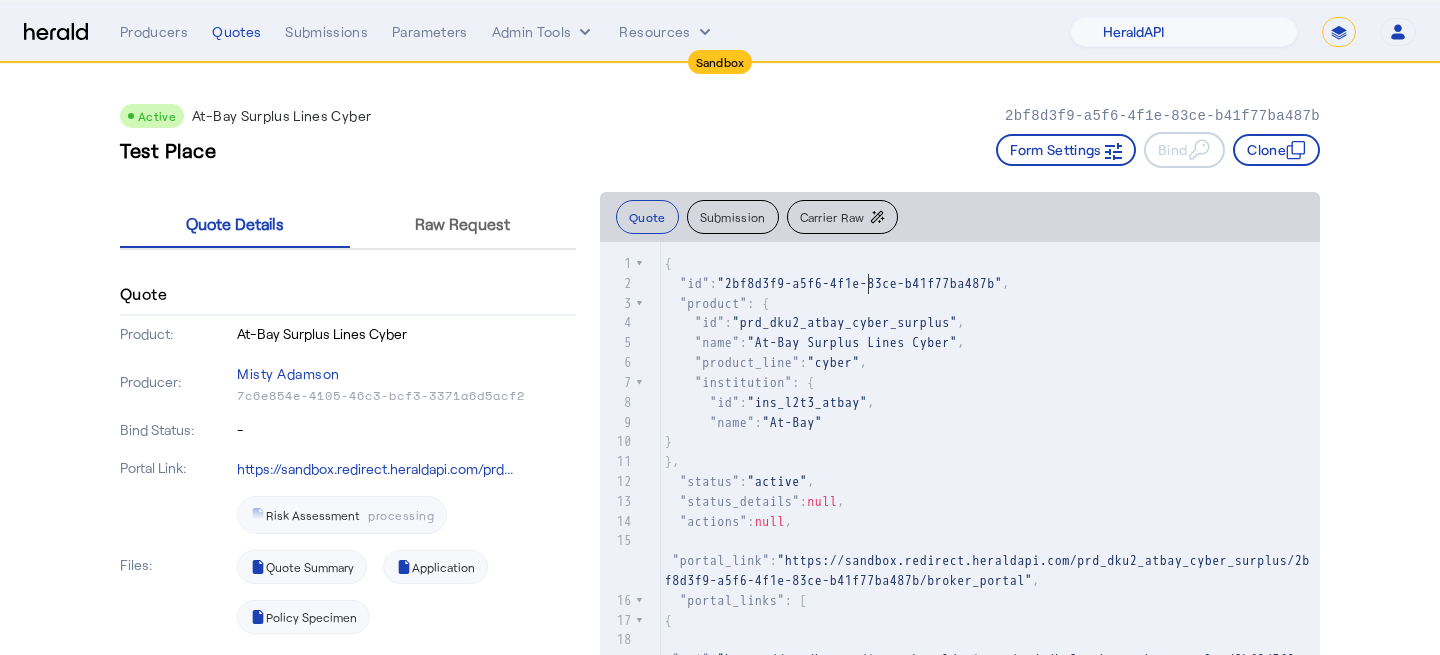 type on "****" 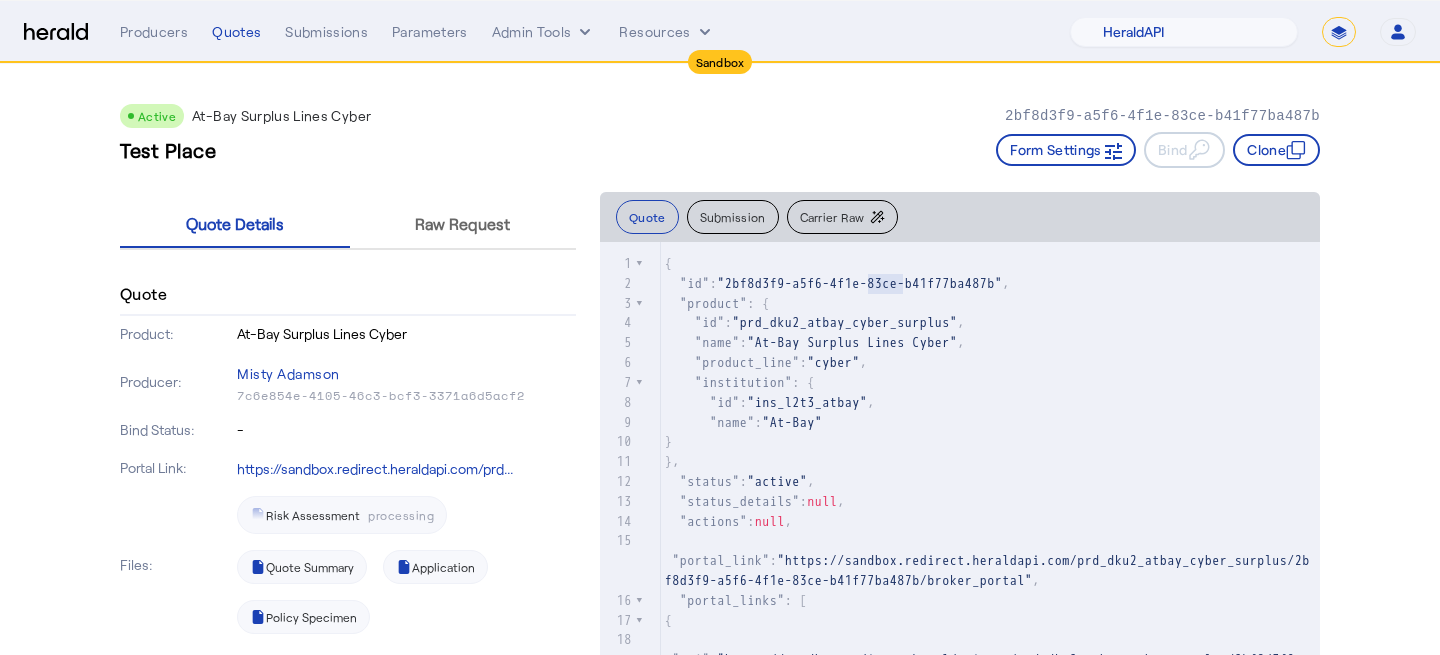 click on ""2bf8d3f9-a5f6-4f1e-83ce-b41f77ba487b"" 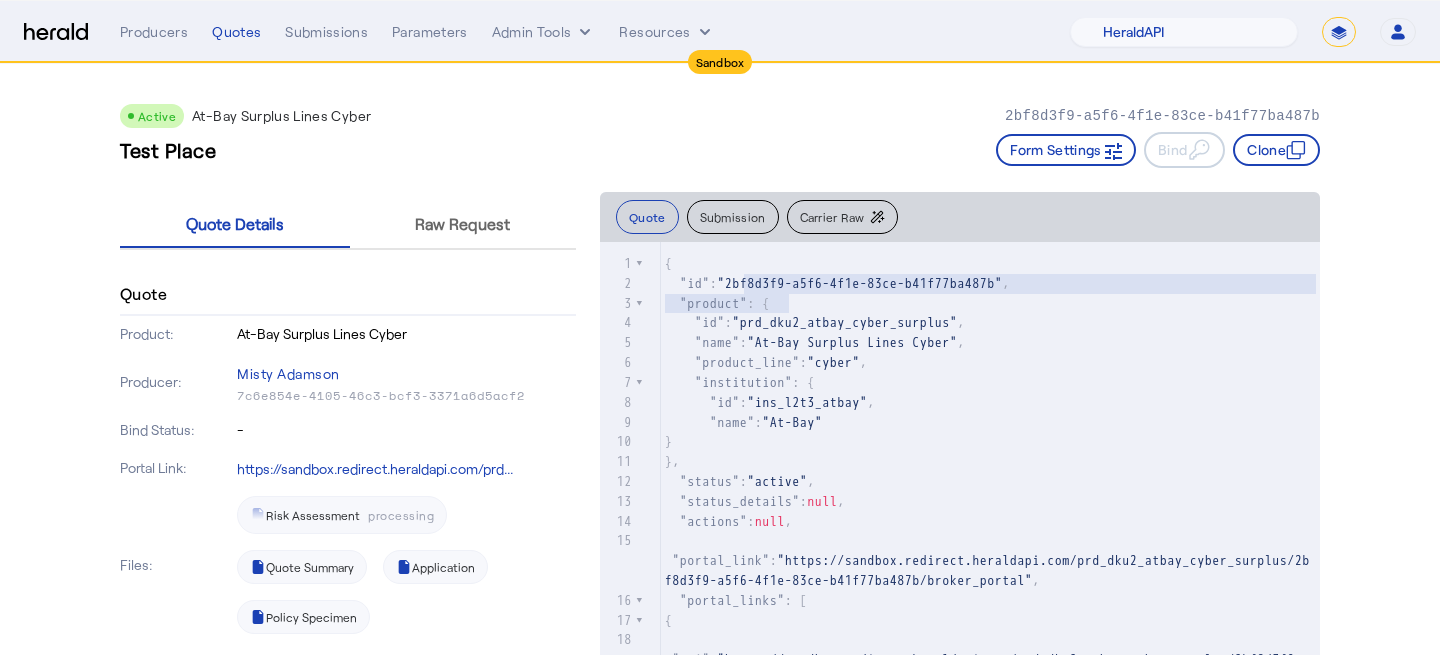 type on "**********" 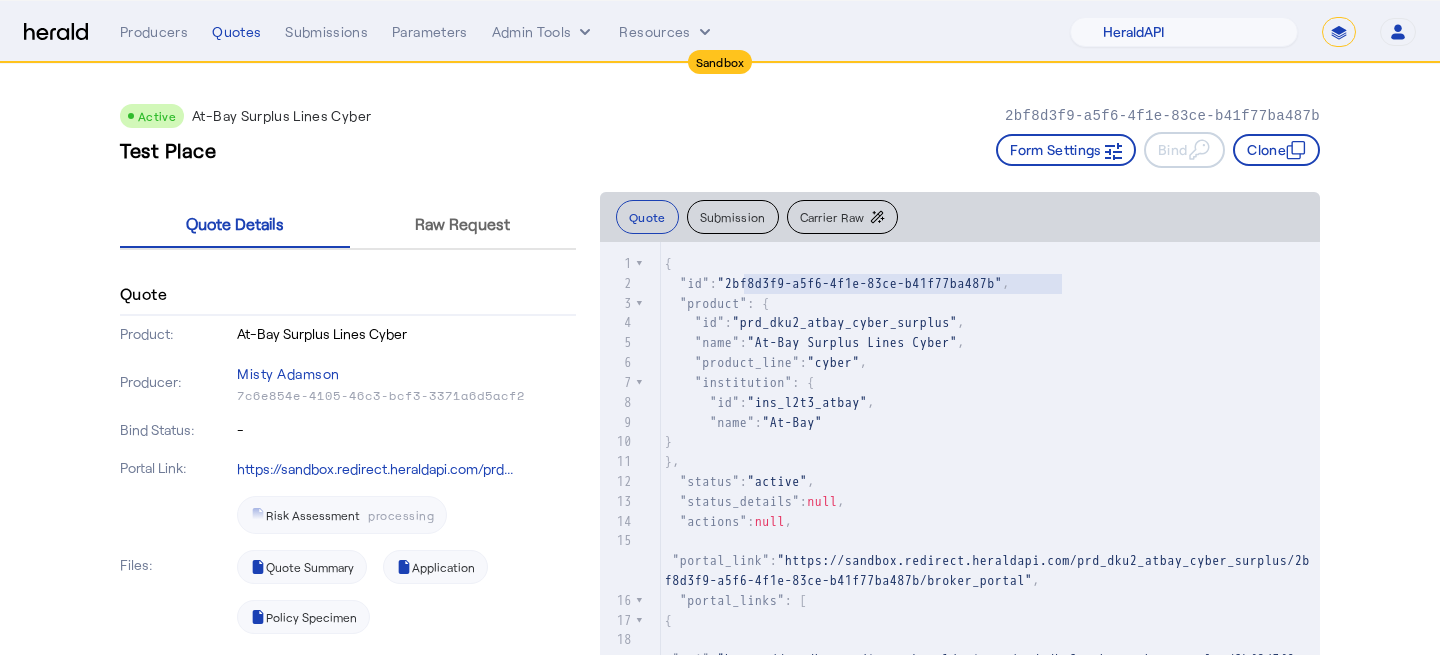 drag, startPoint x: 748, startPoint y: 283, endPoint x: 1059, endPoint y: 288, distance: 311.0402 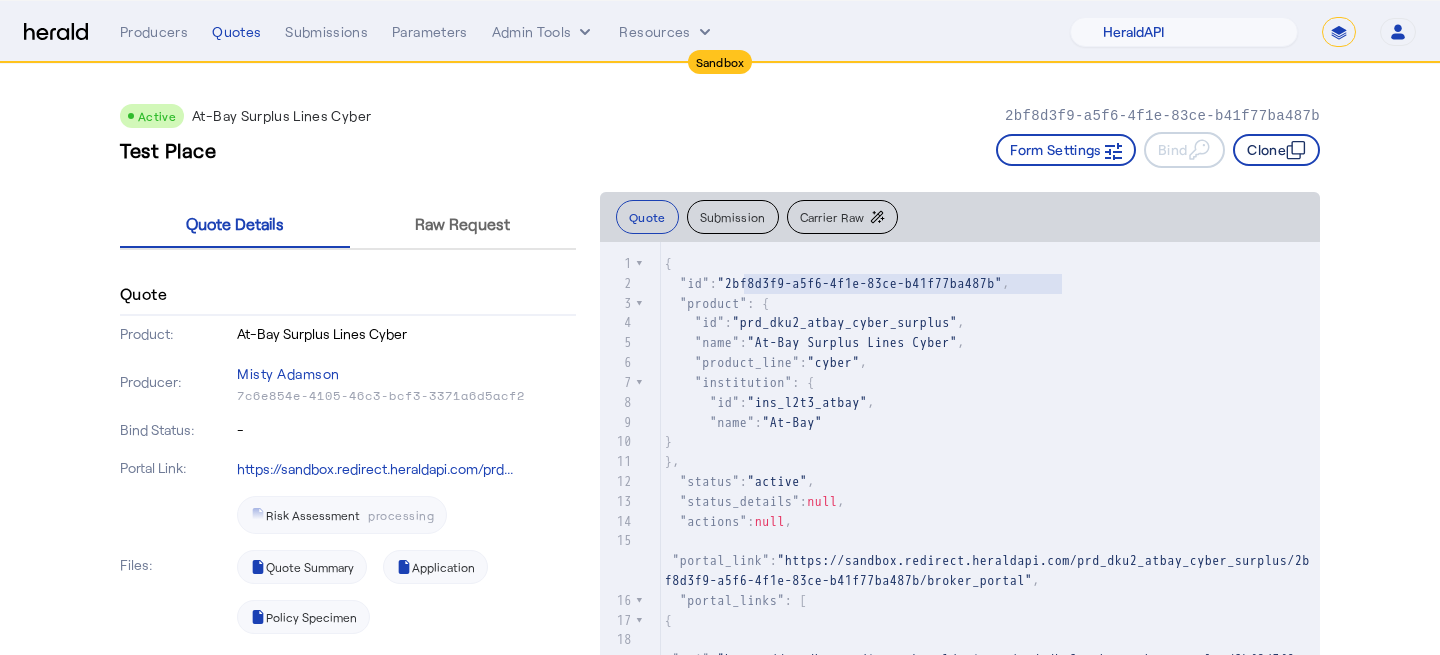 click on "Clone" 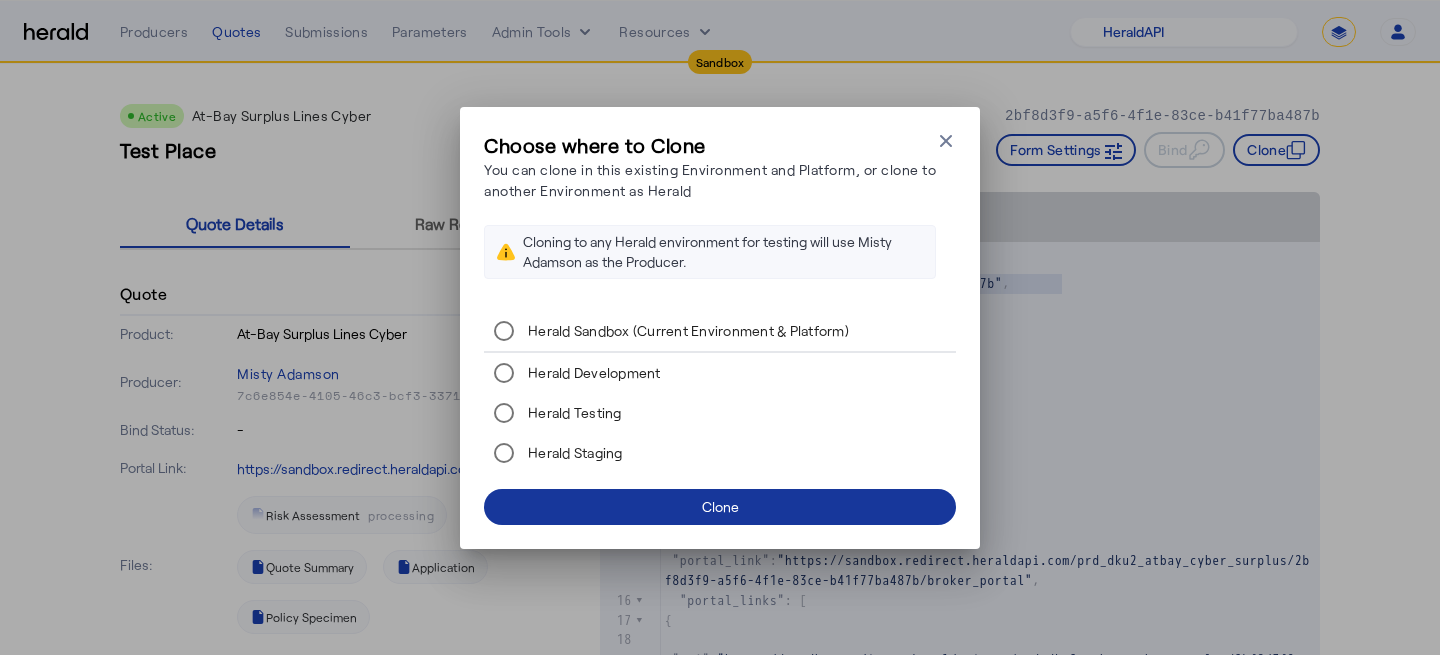 click at bounding box center (720, 507) 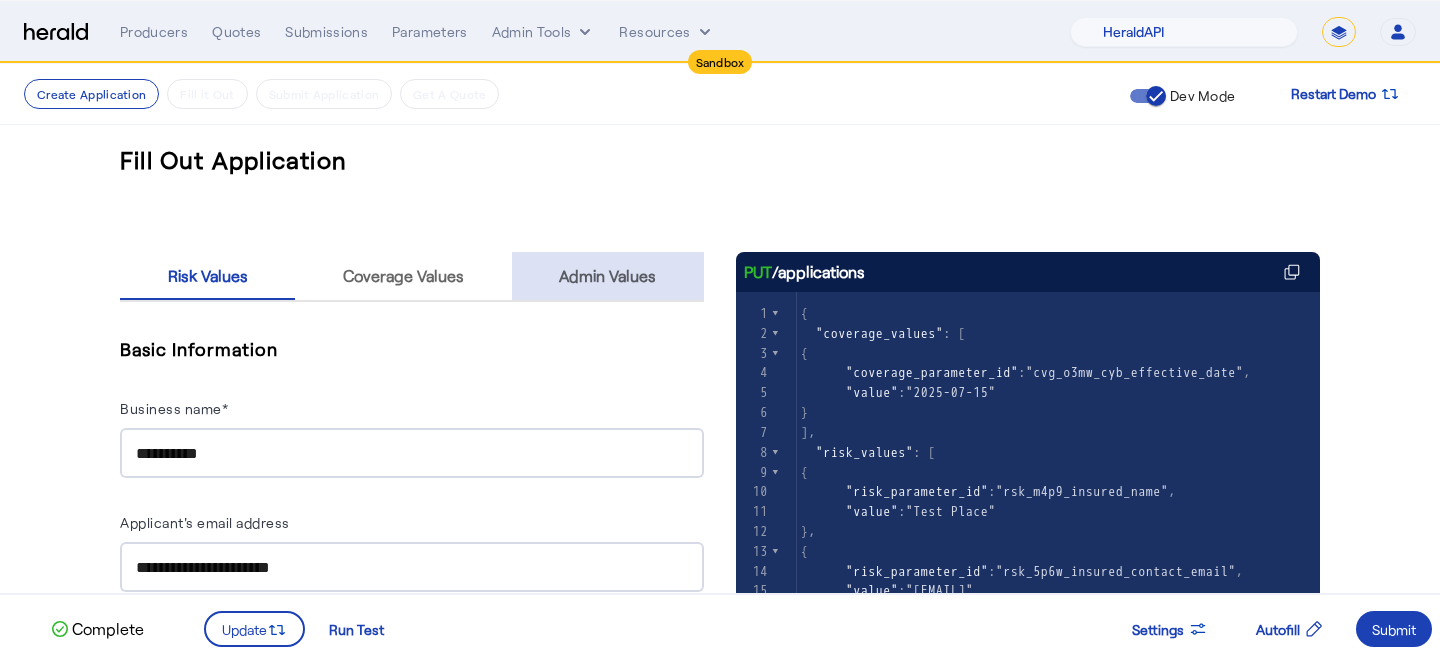 click on "Admin Values" at bounding box center [607, 276] 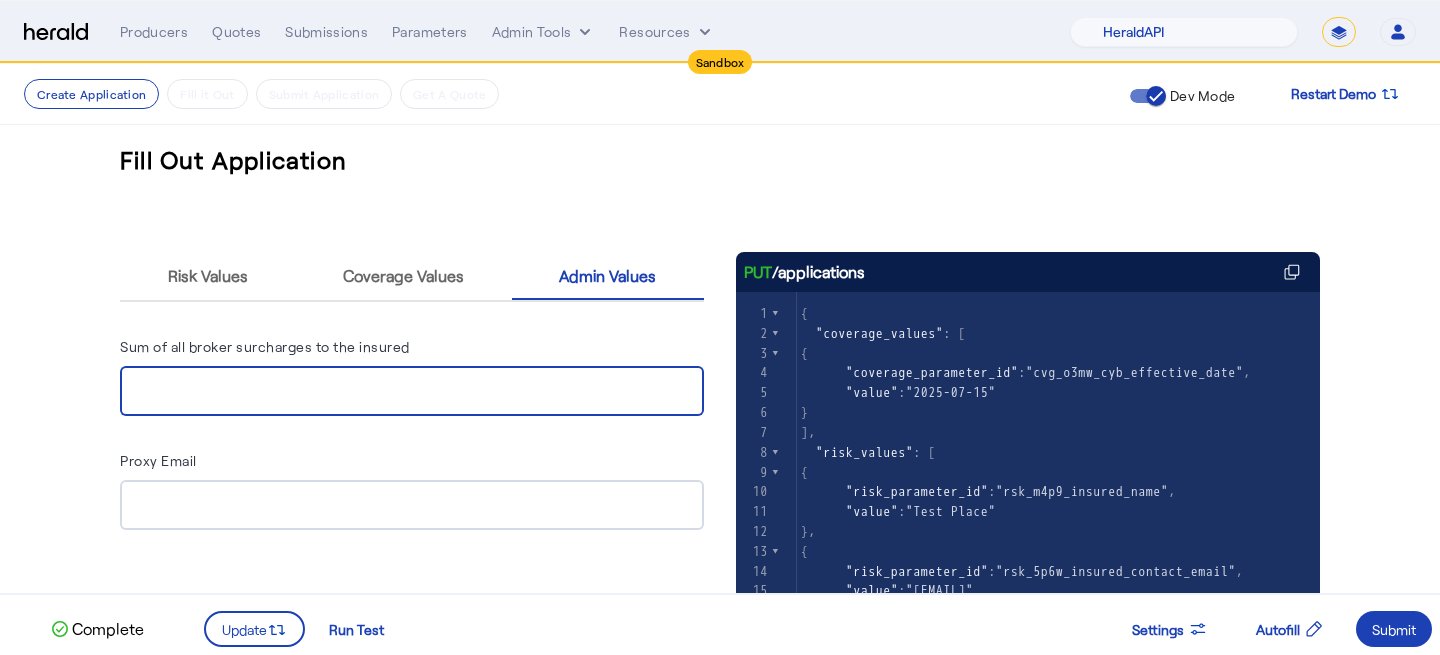 drag, startPoint x: 206, startPoint y: 392, endPoint x: 0, endPoint y: 397, distance: 206.06067 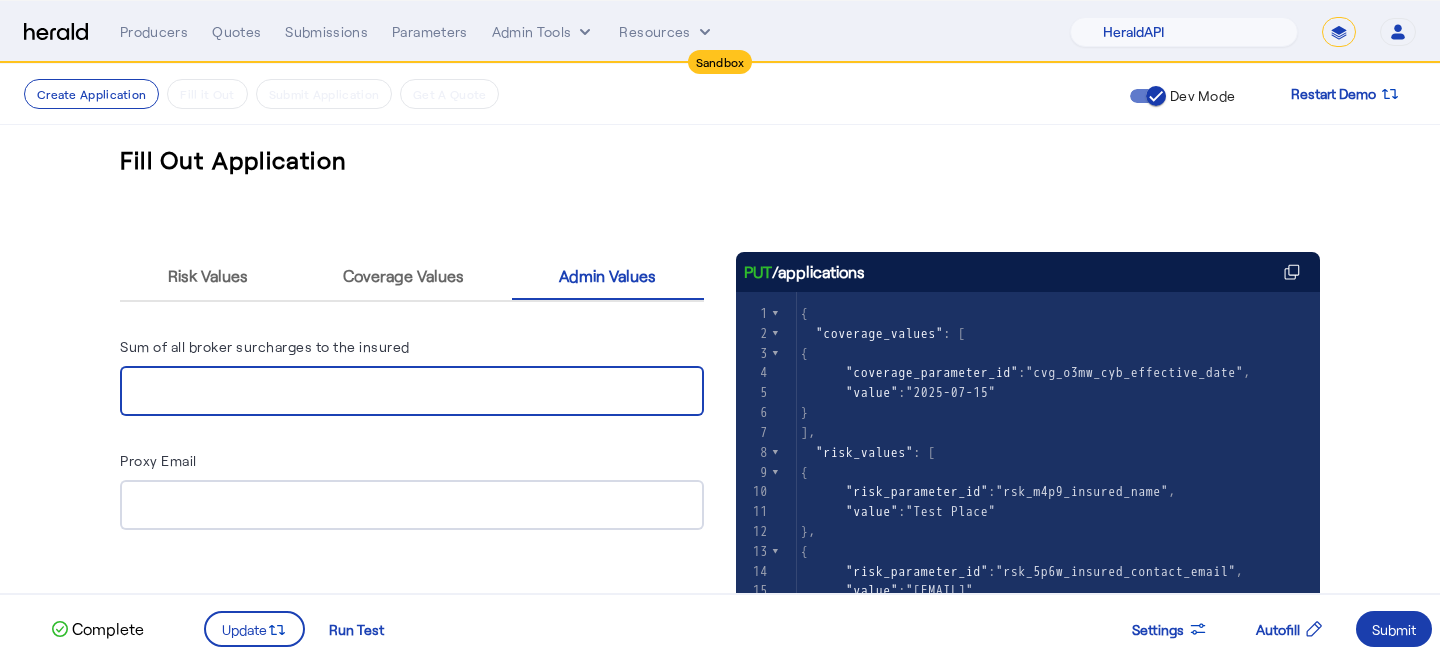 type on "*" 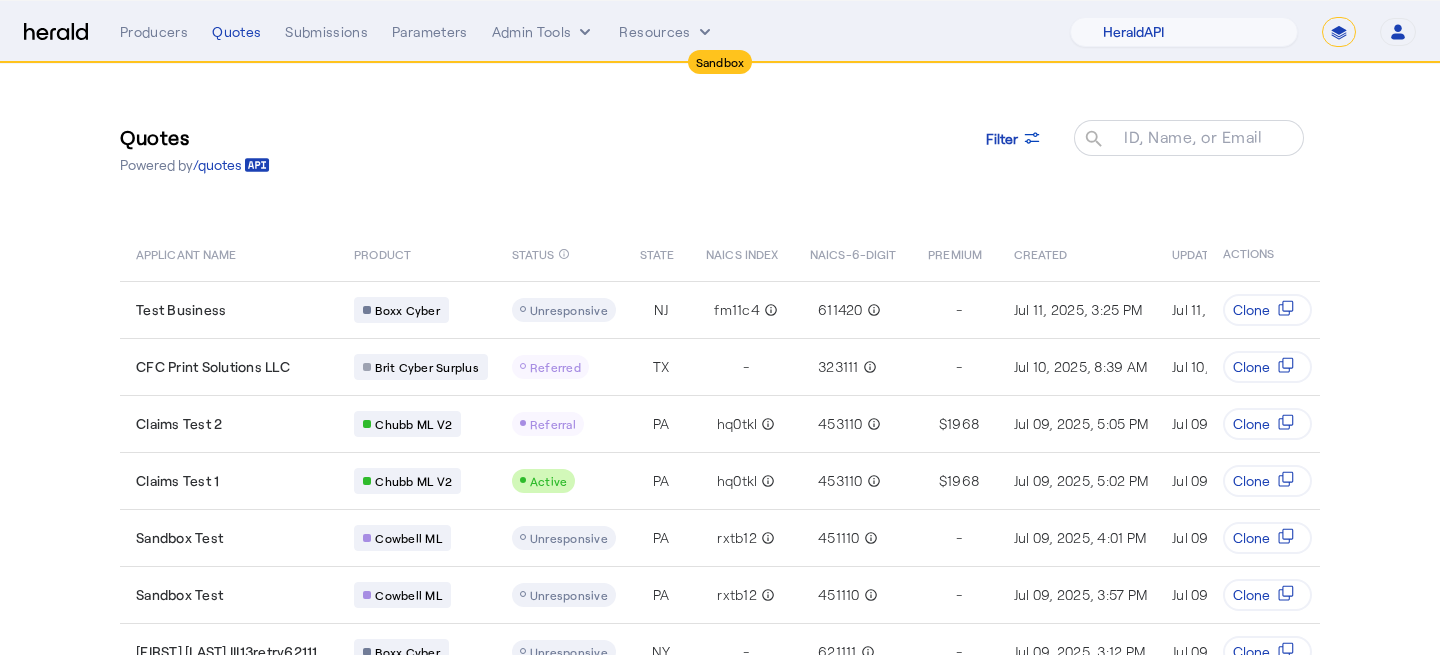 select on "pfm_2v8p_herald_api" 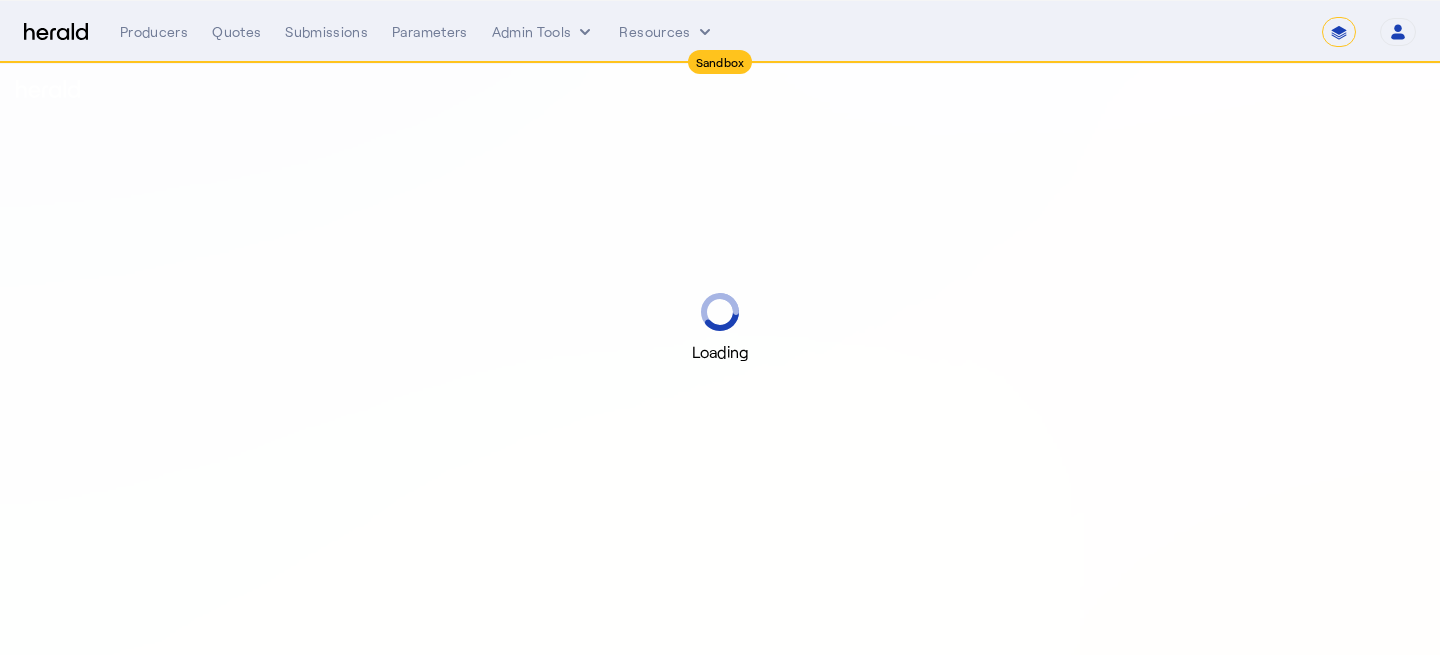 select on "*******" 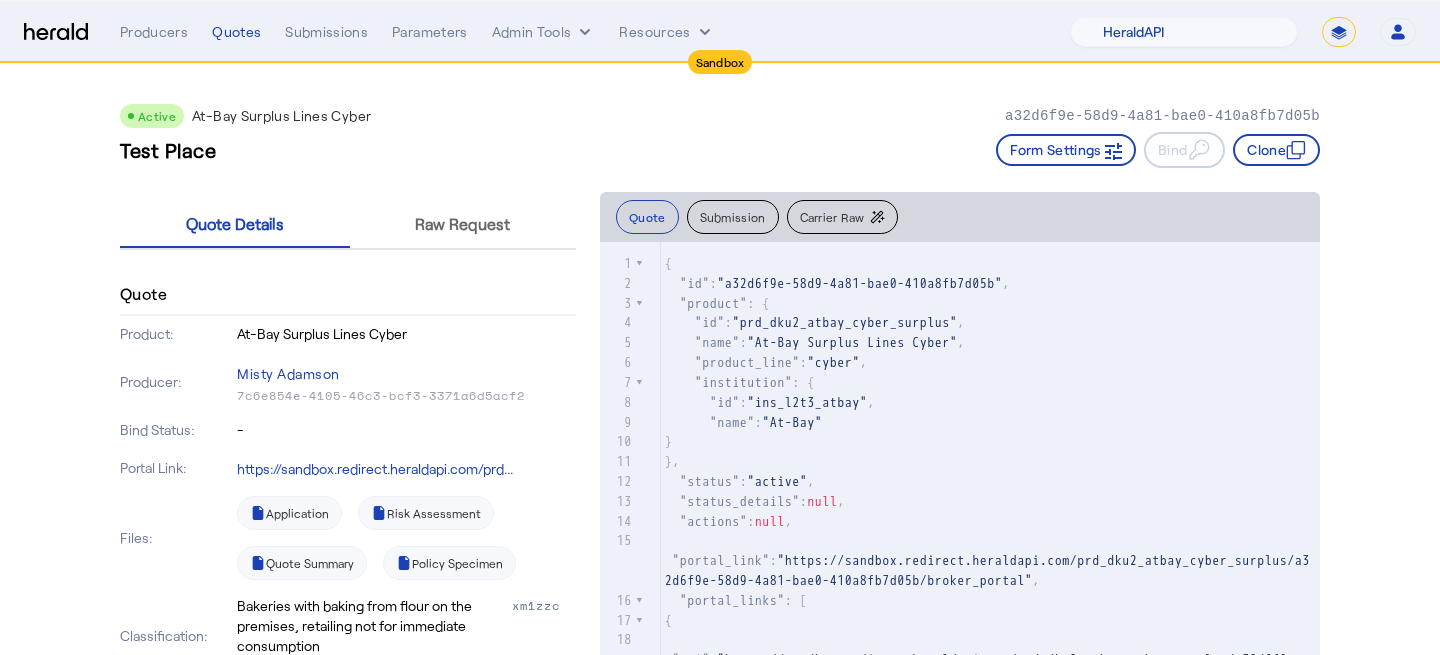 click on ""a32d6f9e-58d9-4a81-bae0-410a8fb7d05b"" 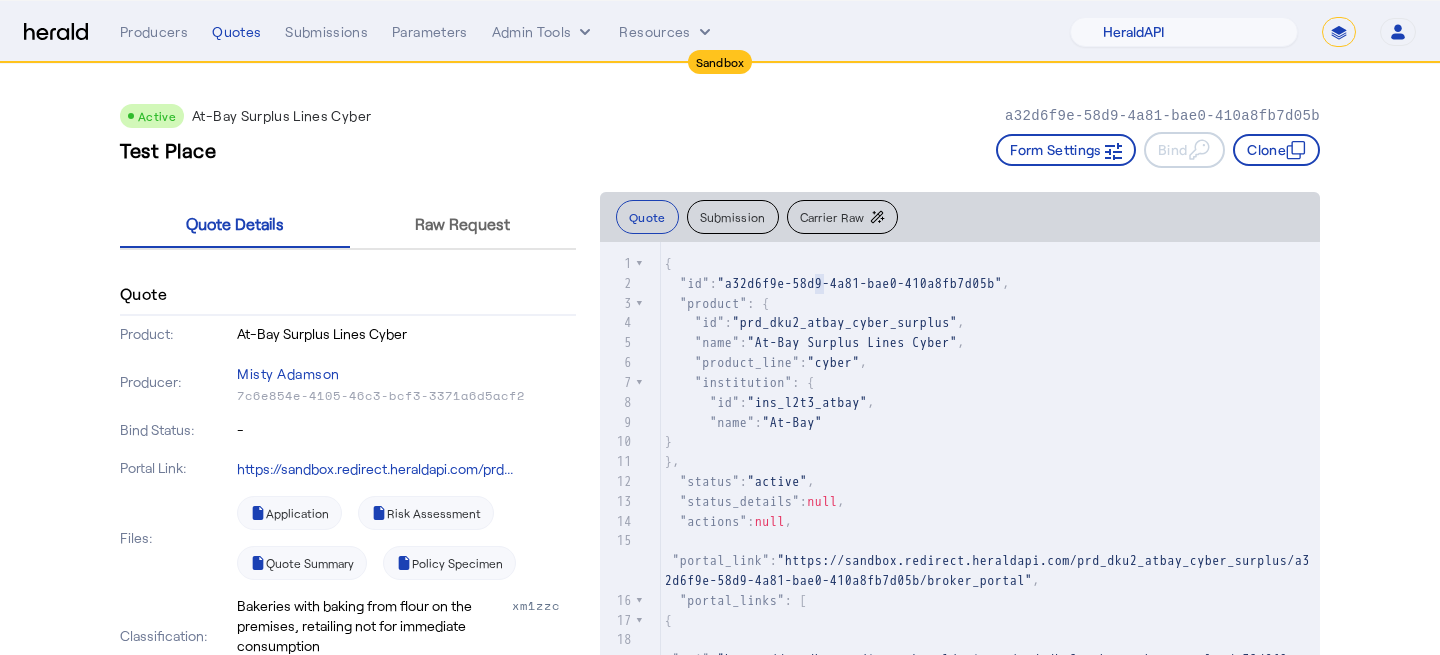 click on ""a32d6f9e-58d9-4a81-bae0-410a8fb7d05b"" 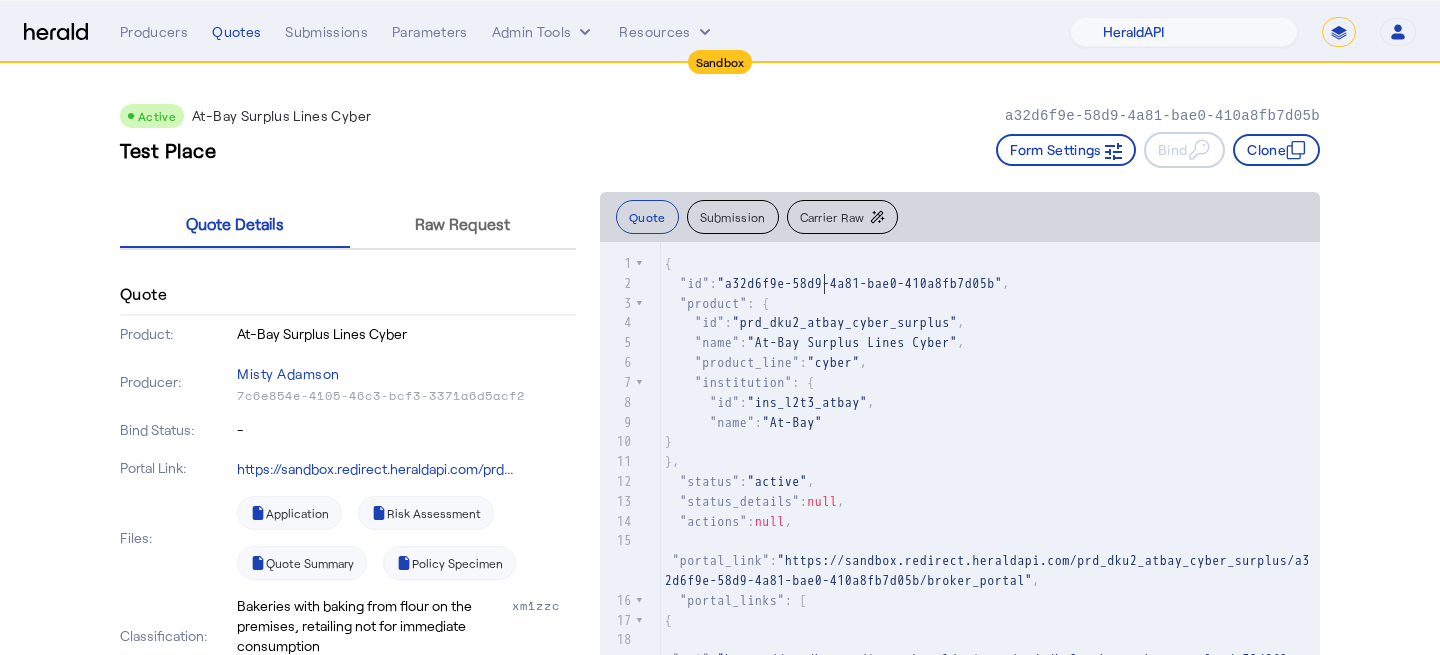 click on ""a32d6f9e-58d9-4a81-bae0-410a8fb7d05b"" 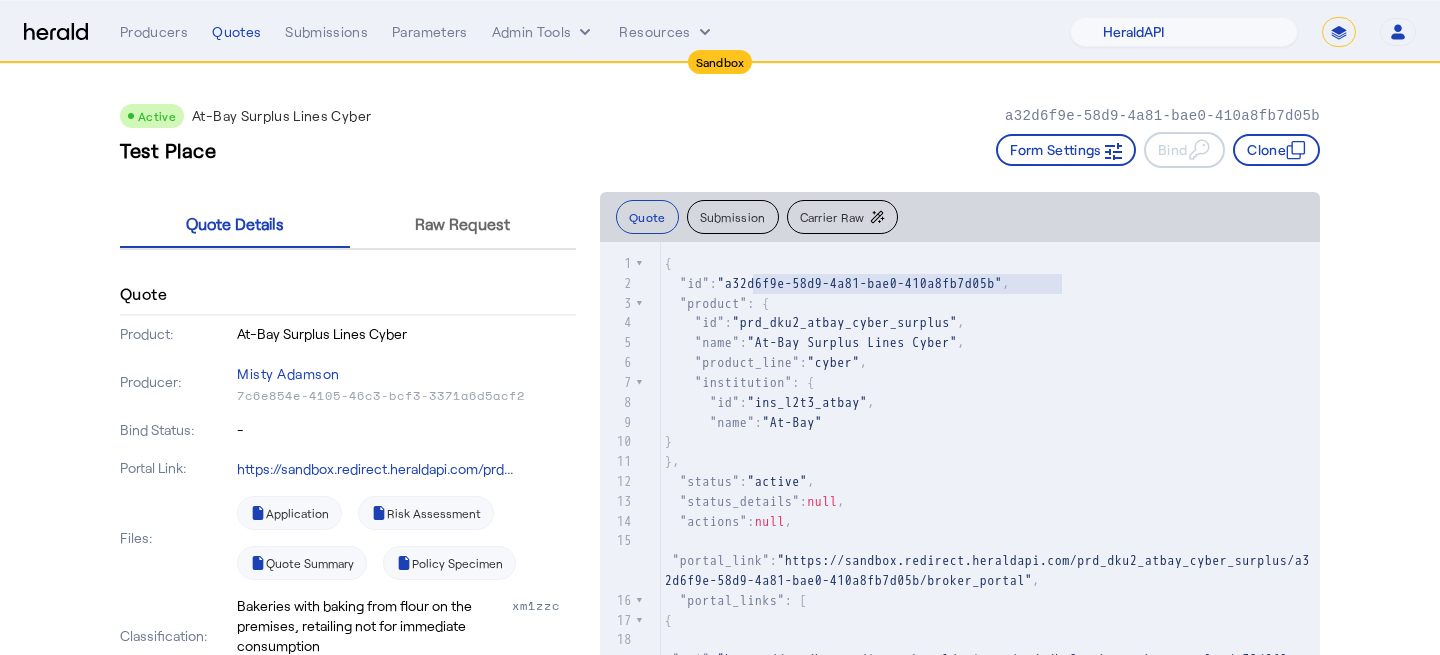 type on "**********" 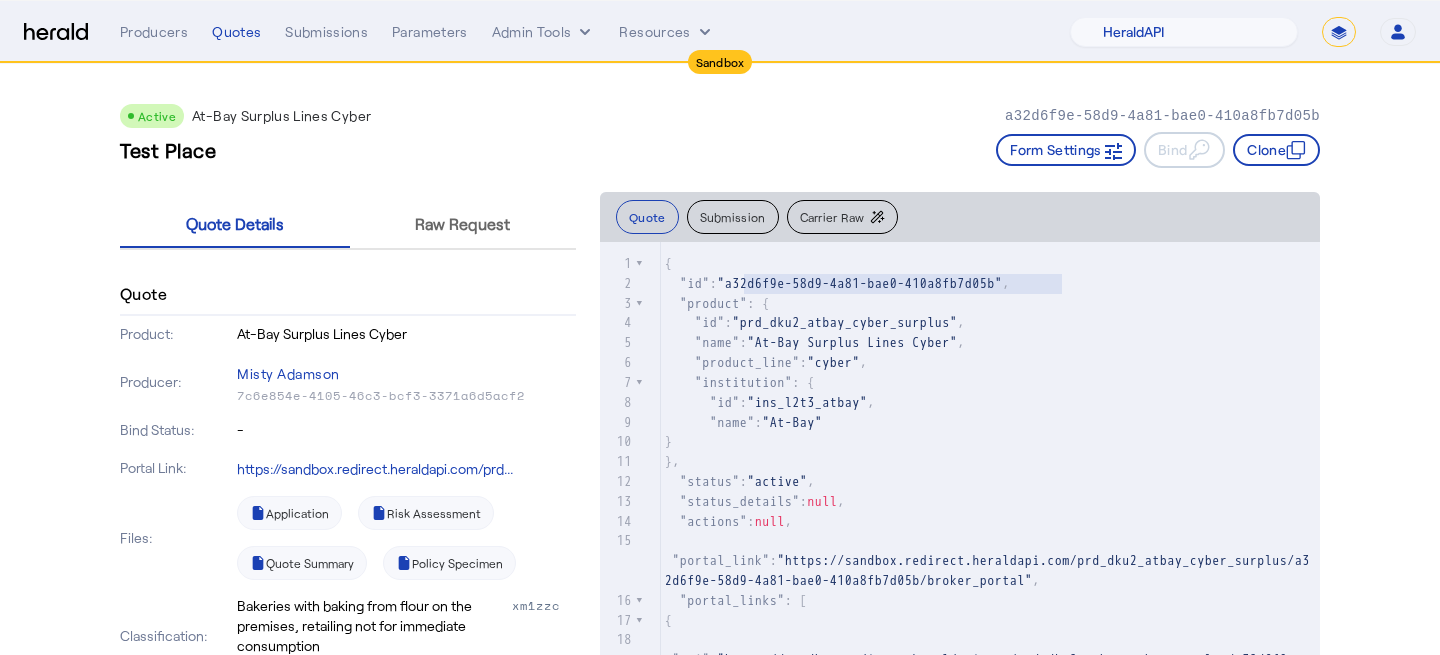 drag, startPoint x: 1062, startPoint y: 286, endPoint x: 748, endPoint y: 291, distance: 314.0398 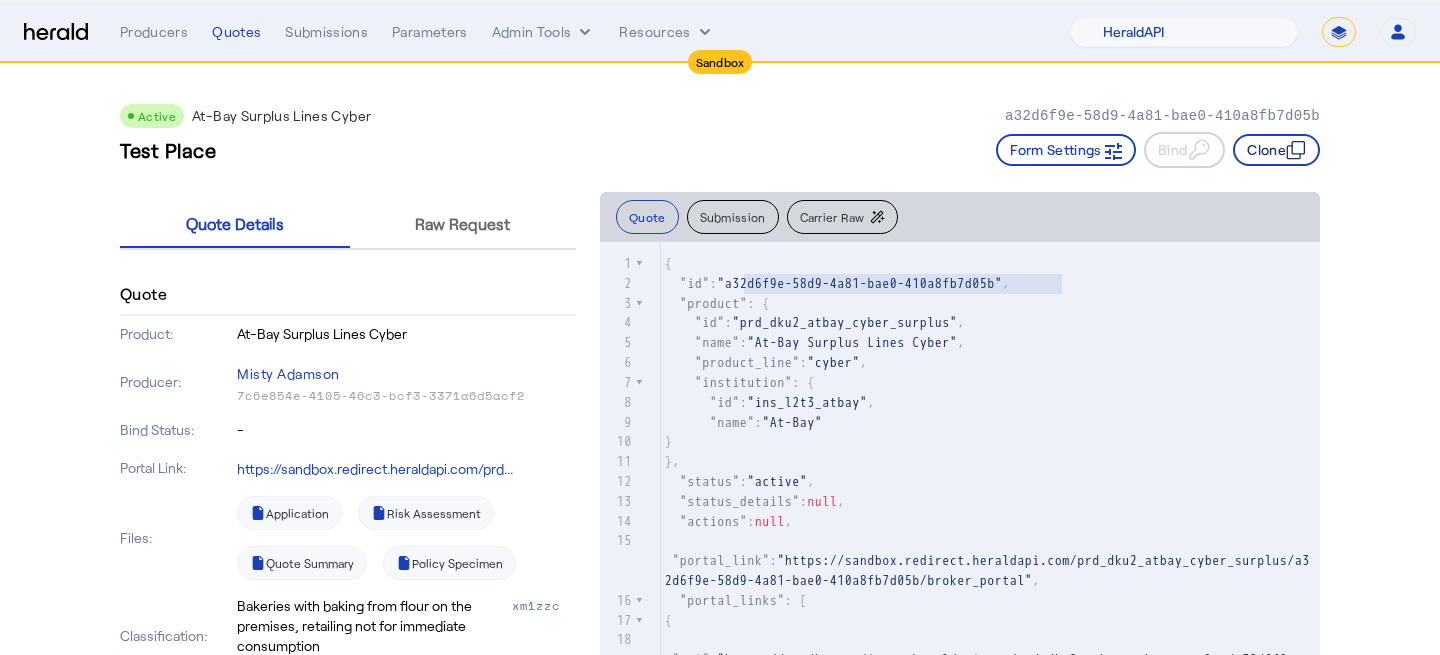 click on "Clone" 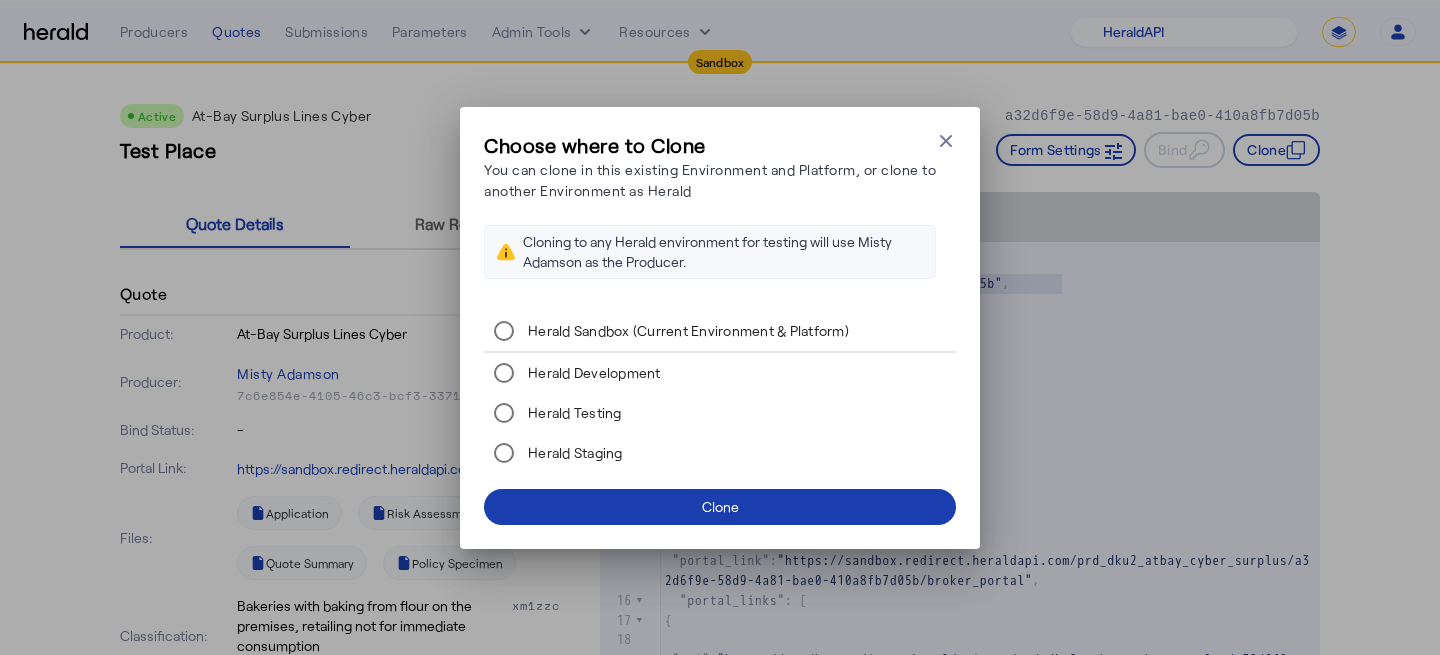 click at bounding box center (720, 507) 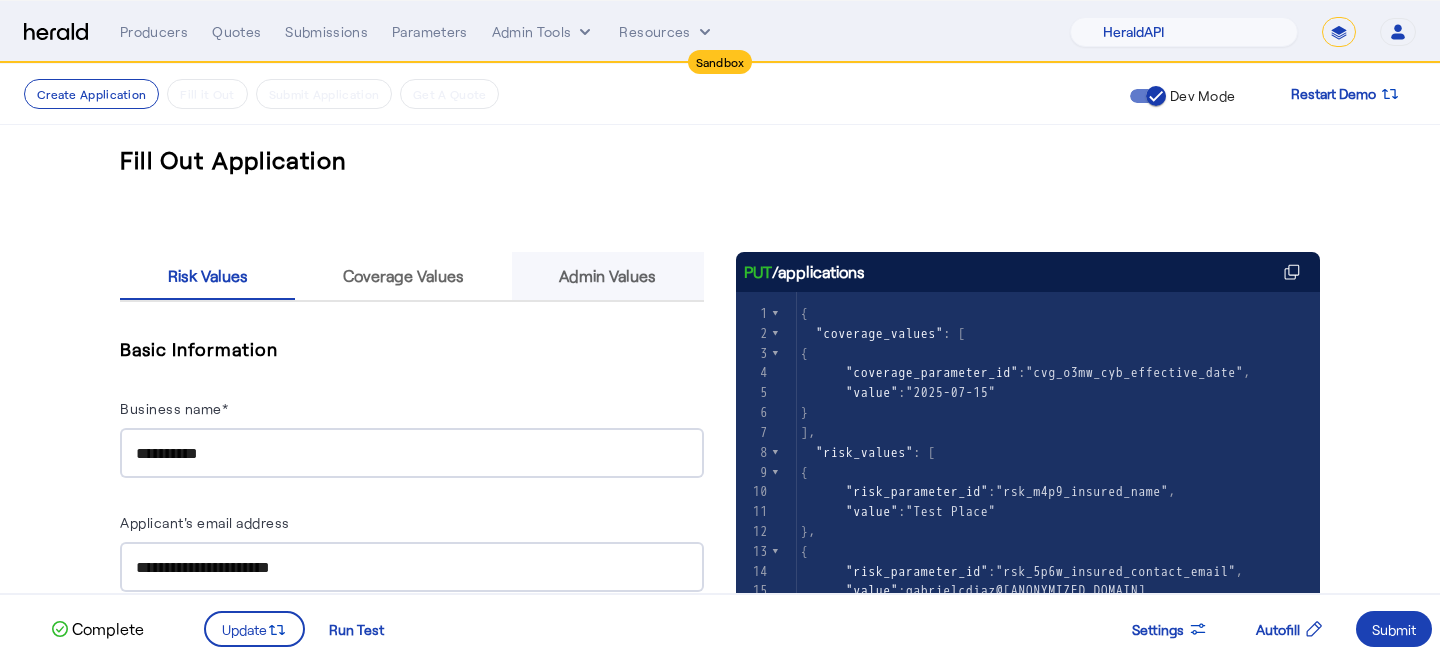 click on "Admin Values" at bounding box center [608, 276] 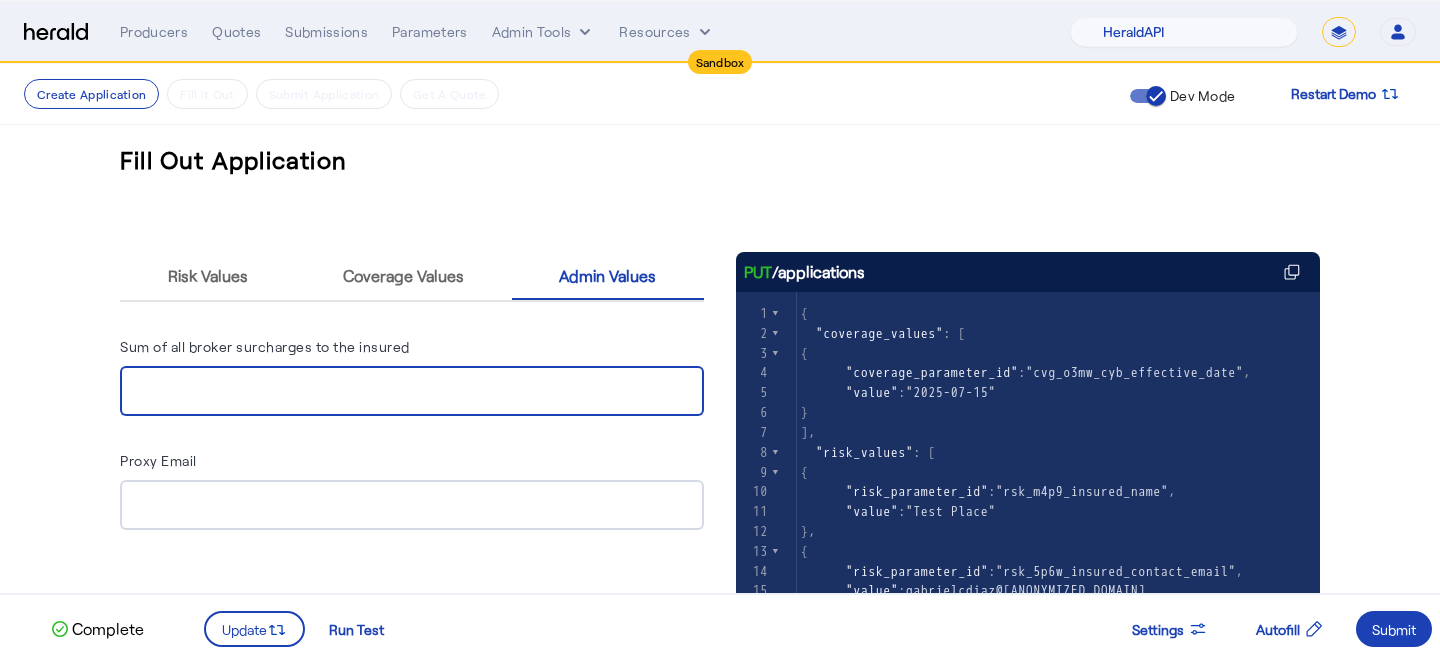drag, startPoint x: 186, startPoint y: 396, endPoint x: 61, endPoint y: 392, distance: 125.06398 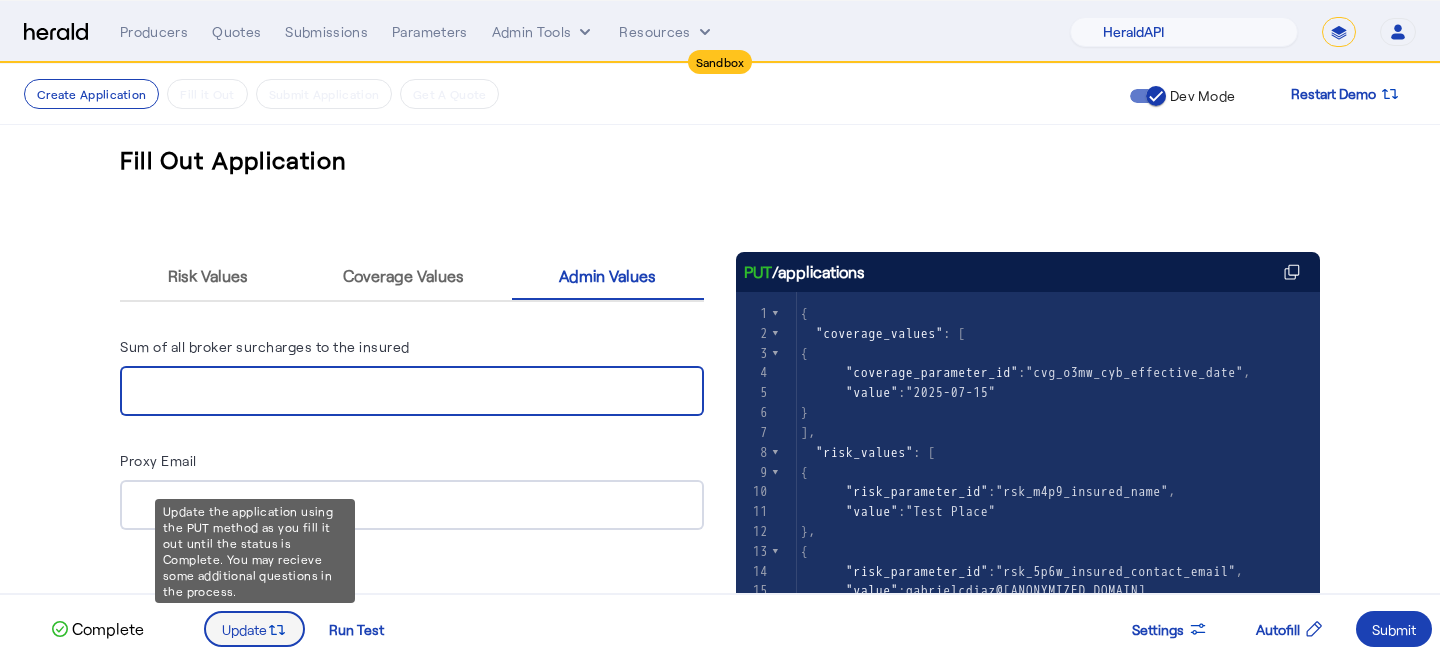 type on "*" 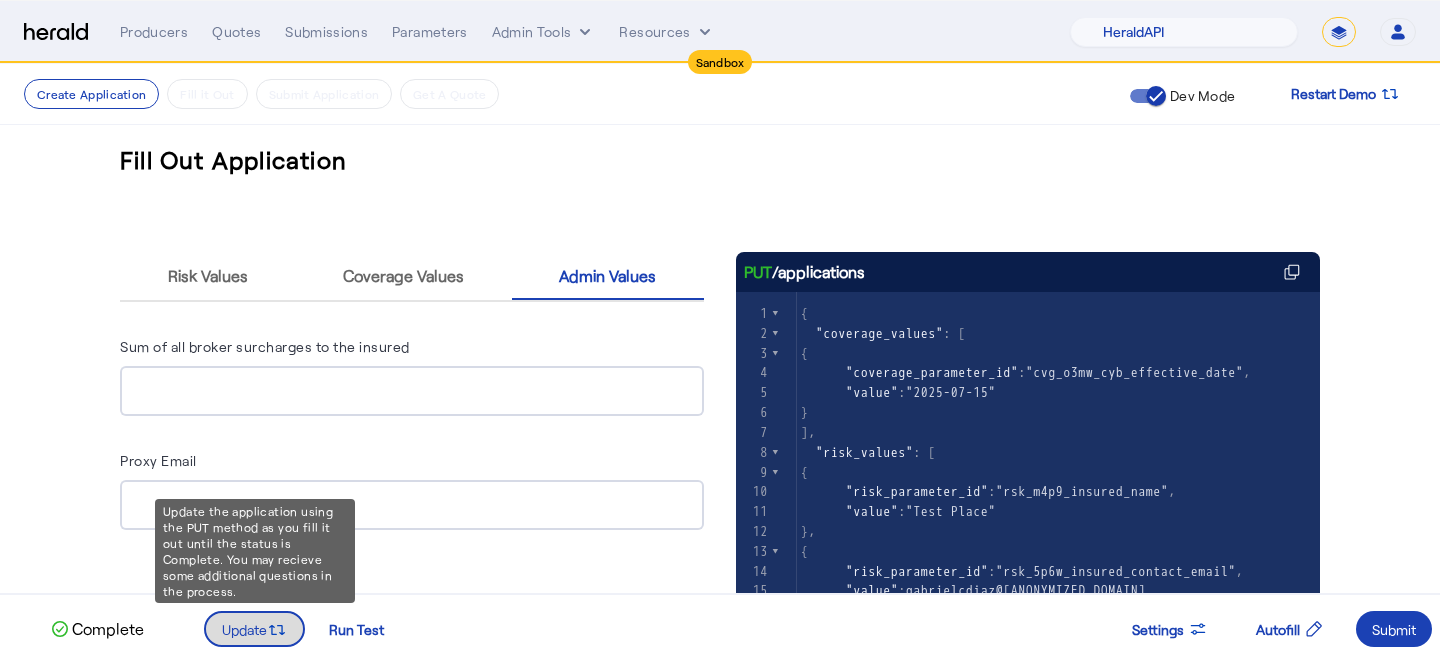 click at bounding box center [254, 629] 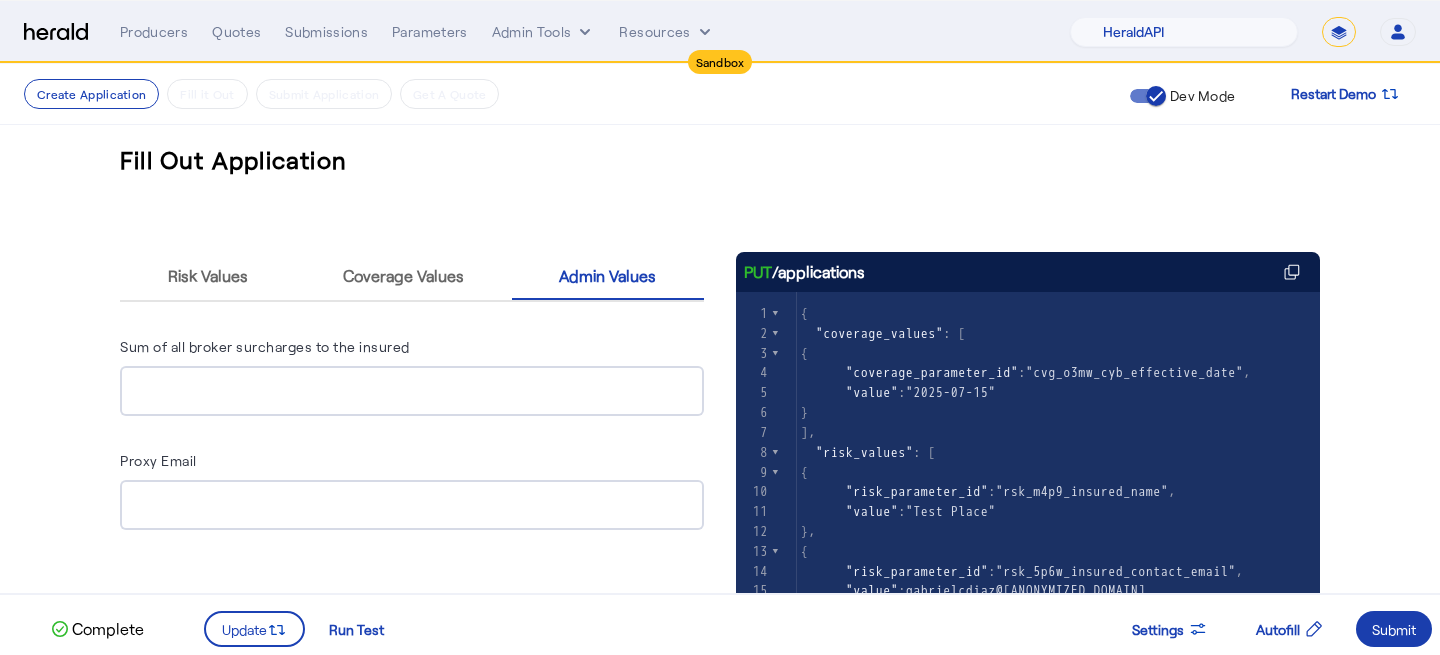 click on "Submit" at bounding box center [1394, 629] 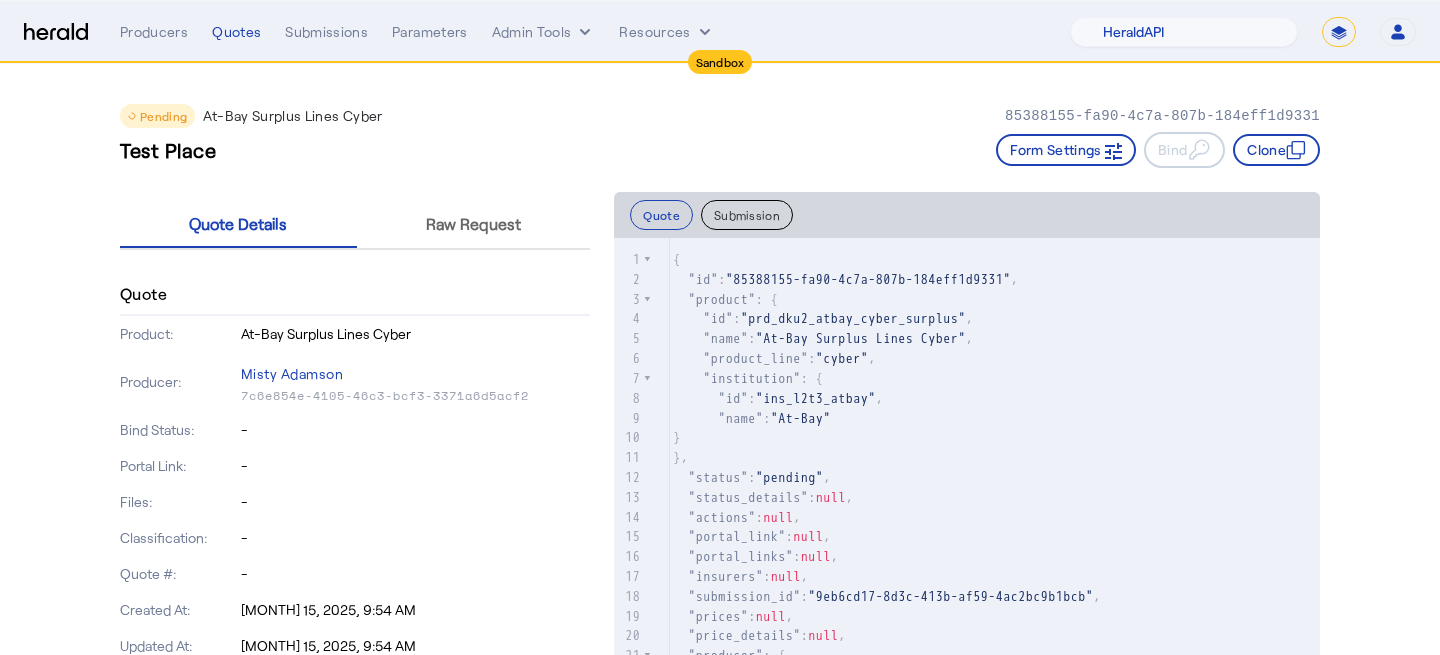click on ""85388155-fa90-4c7a-807b-184eff1d9331"" 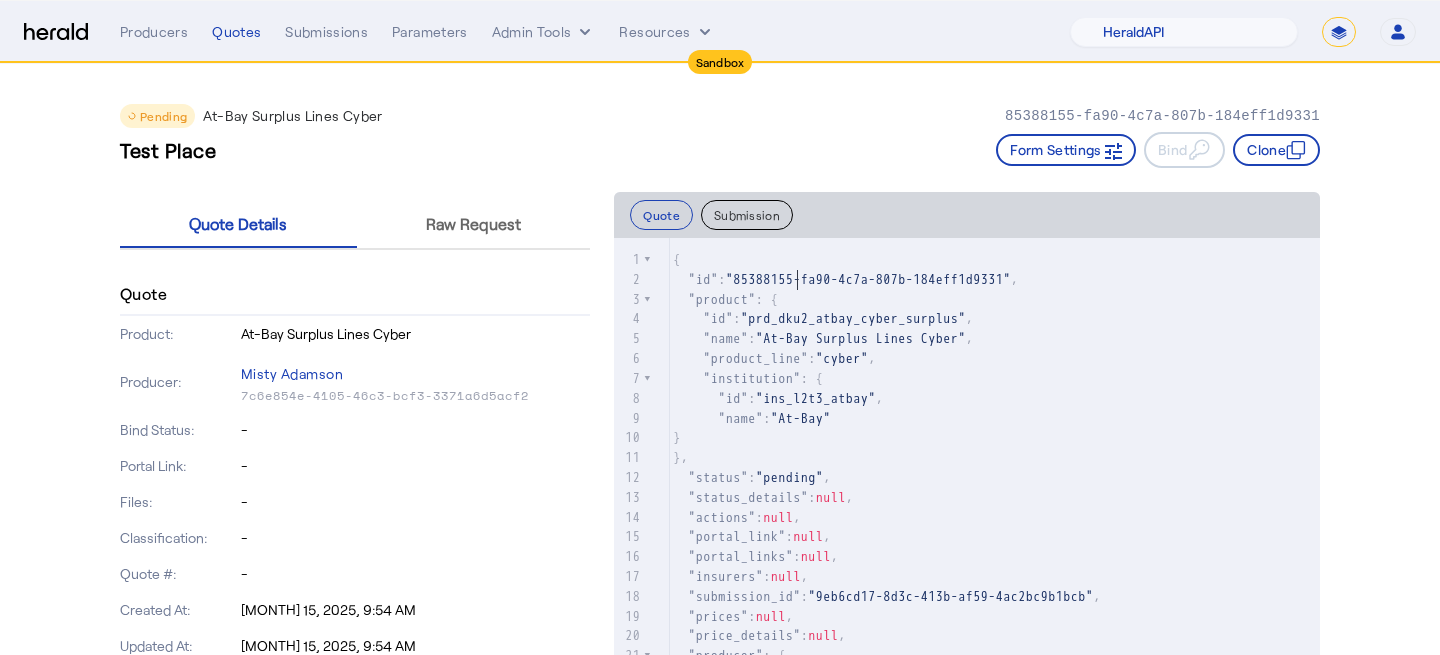 type on "********" 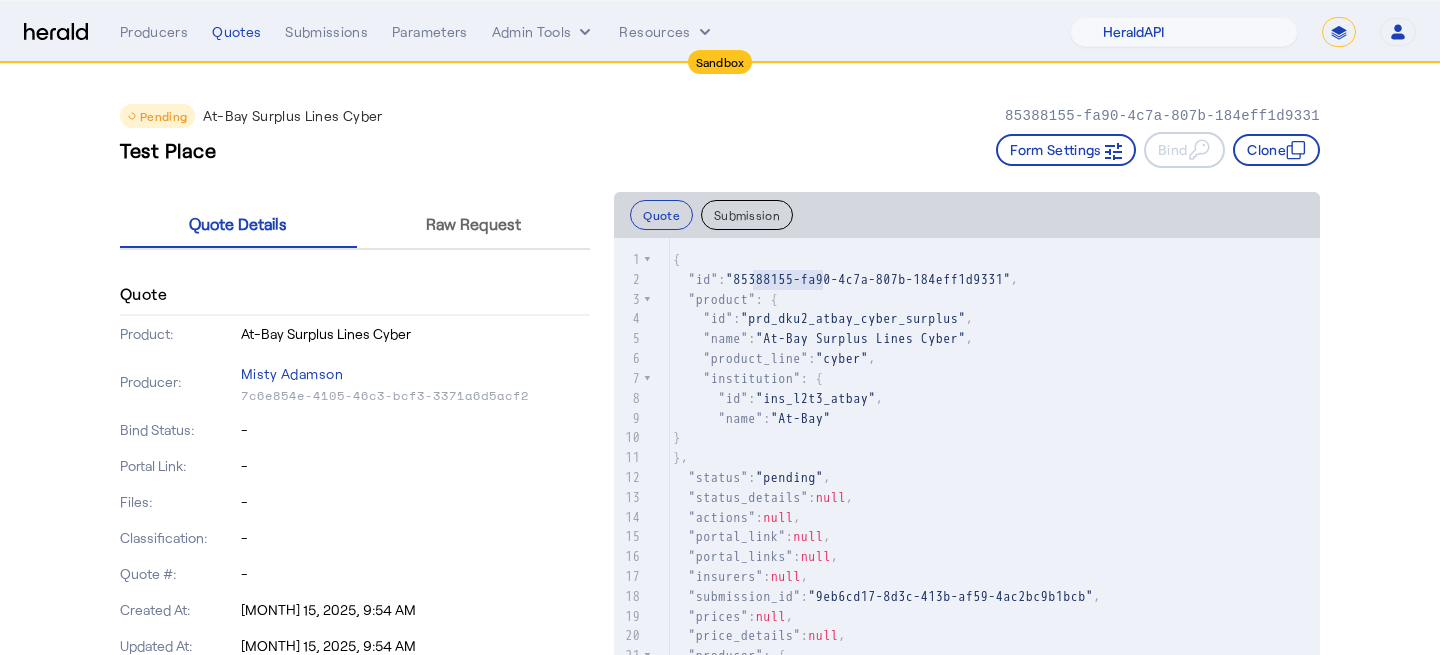 click on ""85388155-fa90-4c7a-807b-184eff1d9331"" 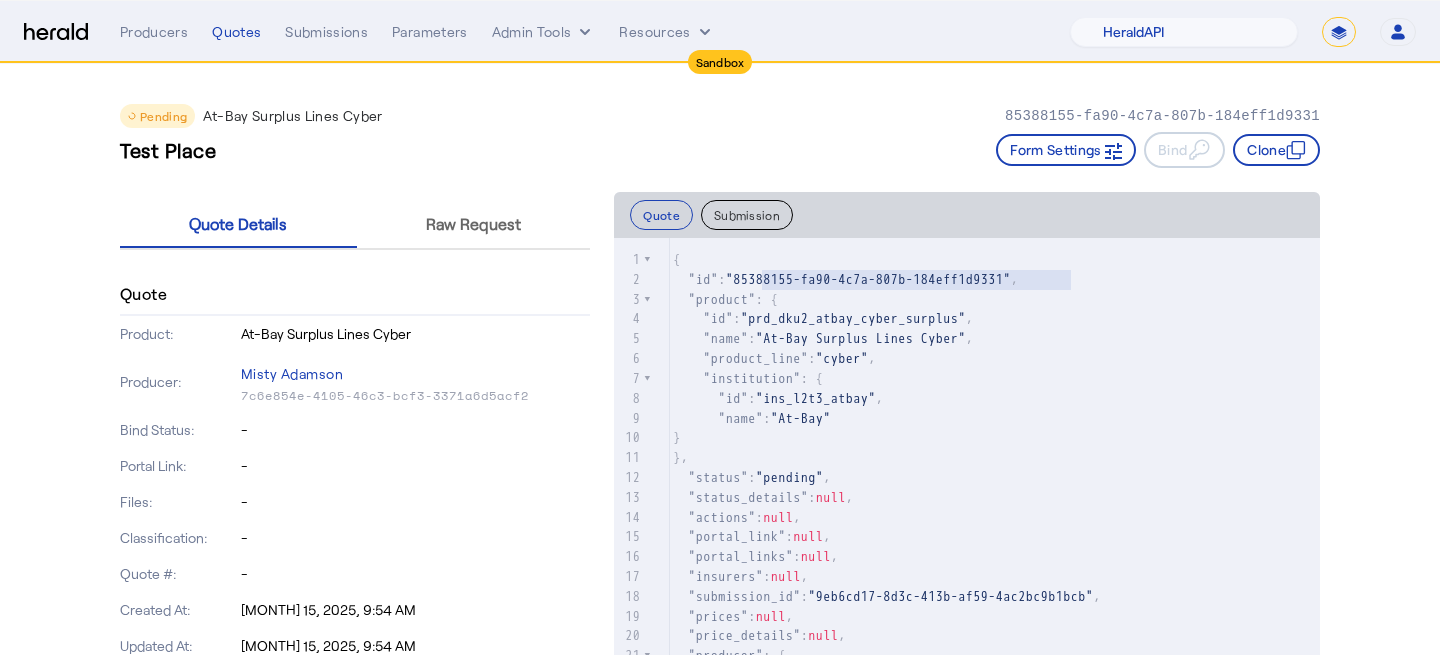 type on "**********" 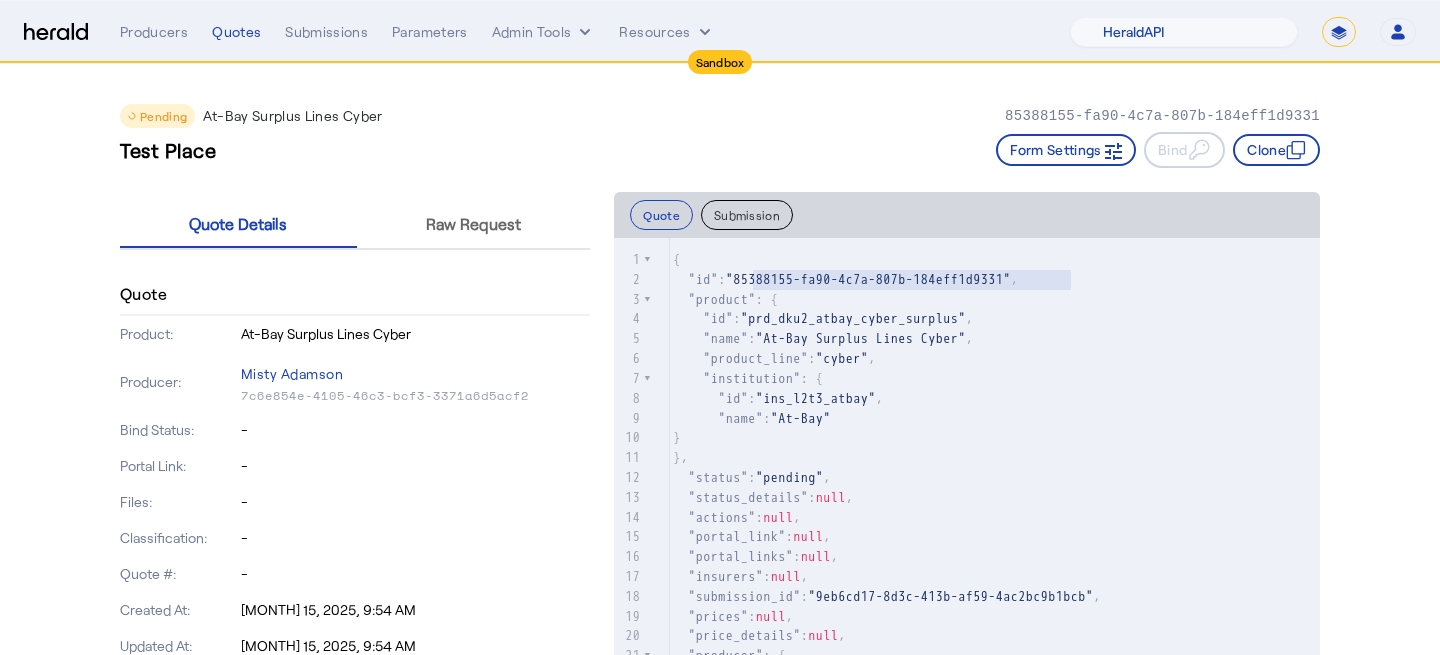 drag, startPoint x: 1069, startPoint y: 281, endPoint x: 755, endPoint y: 277, distance: 314.02548 